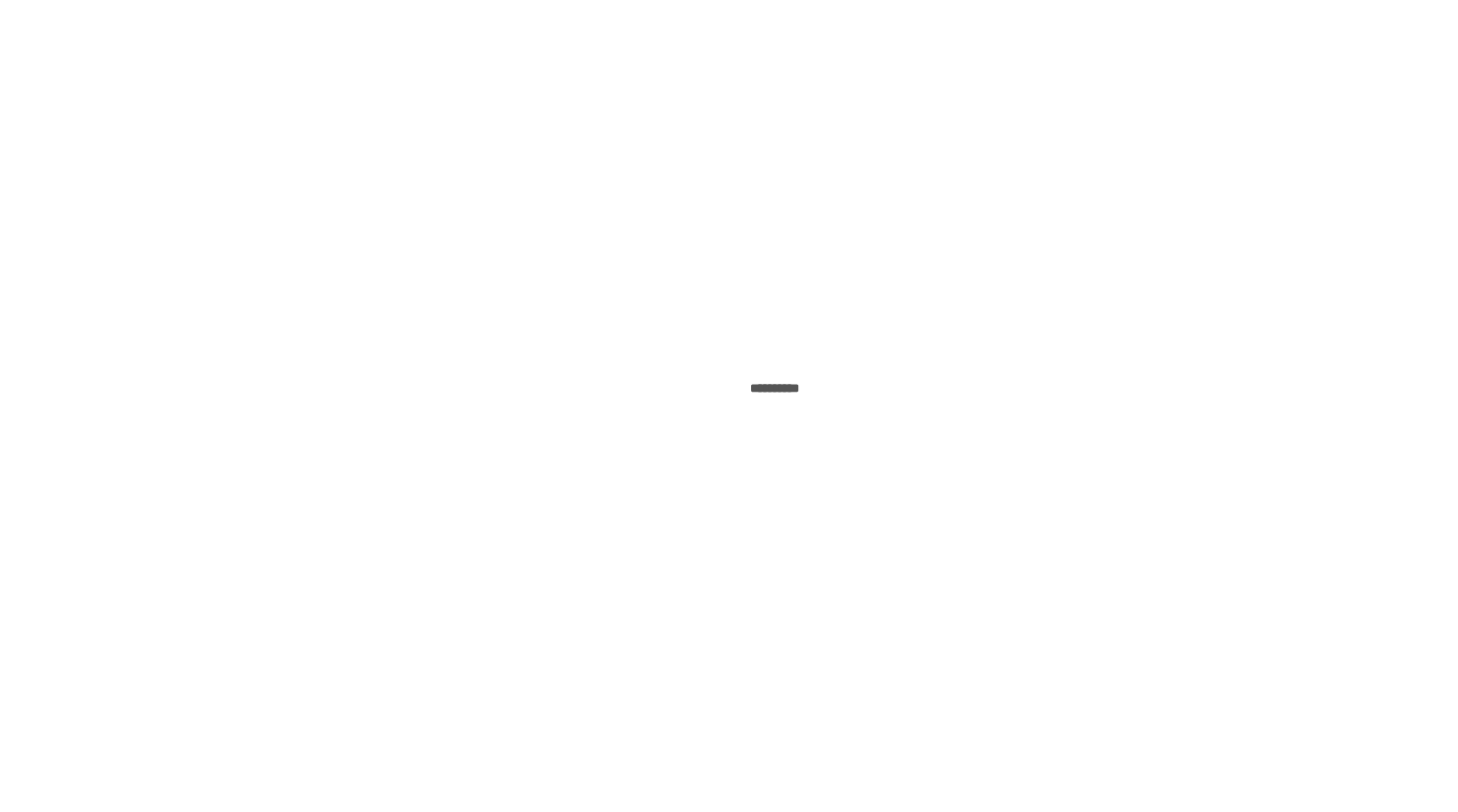 scroll, scrollTop: 0, scrollLeft: 0, axis: both 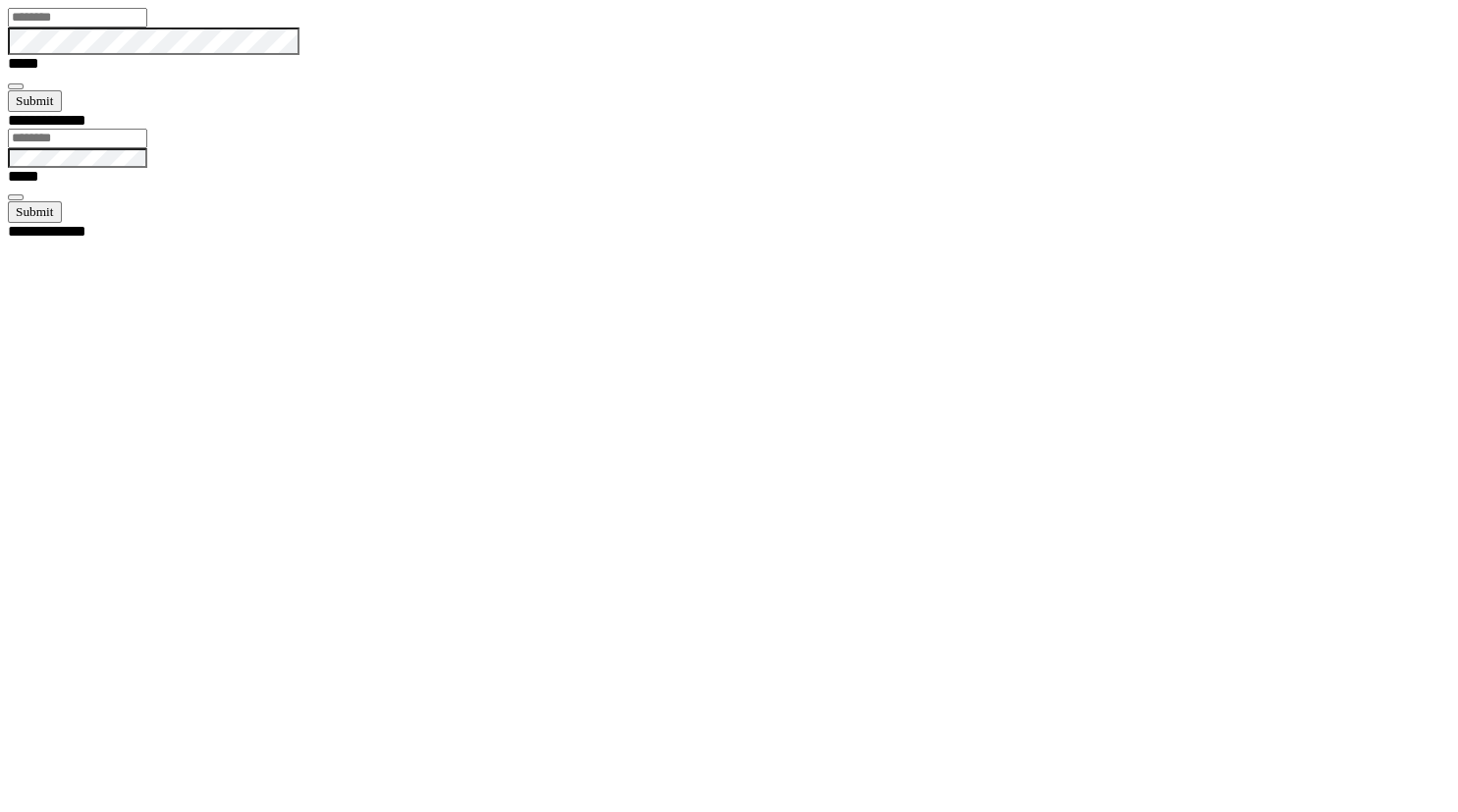 click at bounding box center (78, 18) 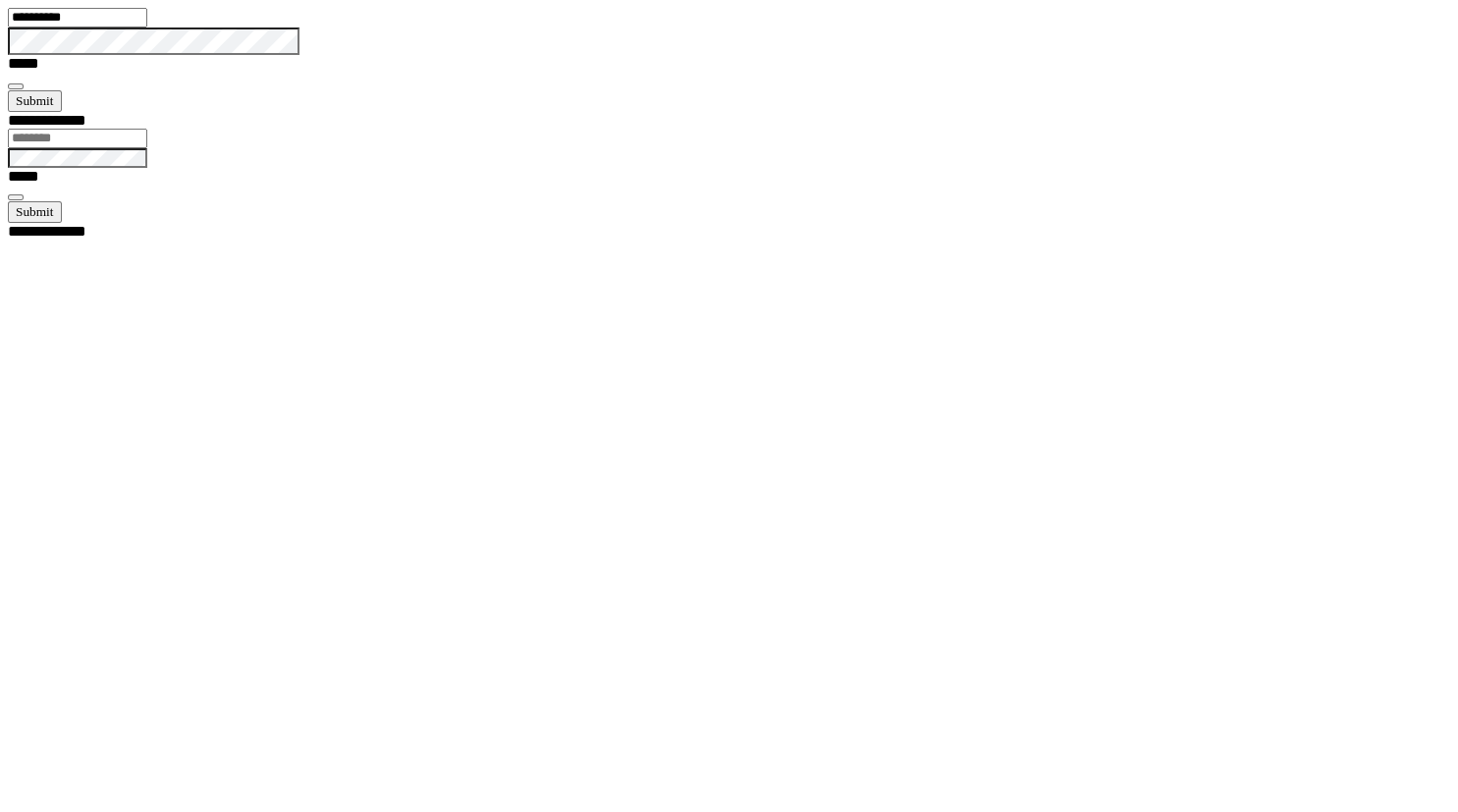 type on "**********" 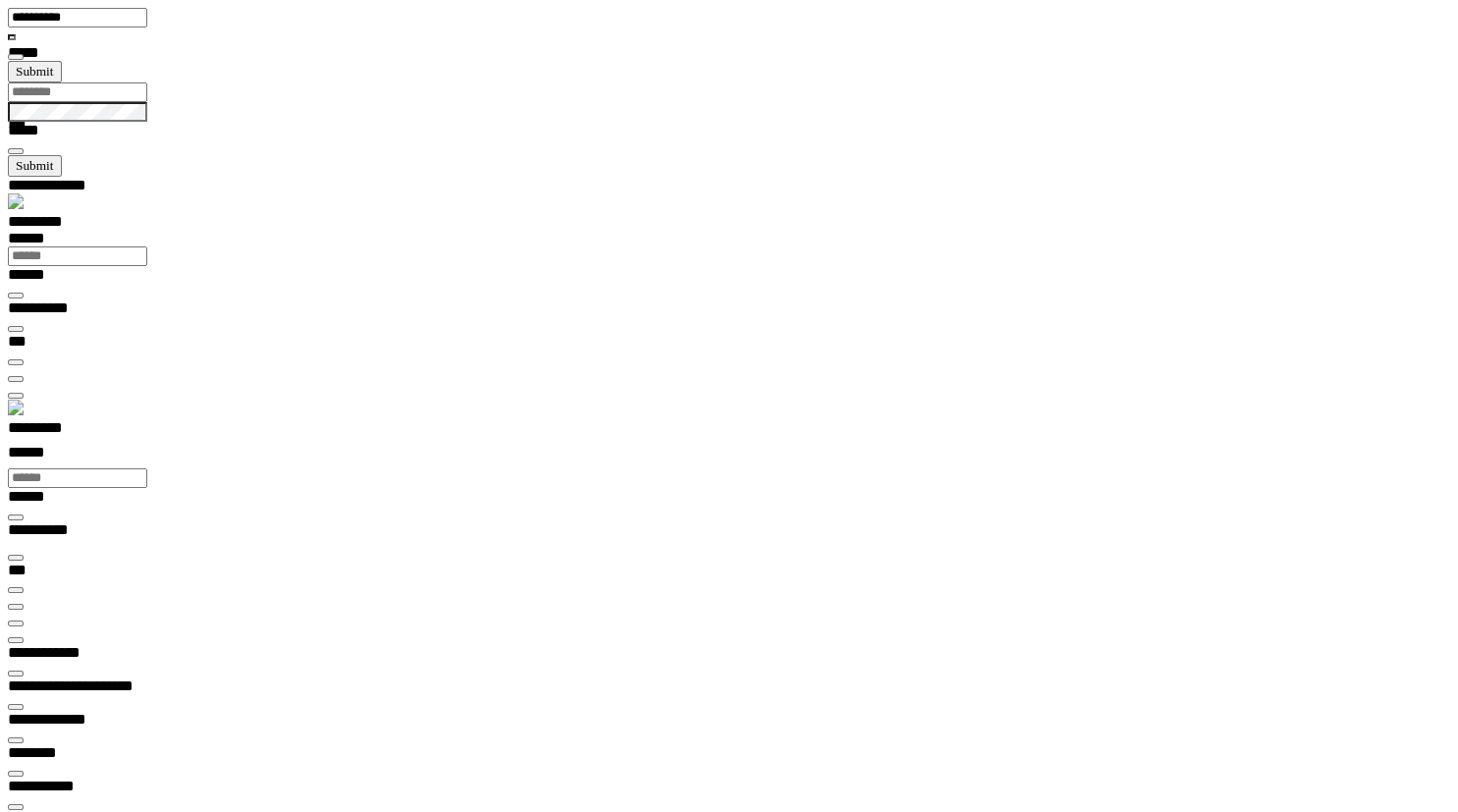 click on "*********" at bounding box center (56, 431) 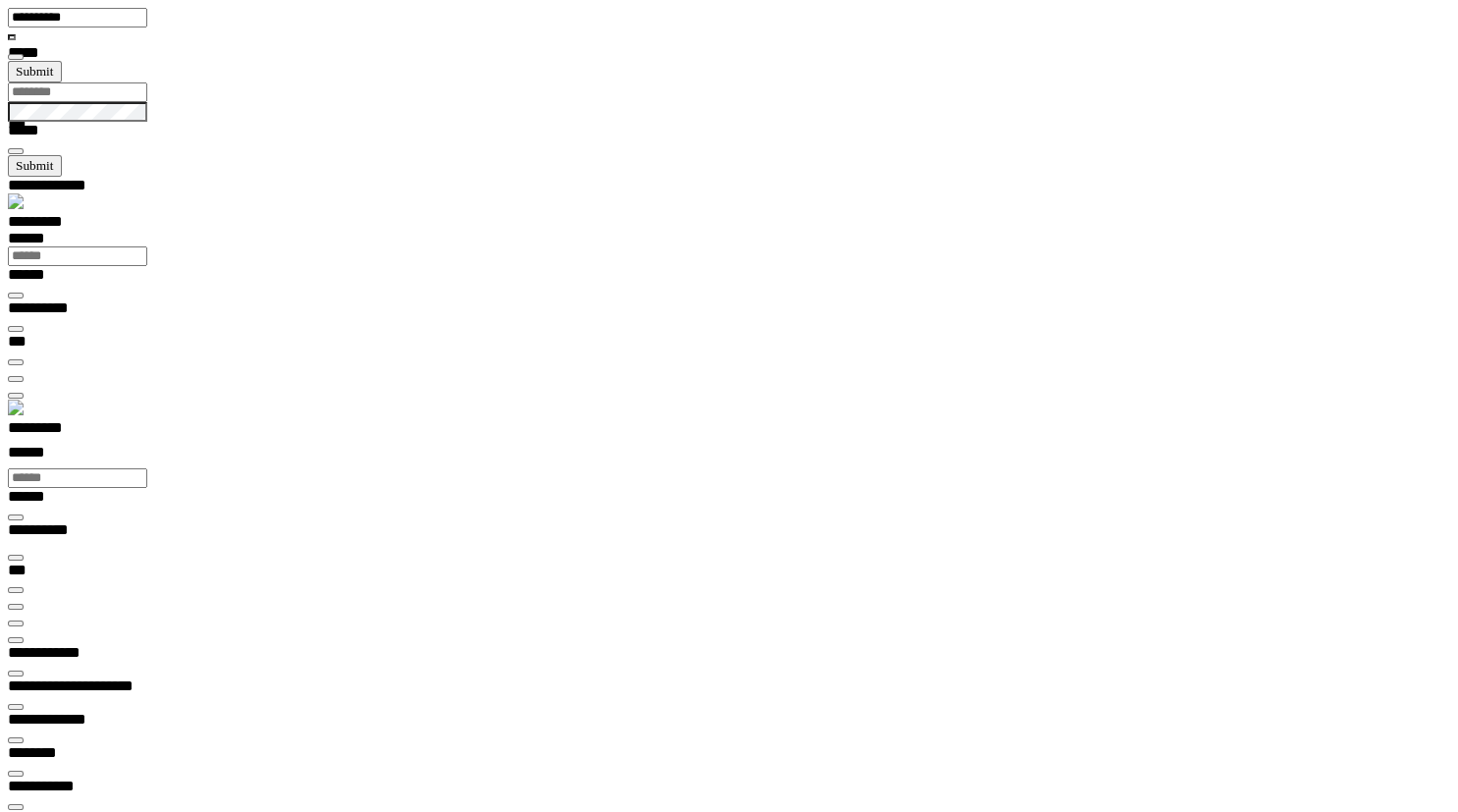 click on "********* ******" at bounding box center (736, 444) 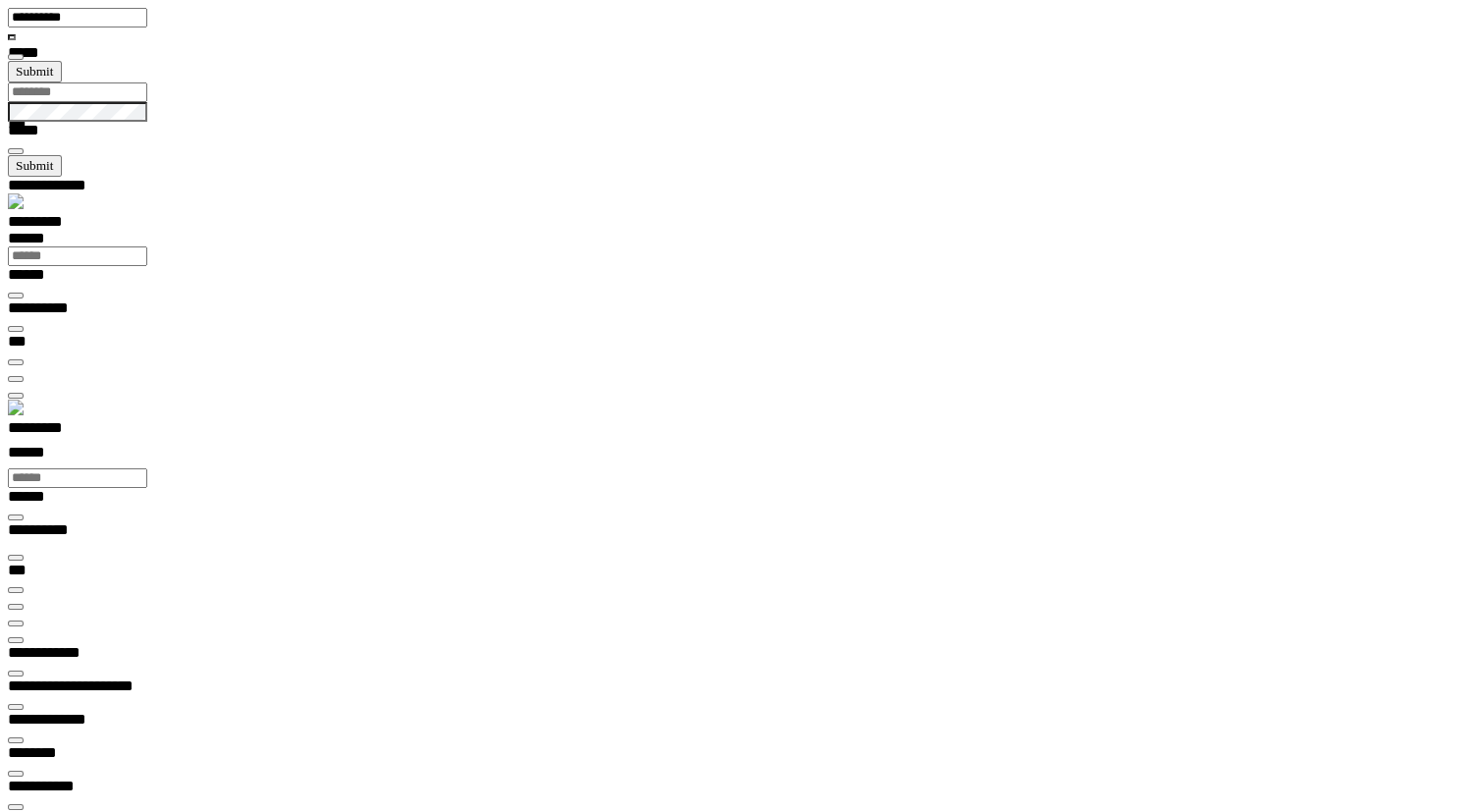 scroll, scrollTop: 21, scrollLeft: 78, axis: both 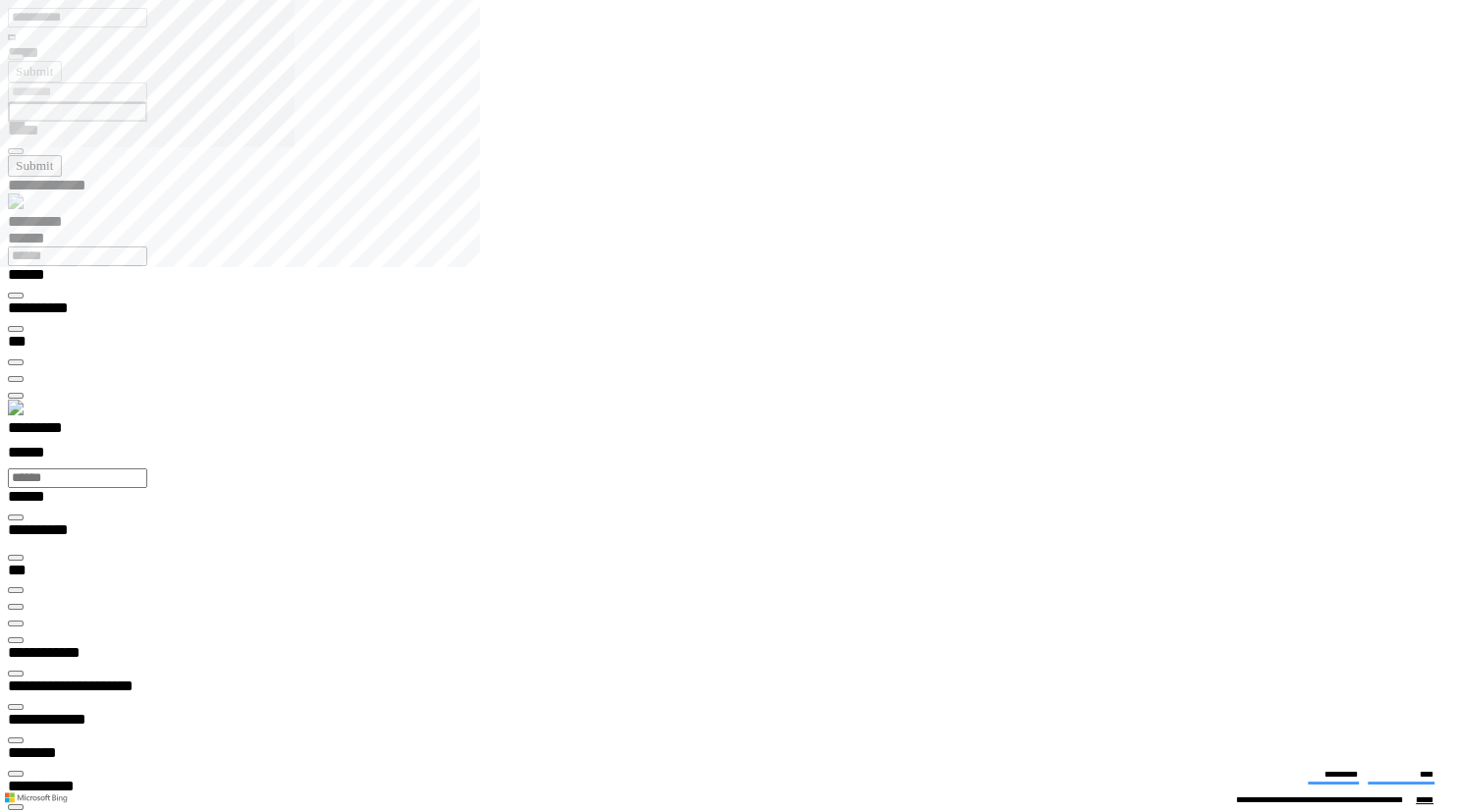 click on "**********" at bounding box center [442, 13422] 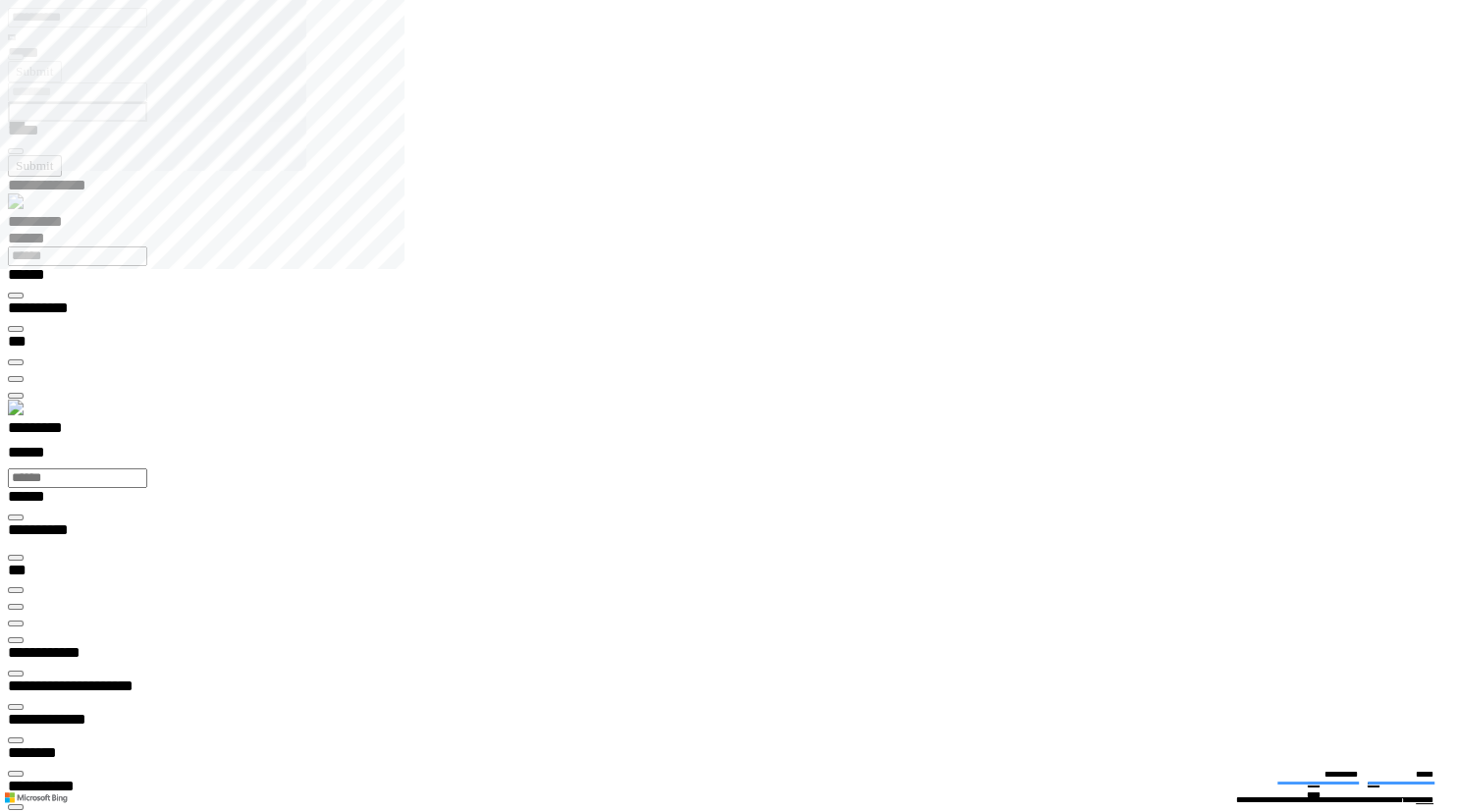 type on "**********" 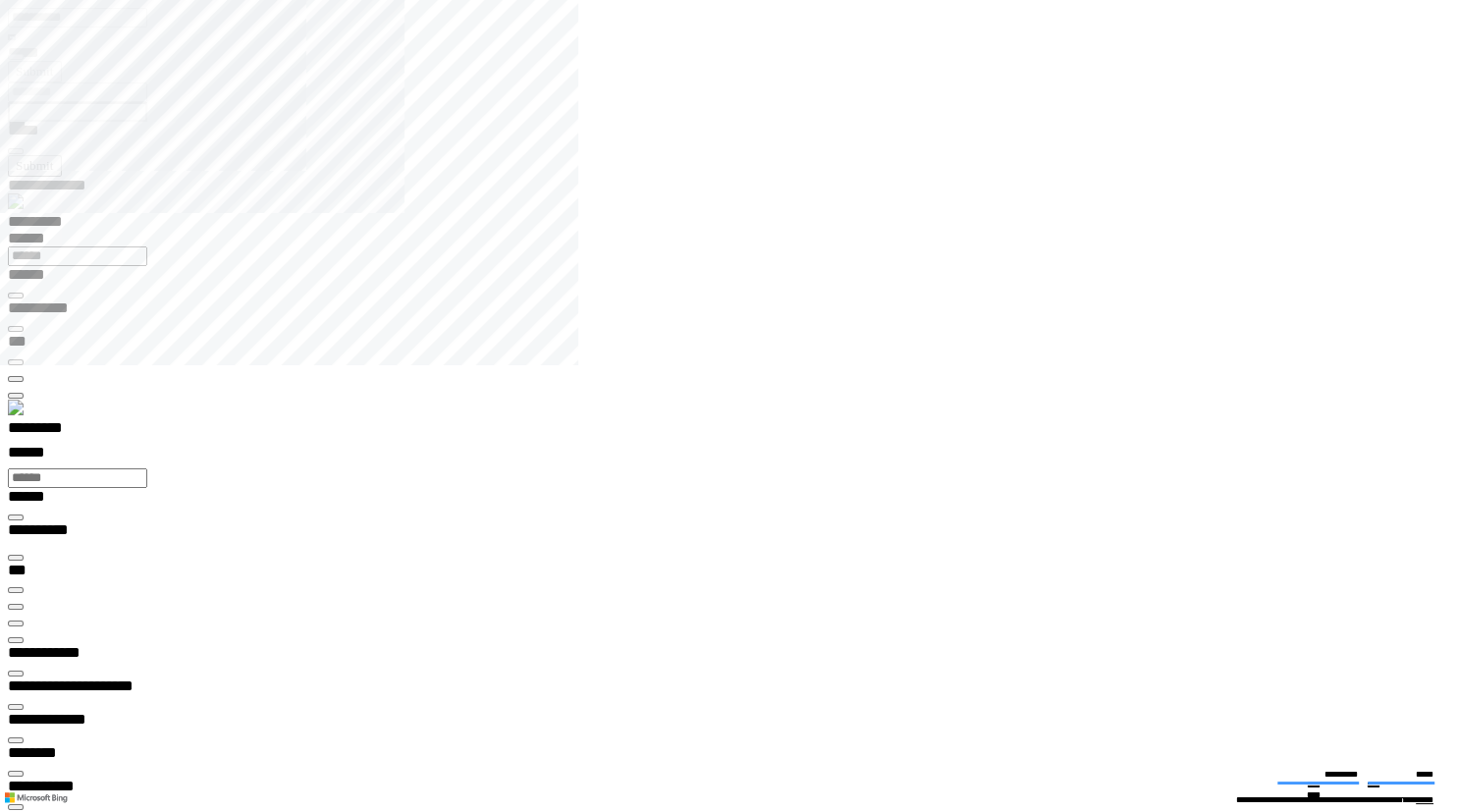 click on "**********" at bounding box center [69, 19050] 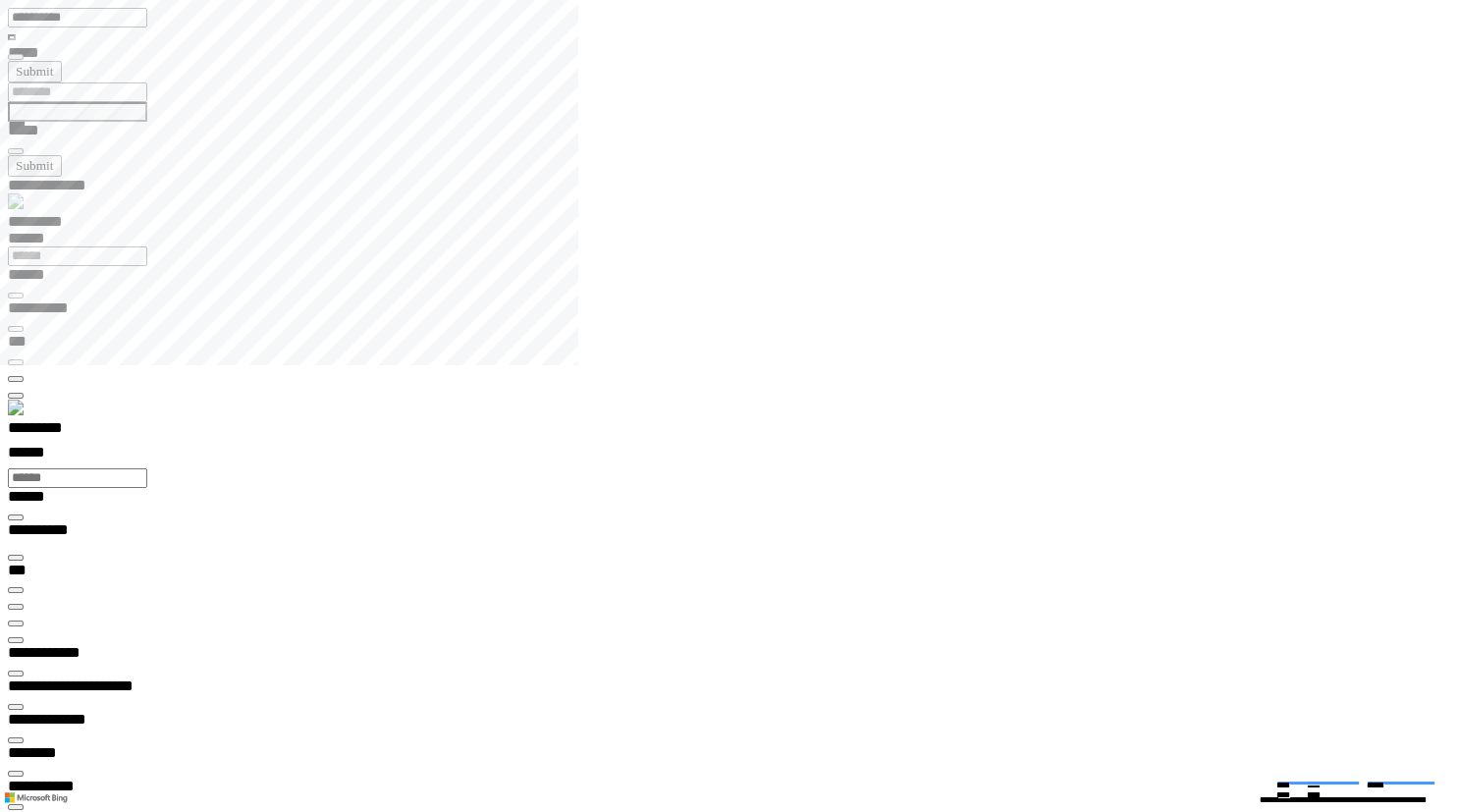 click at bounding box center (16, 14339) 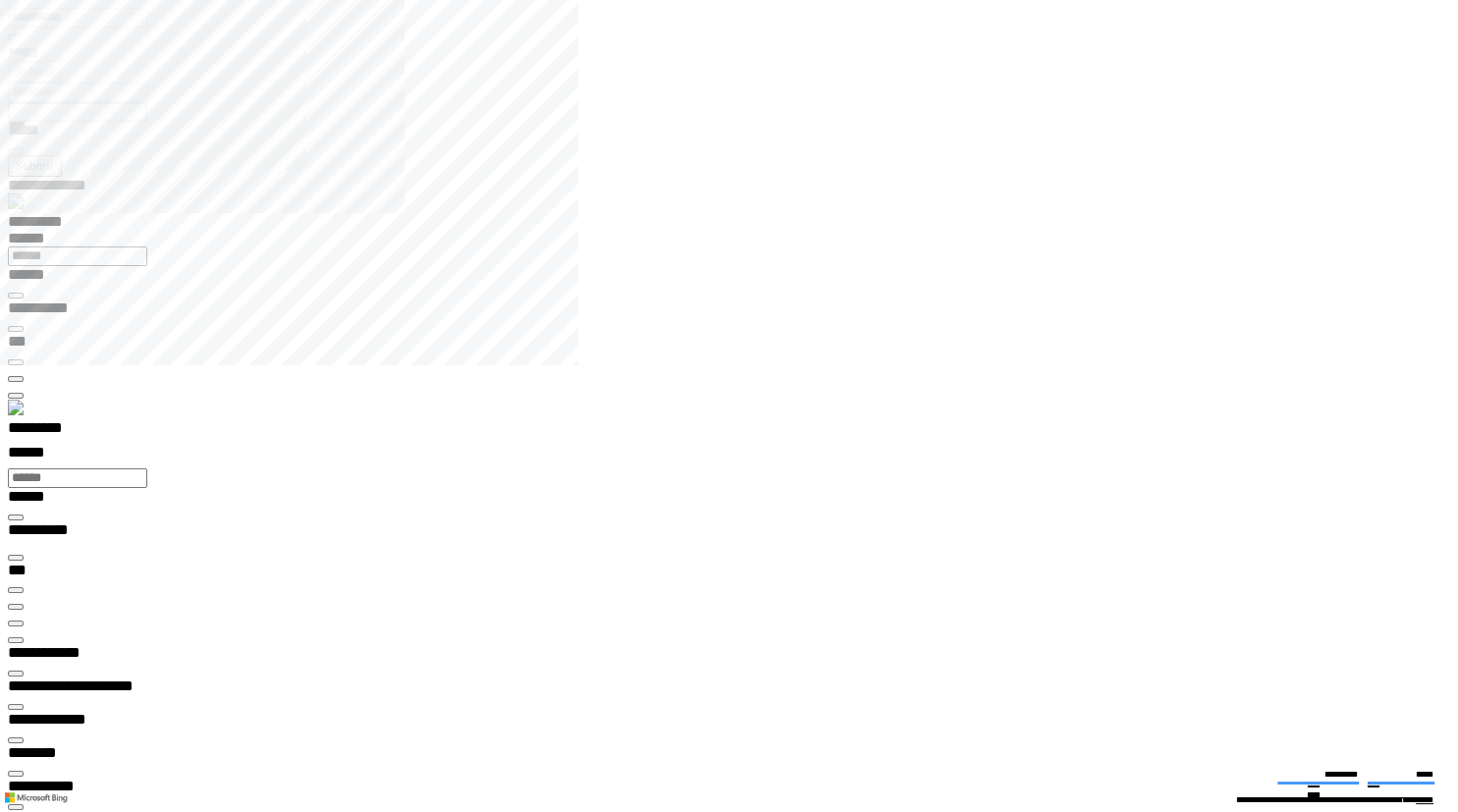 click at bounding box center [16, 14267] 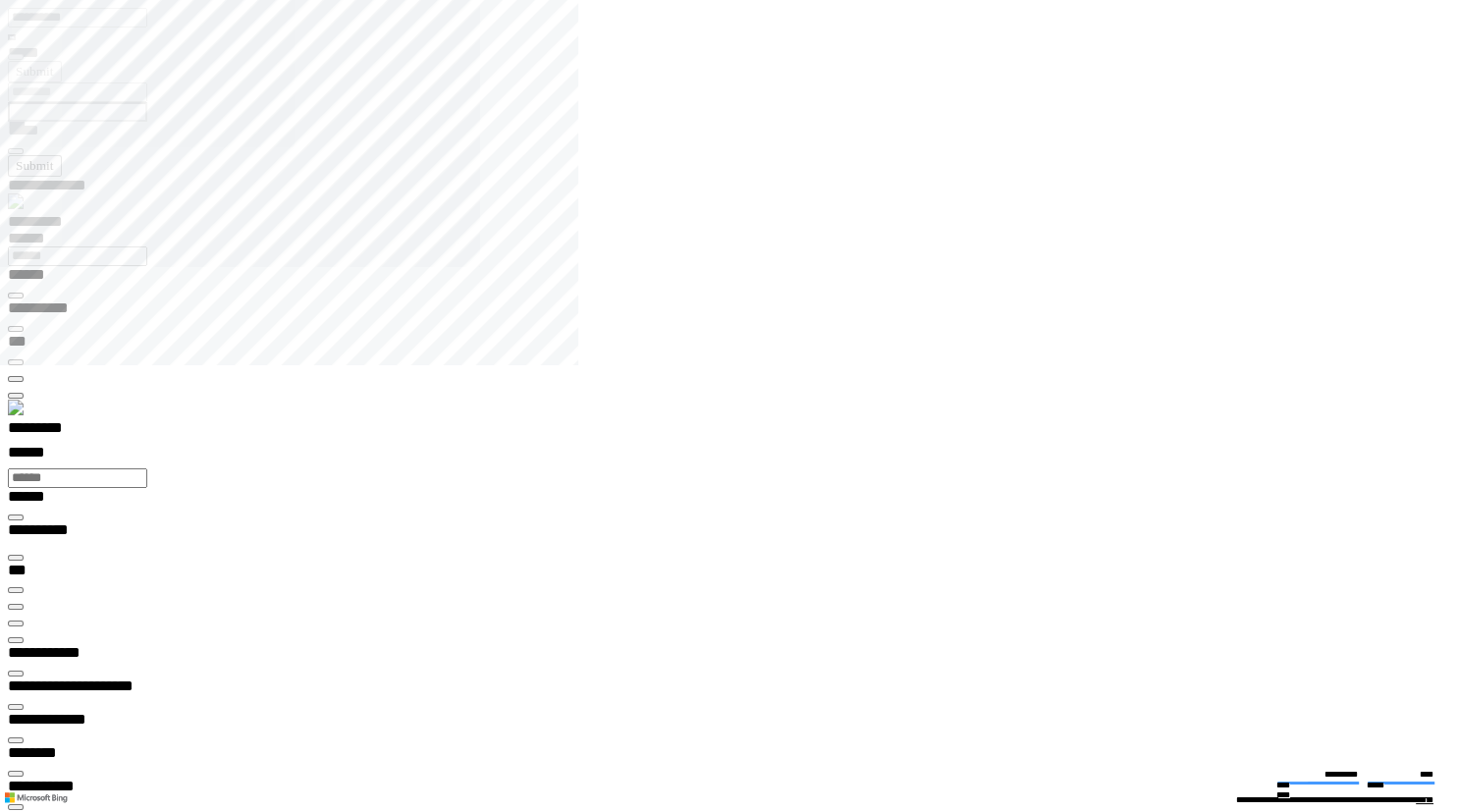click on "**********" at bounding box center (65, 13422) 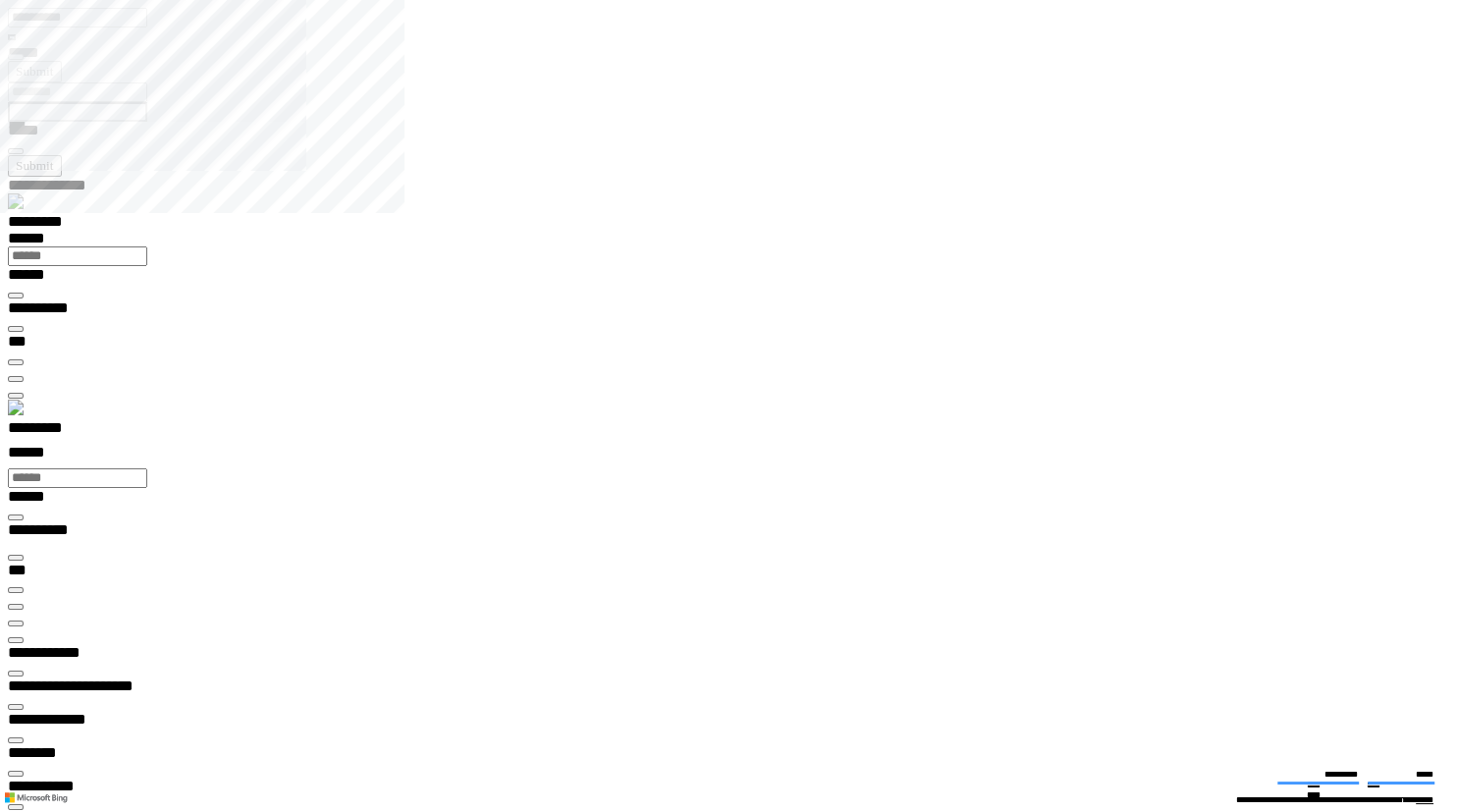 click on "**********" at bounding box center (38, 19050) 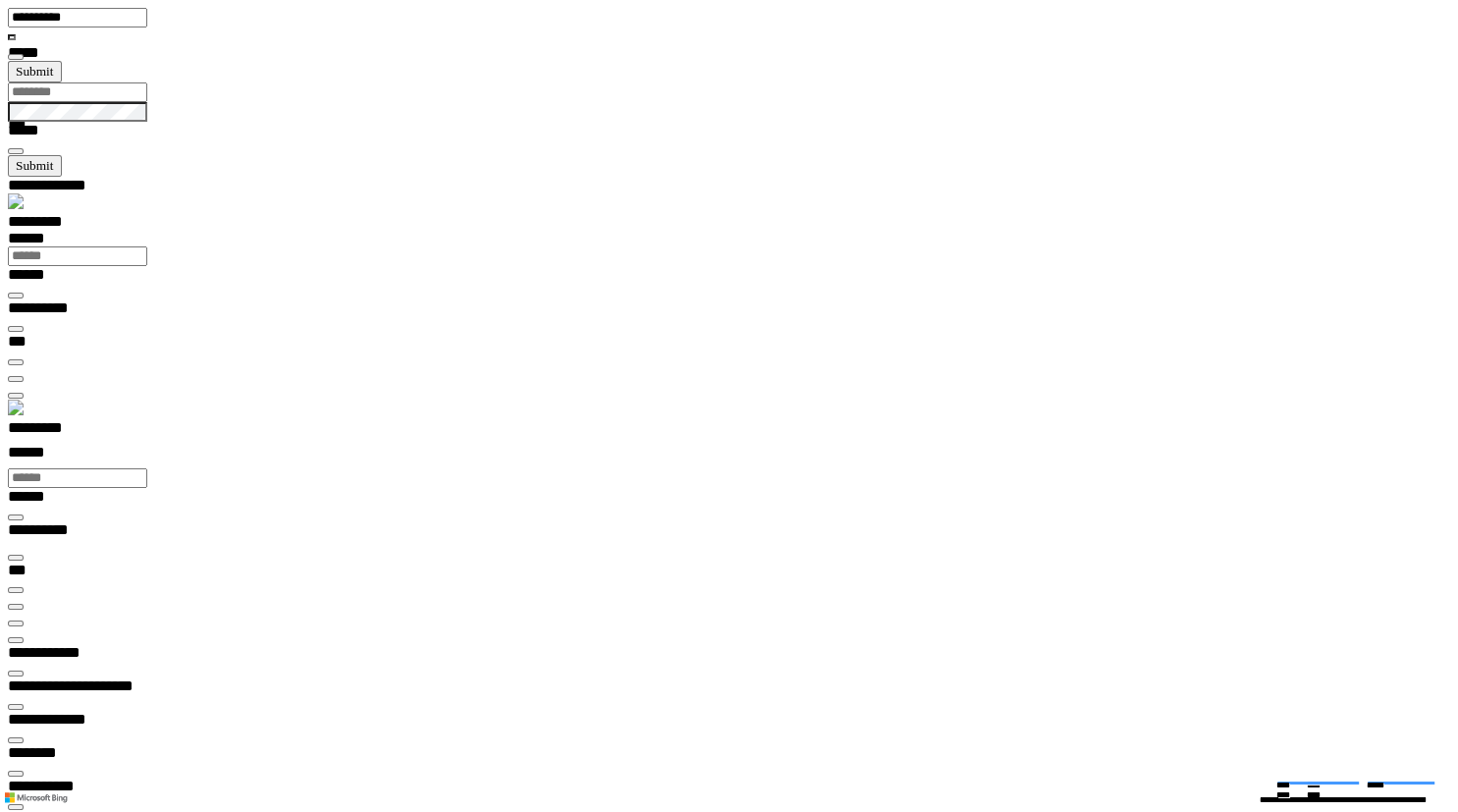 click at bounding box center (16, 14339) 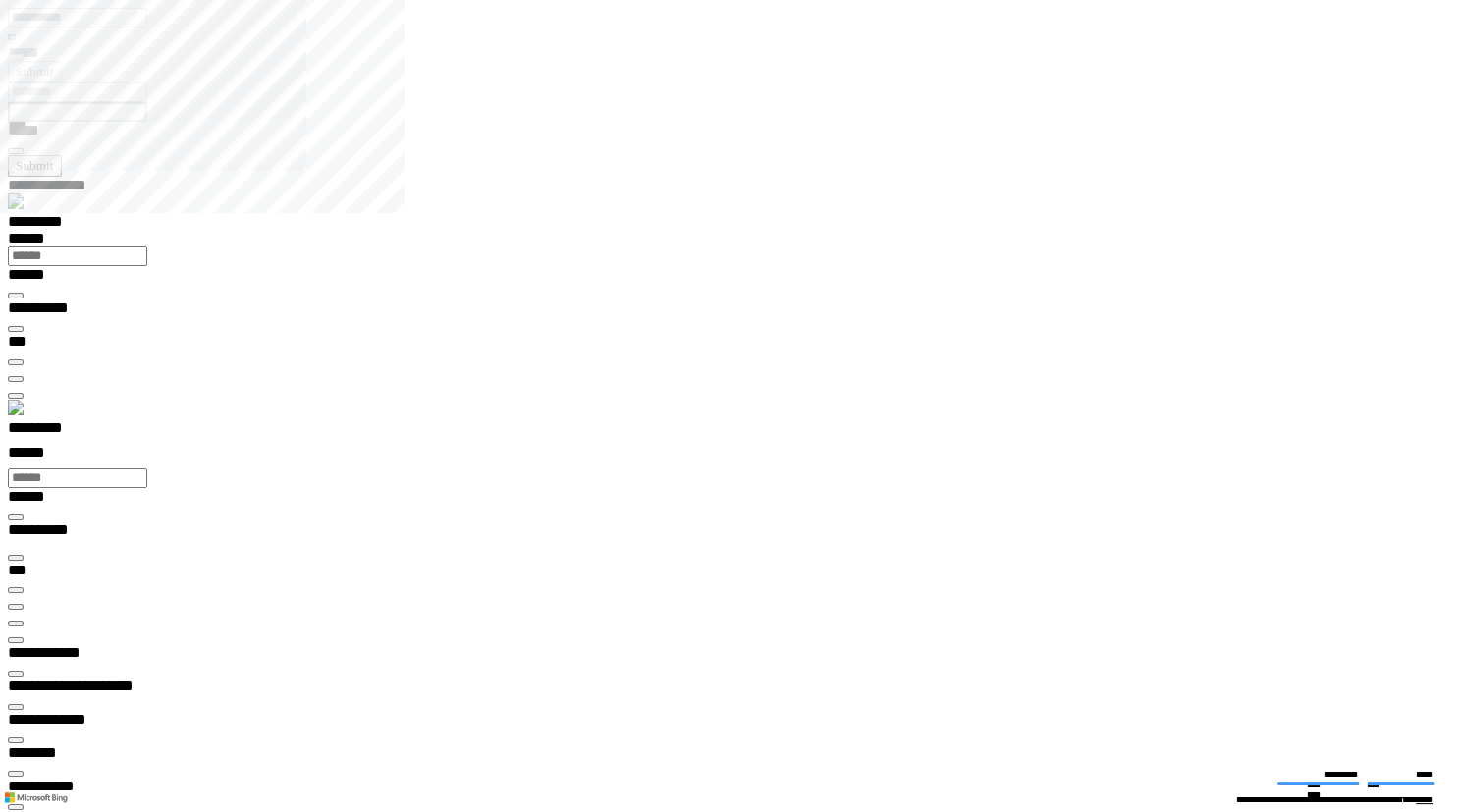 click at bounding box center (16, 14267) 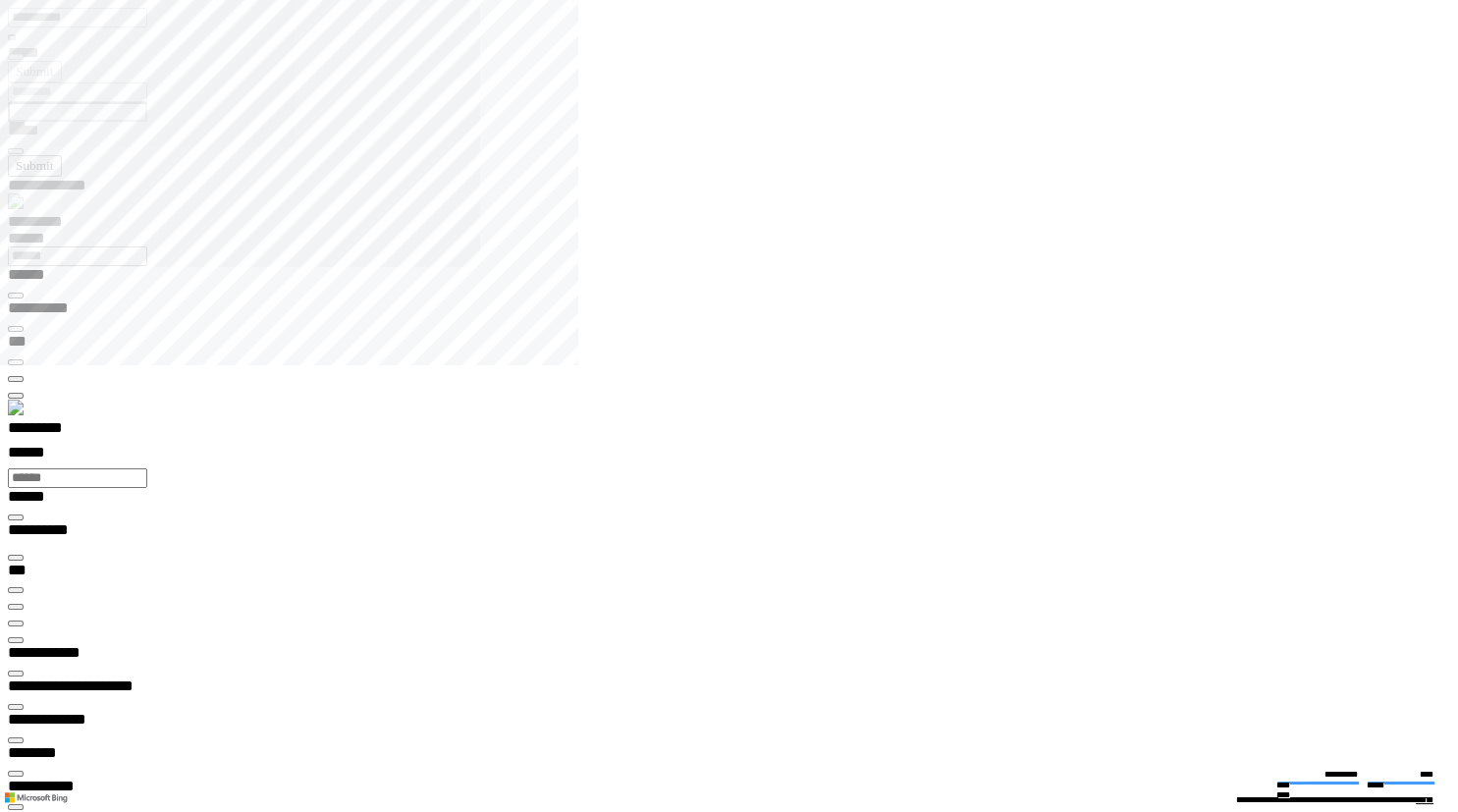 click on "**********" at bounding box center [65, 13422] 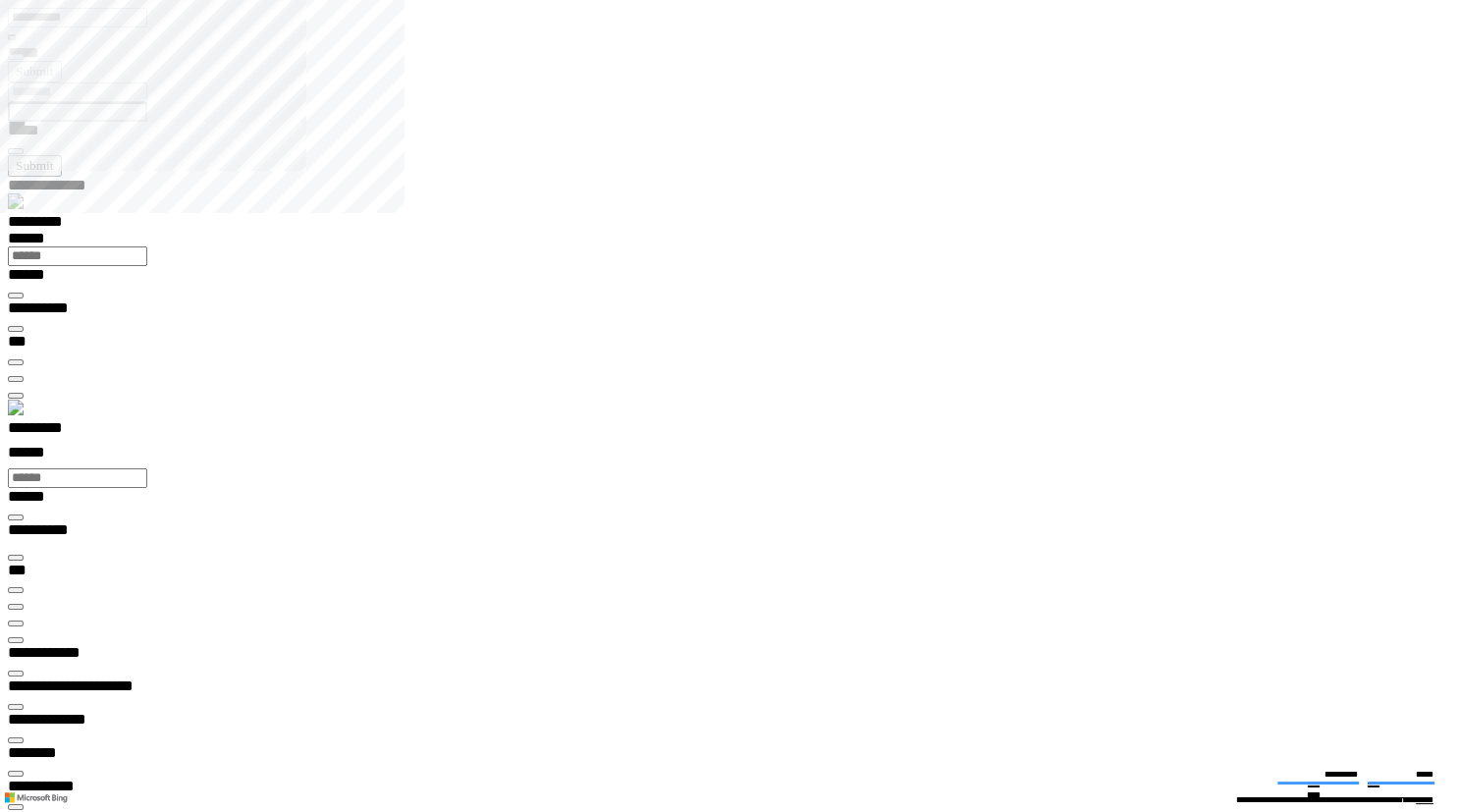 click on "**********" at bounding box center (38, 19050) 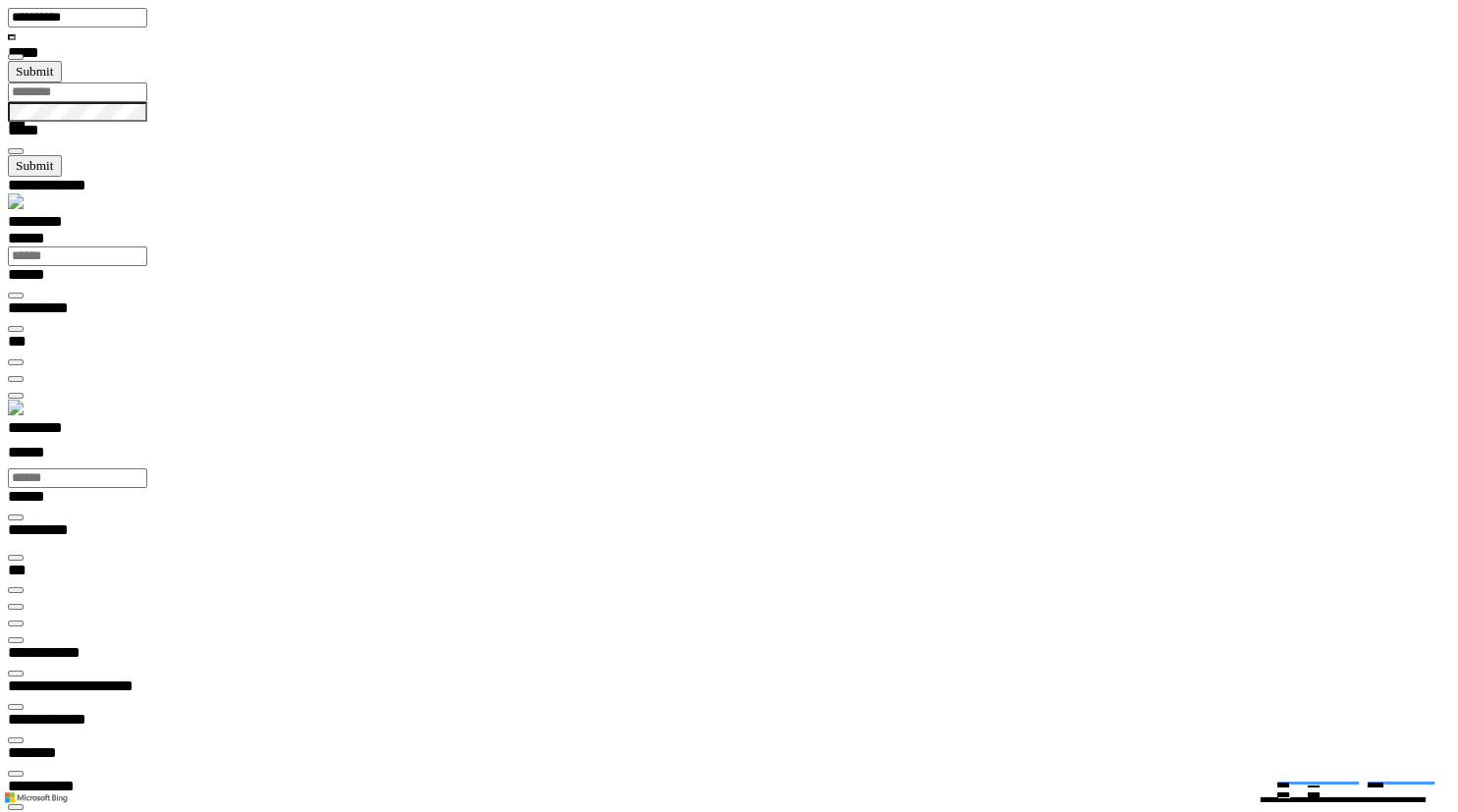 click at bounding box center [16, 14339] 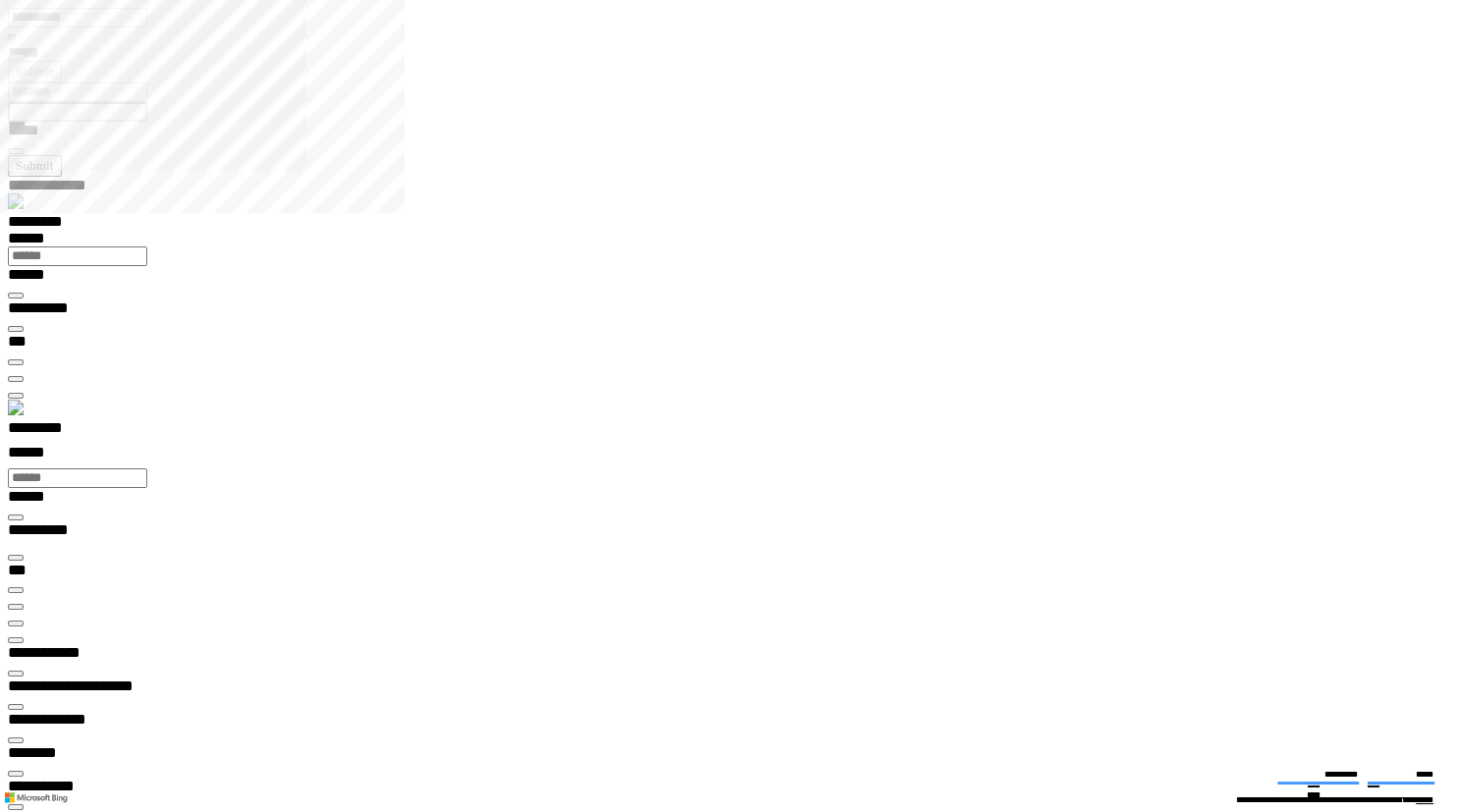 click on "**********" at bounding box center [38, 19050] 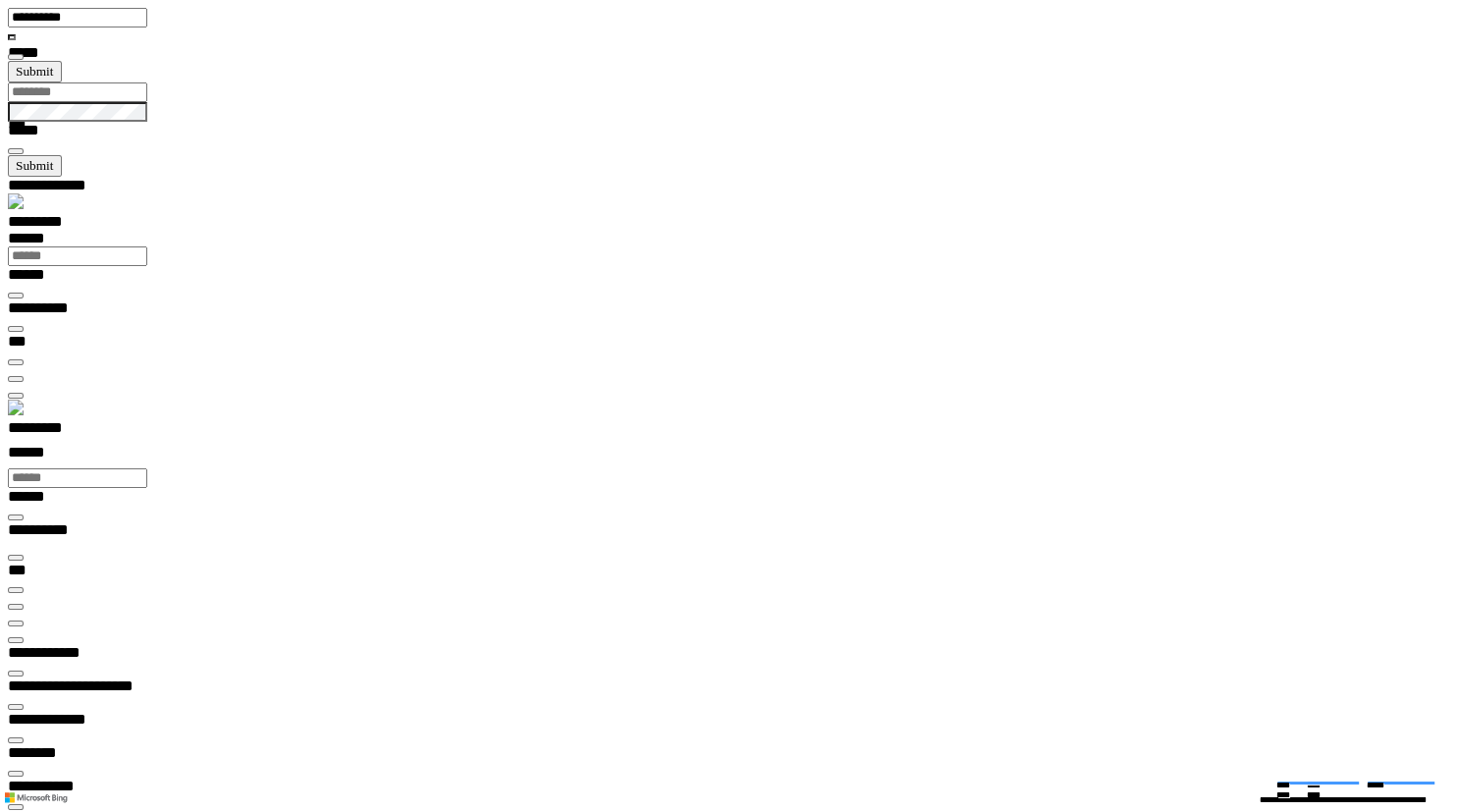 click at bounding box center [16, 14339] 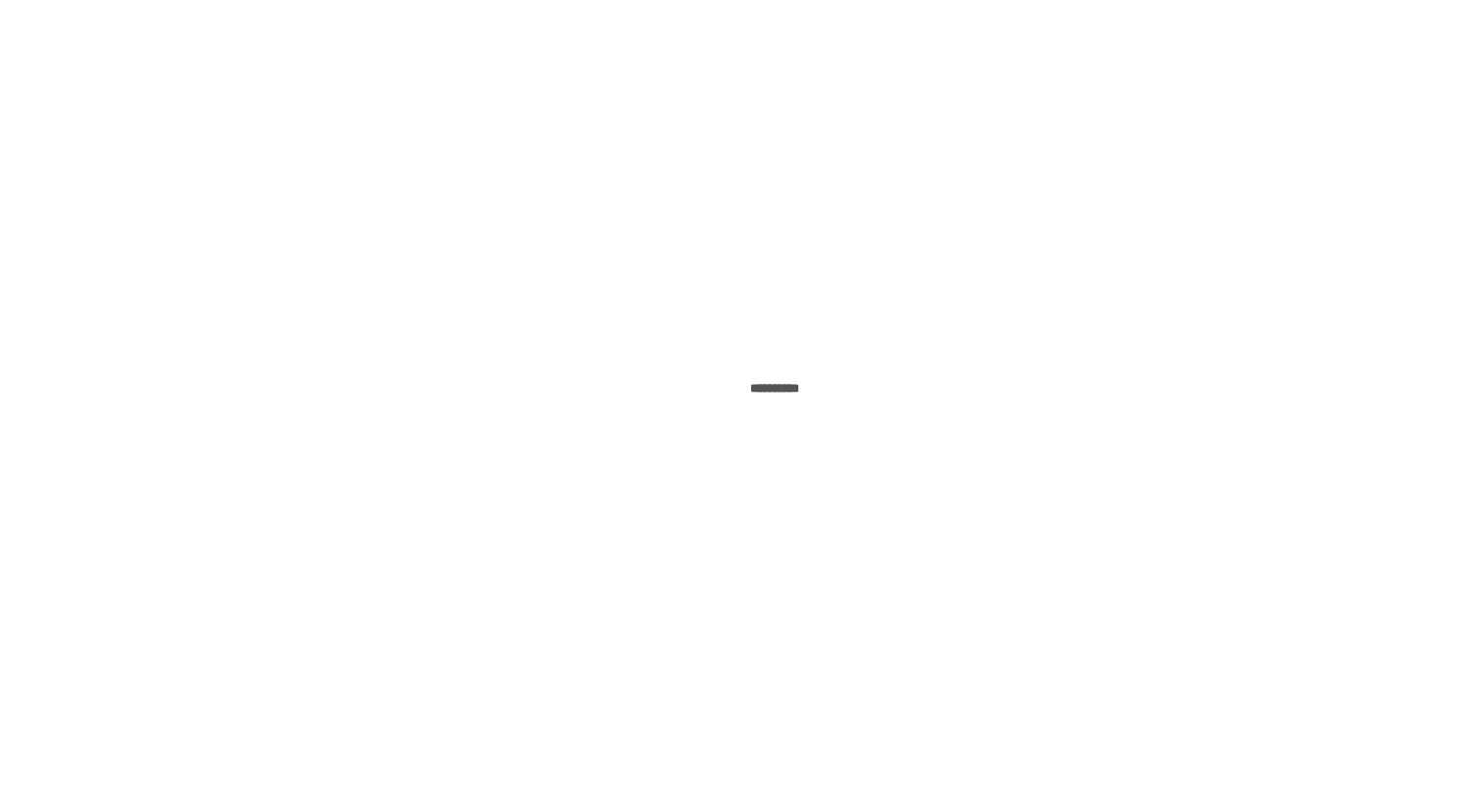 scroll, scrollTop: 0, scrollLeft: 0, axis: both 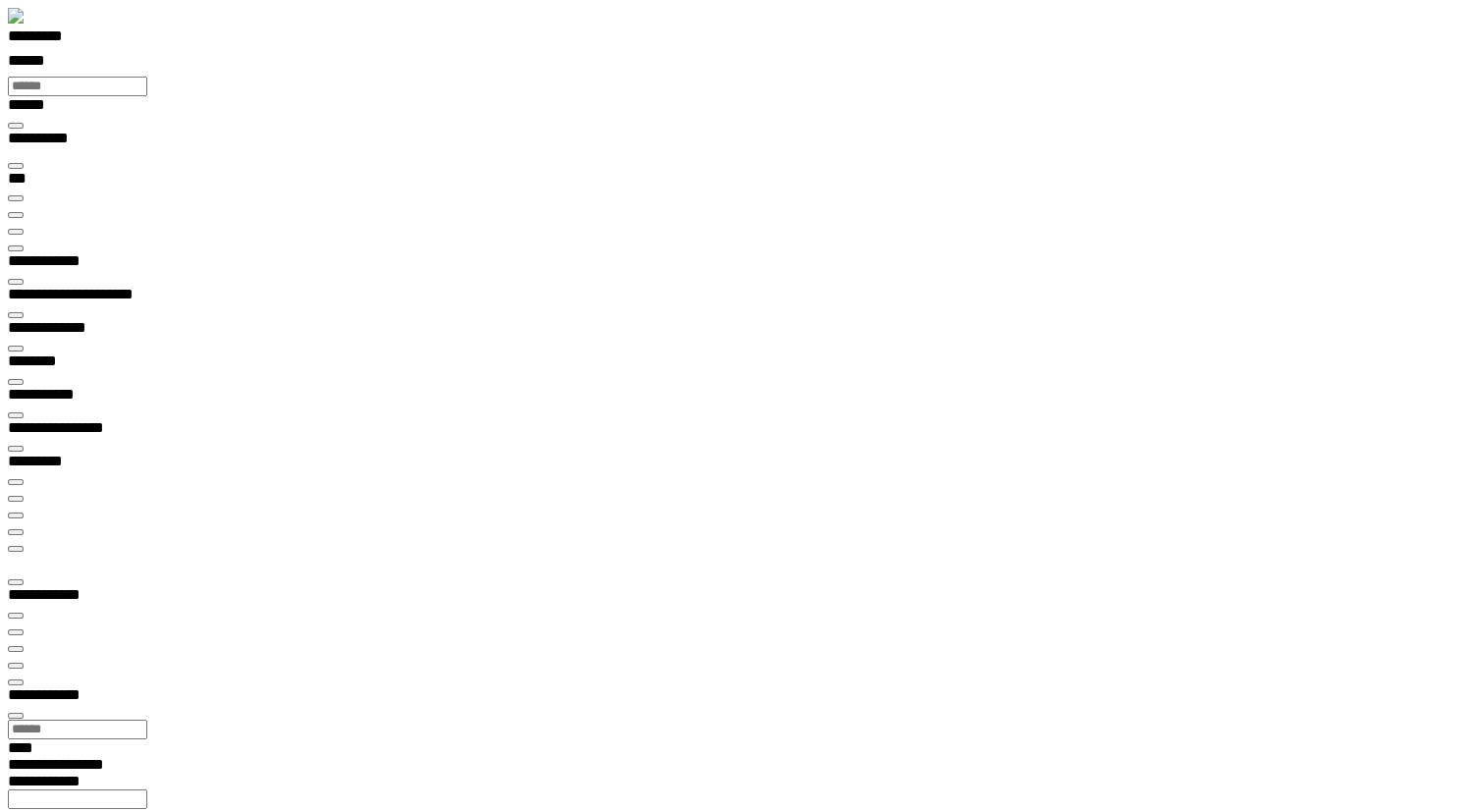 click at bounding box center (16, 166) 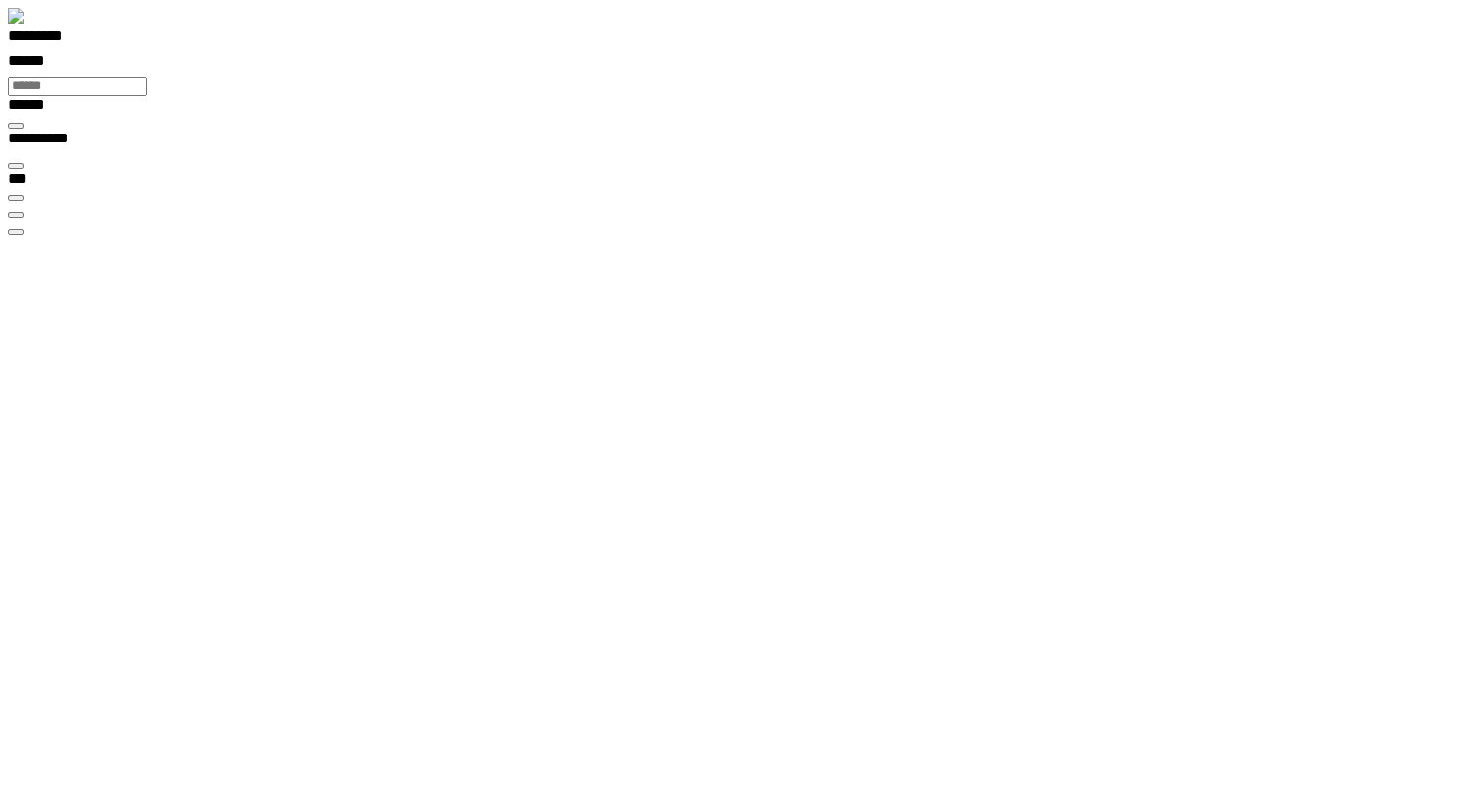 click on "********* ******" at bounding box center [736, 52] 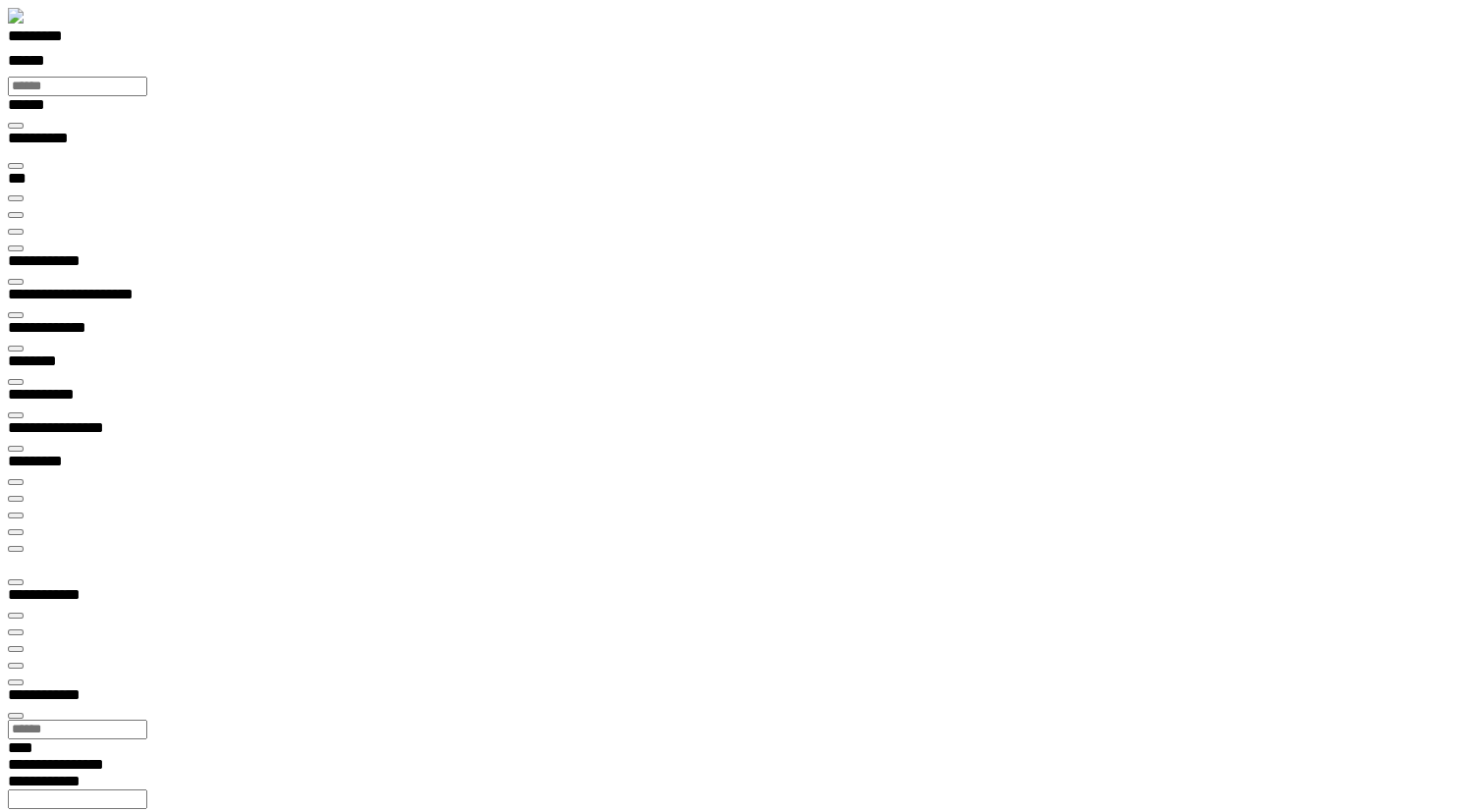 scroll, scrollTop: 21, scrollLeft: 78, axis: both 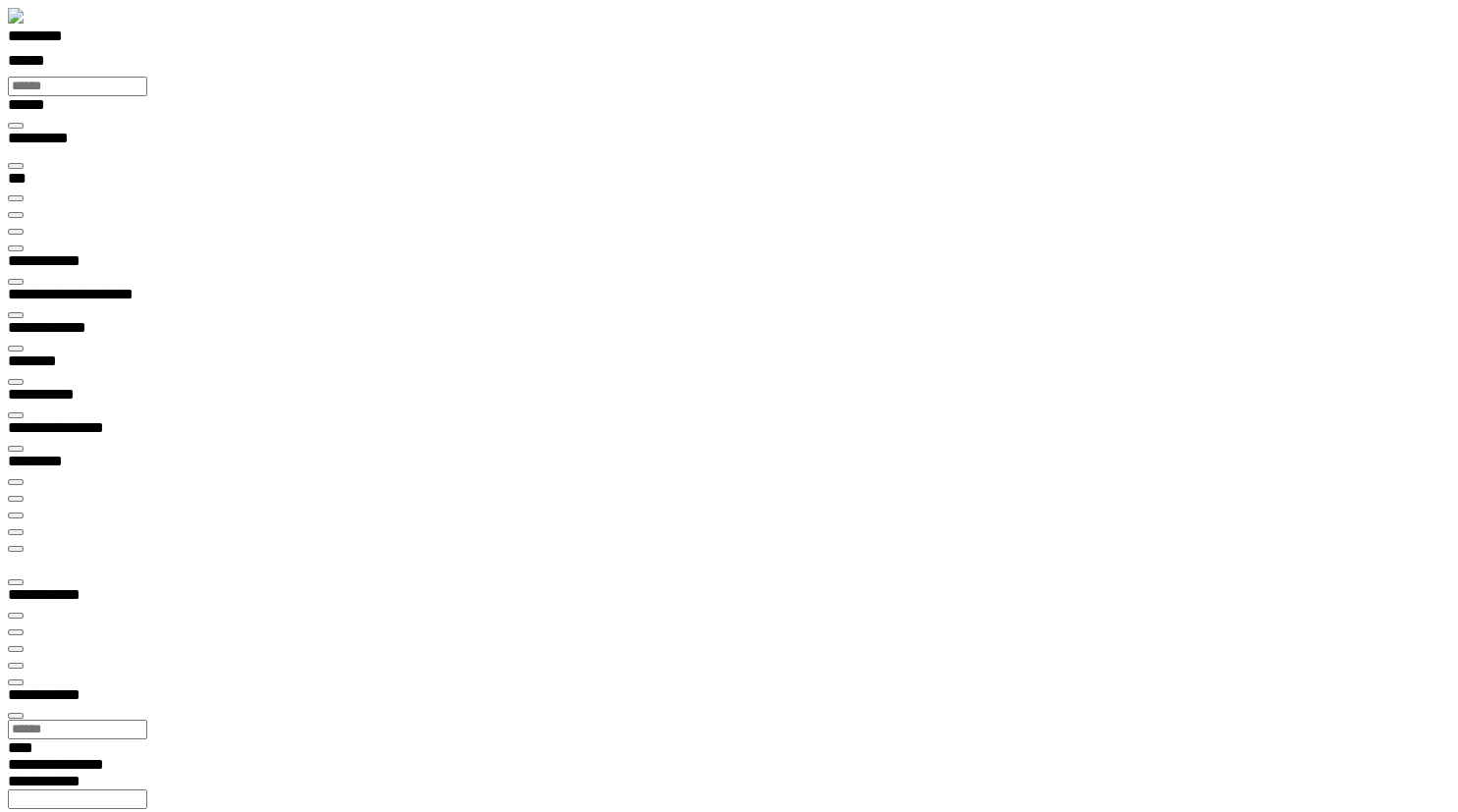 click on "**********" at bounding box center [442, 13030] 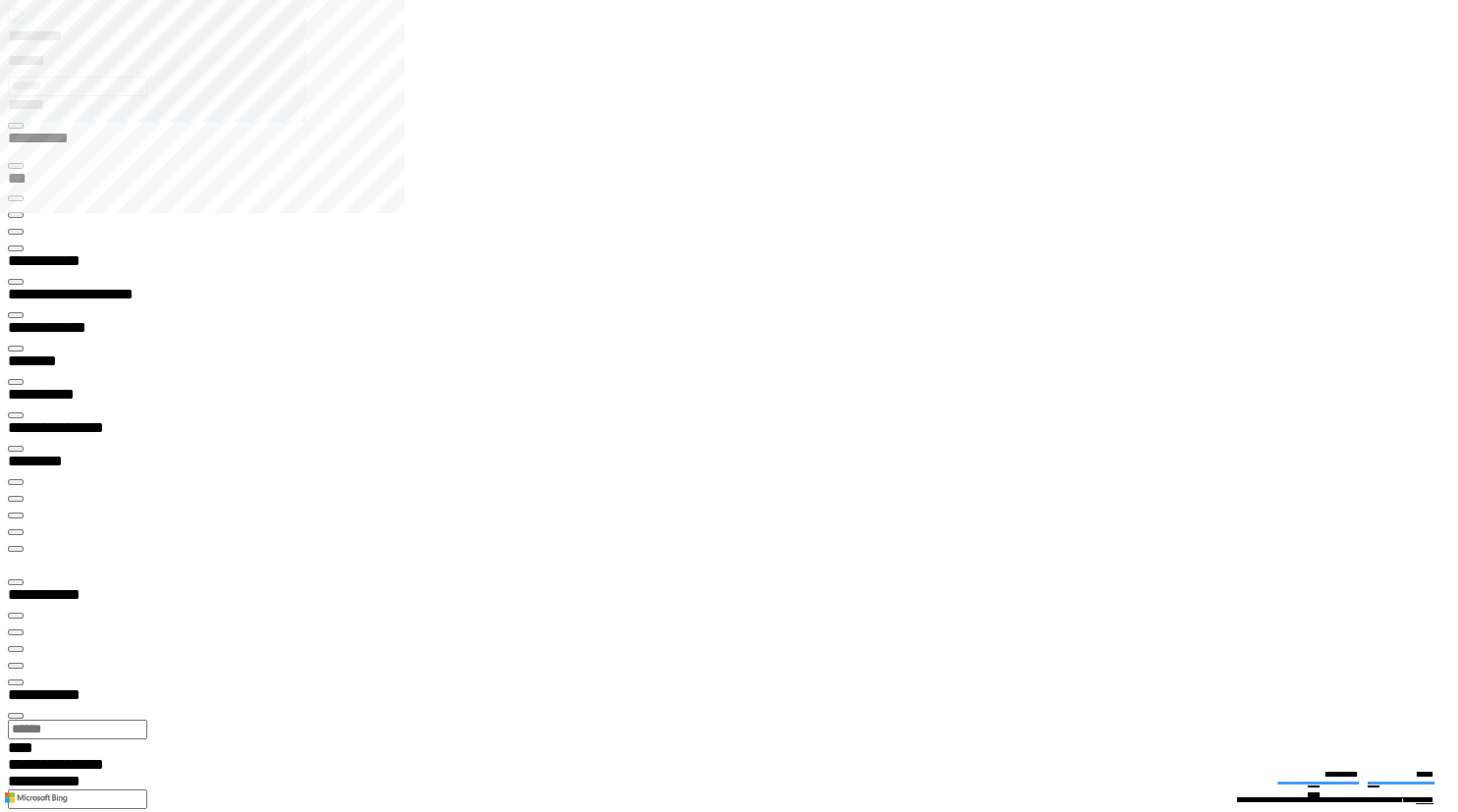 type on "**********" 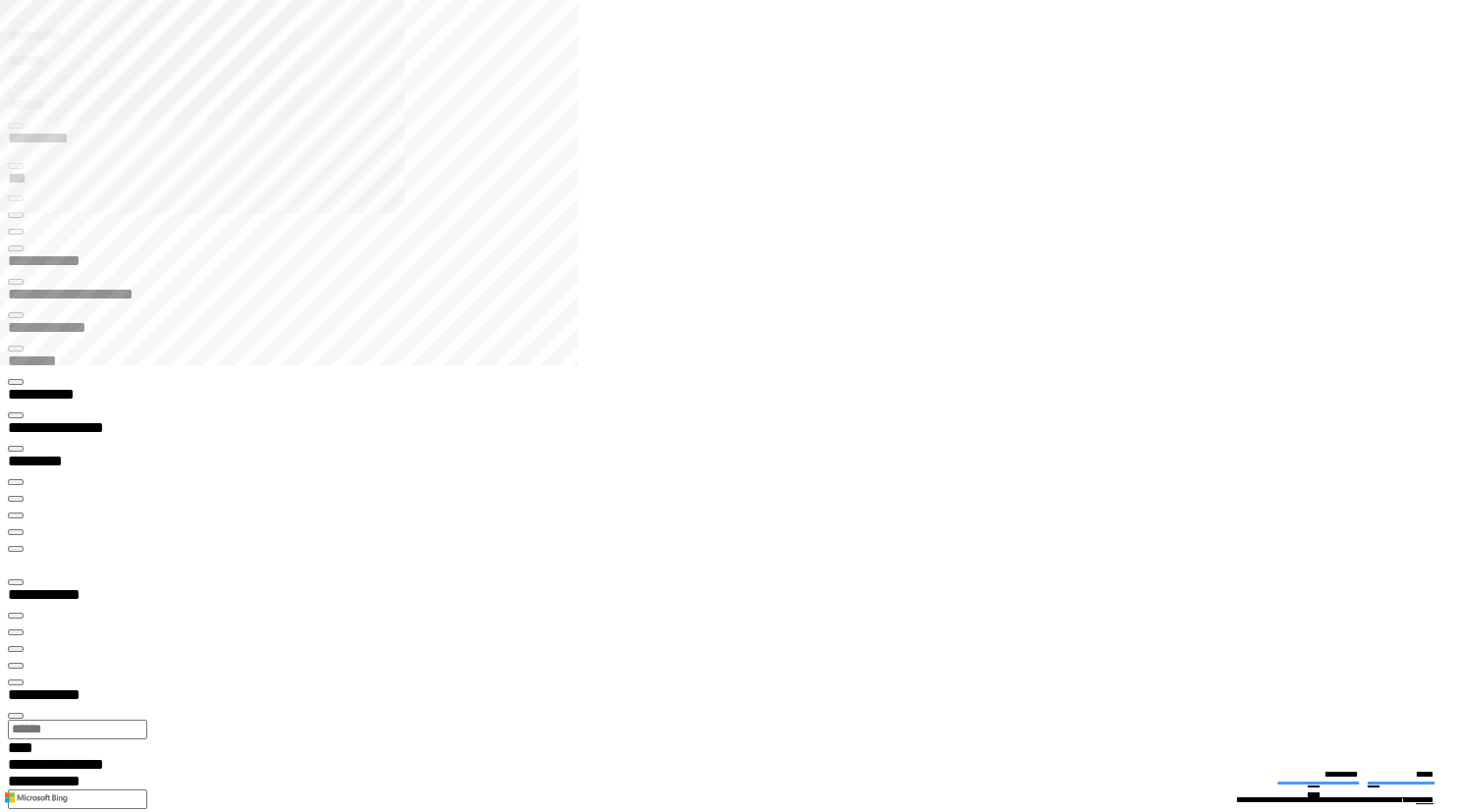 click at bounding box center [16, 17674] 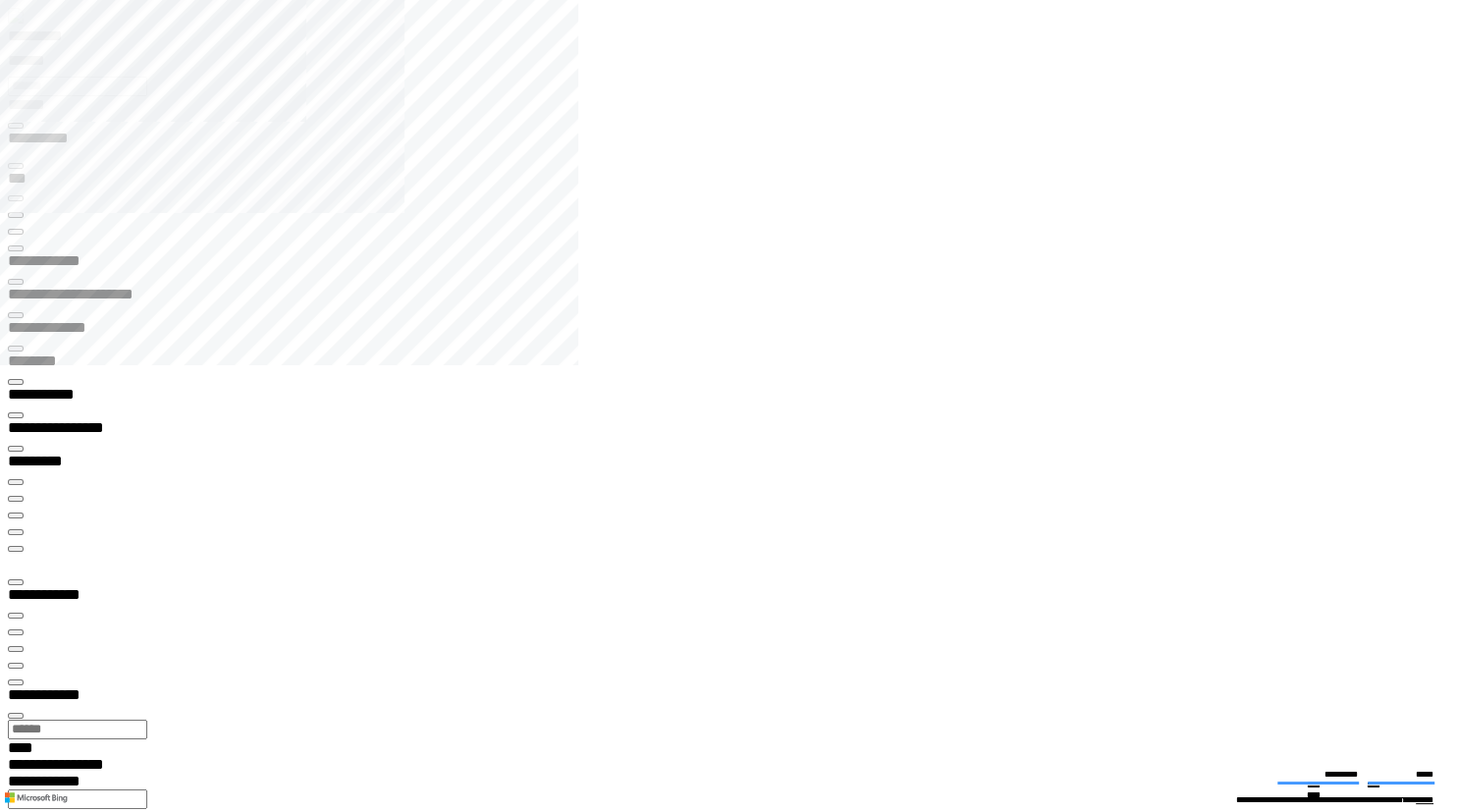 scroll, scrollTop: 0, scrollLeft: 0, axis: both 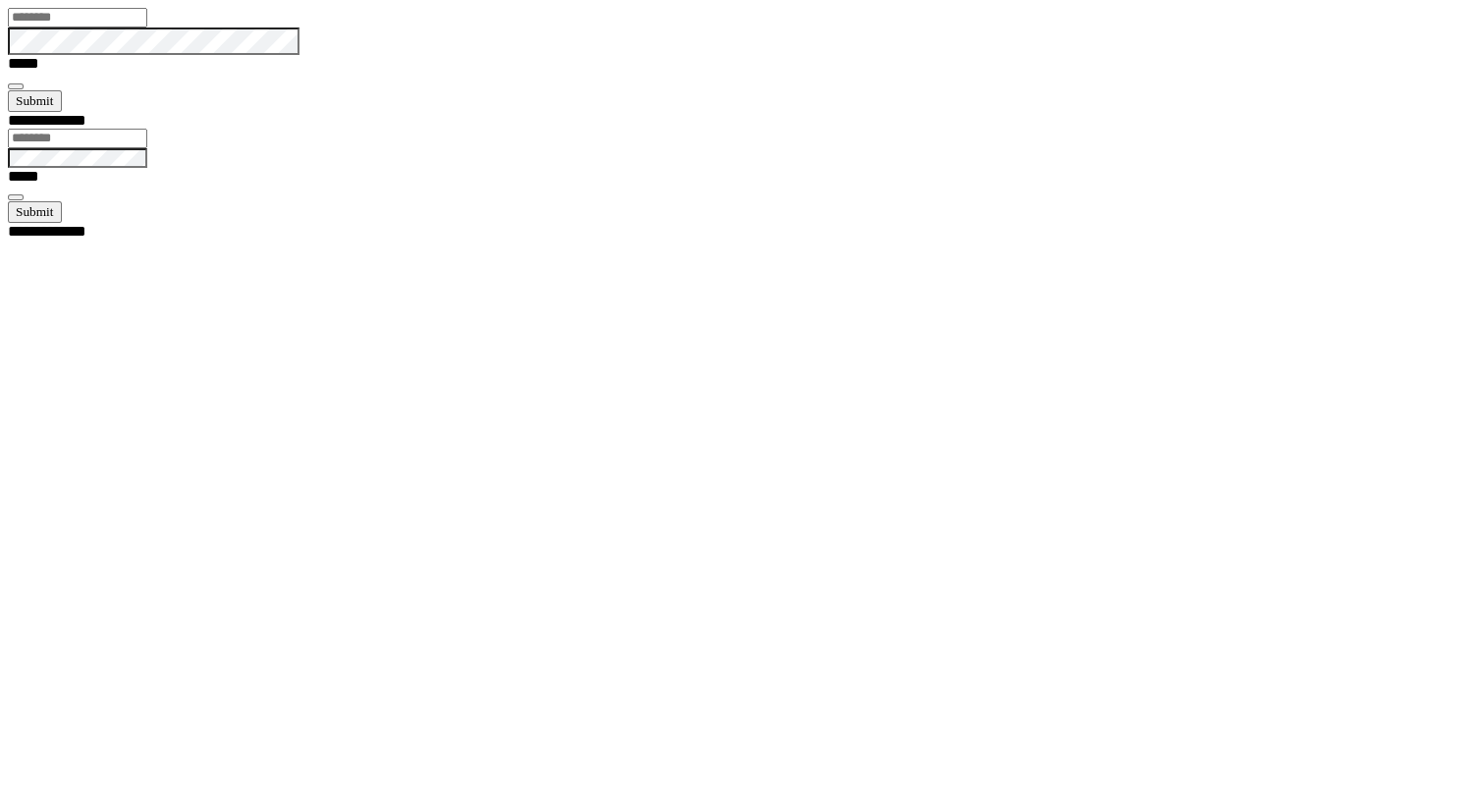 click at bounding box center (78, 18) 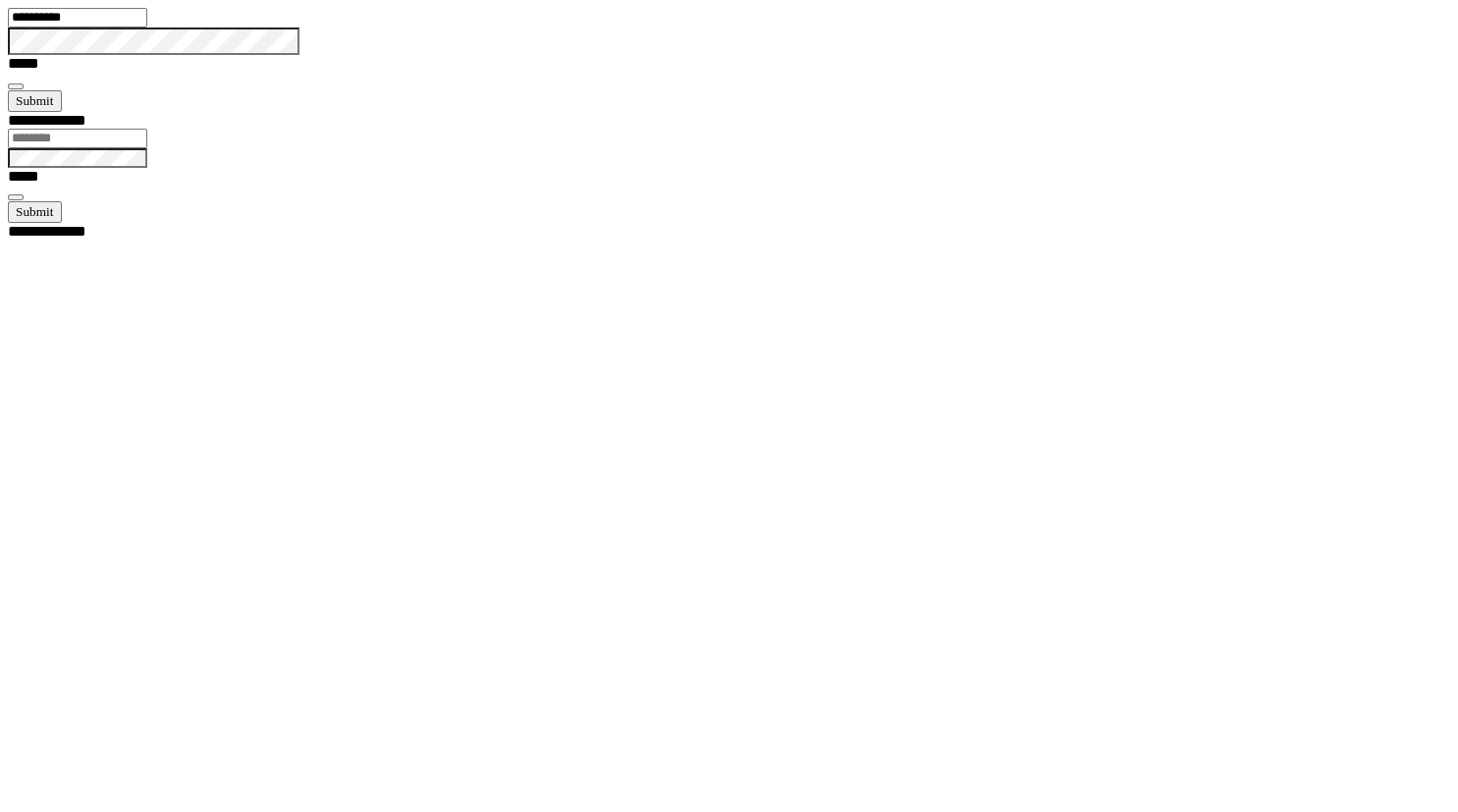 type on "**********" 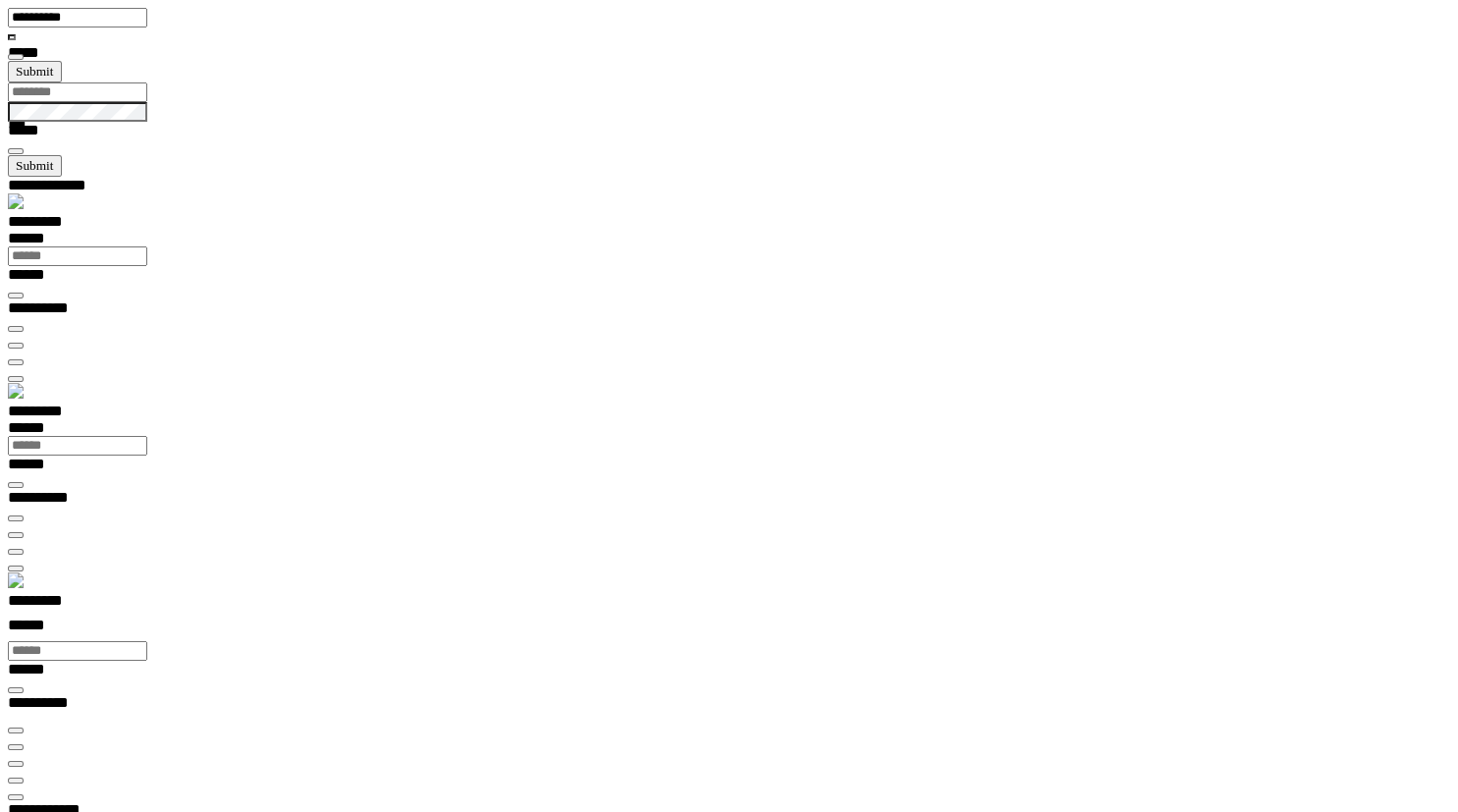 click on "*********" at bounding box center (736, 604) 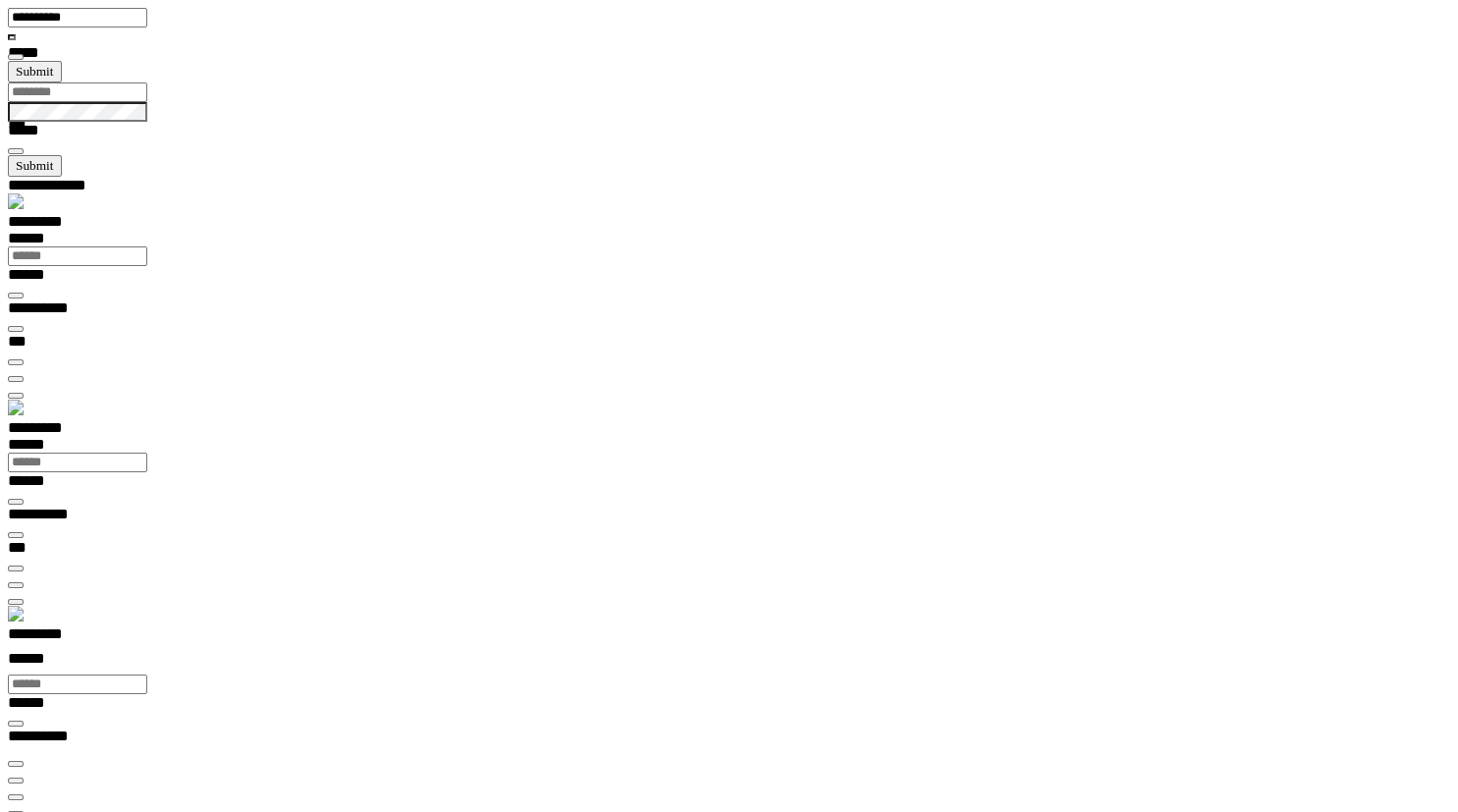 click on "*********" at bounding box center (56, 637) 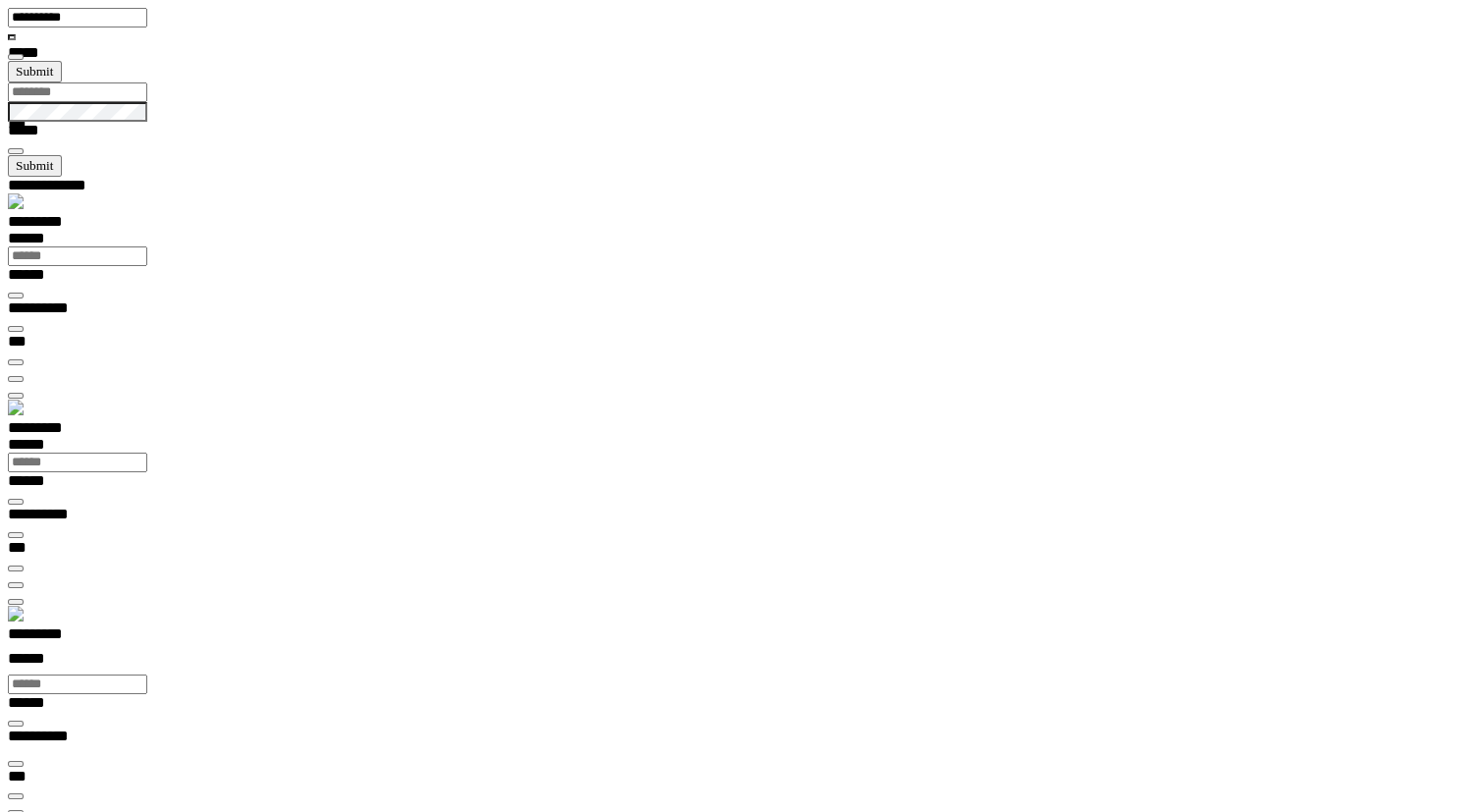 scroll, scrollTop: 97476, scrollLeft: 97985, axis: both 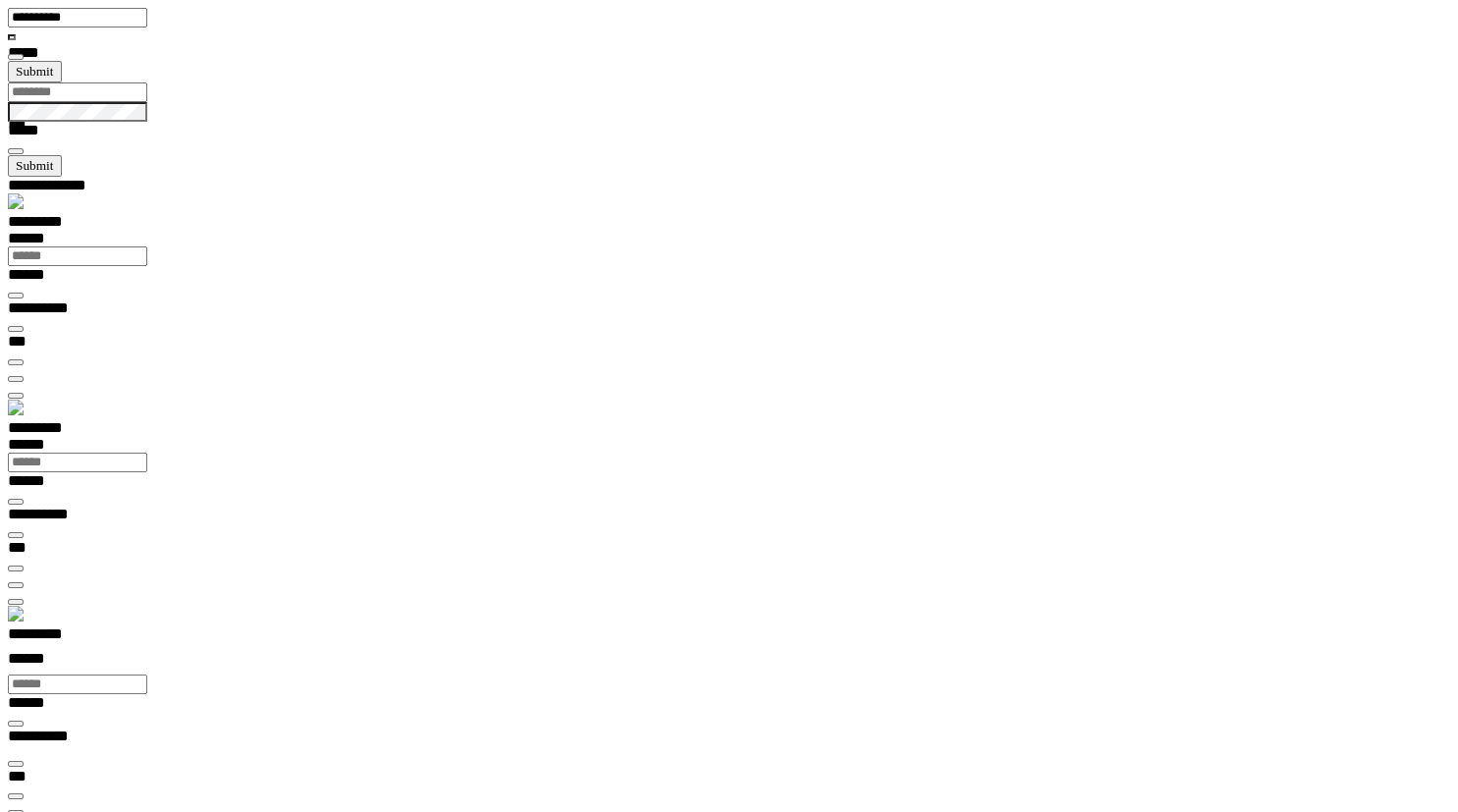 click on "**********" at bounding box center (65, 13628) 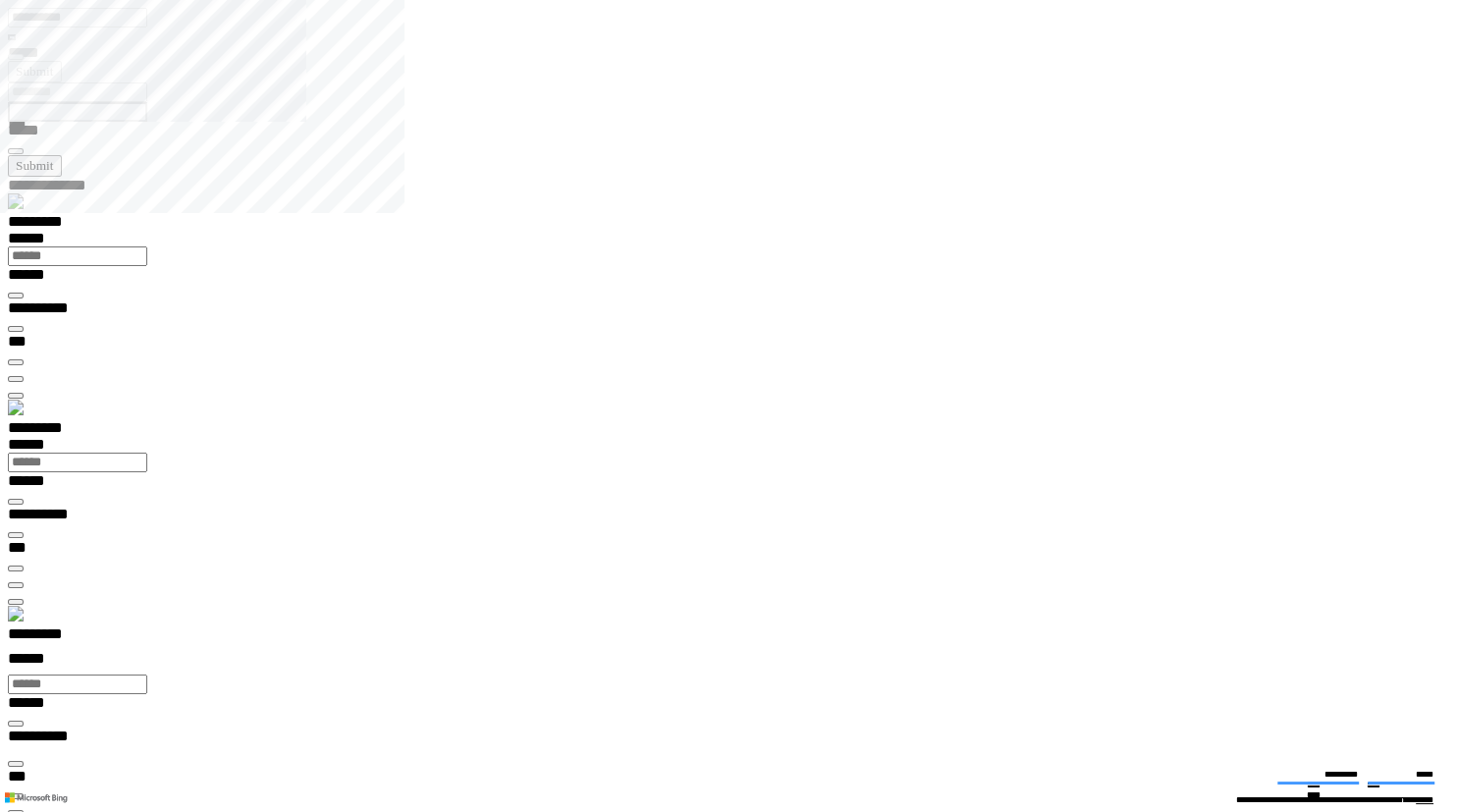 type on "**********" 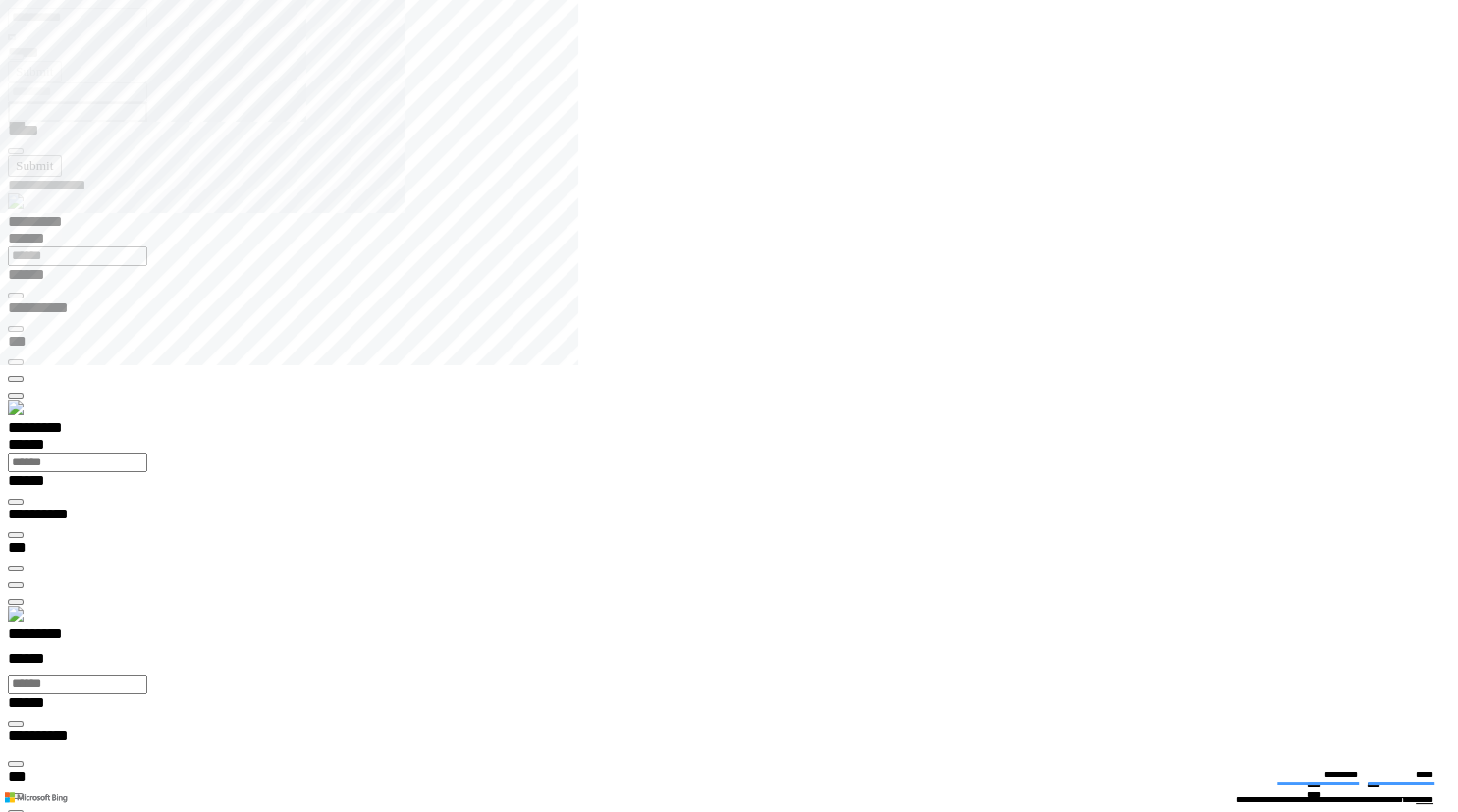 click on "**********" at bounding box center (38, 19256) 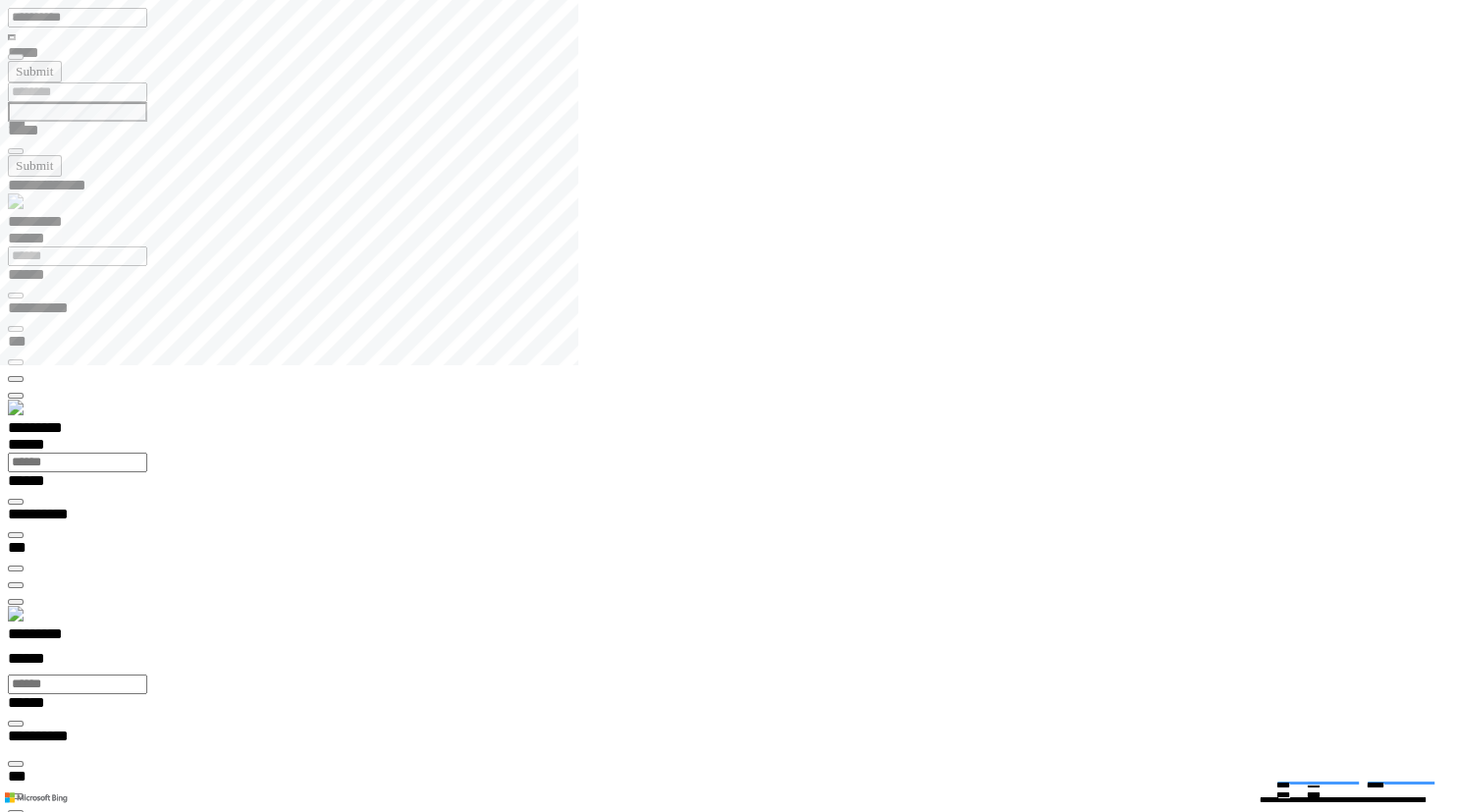 click at bounding box center (16, 14545) 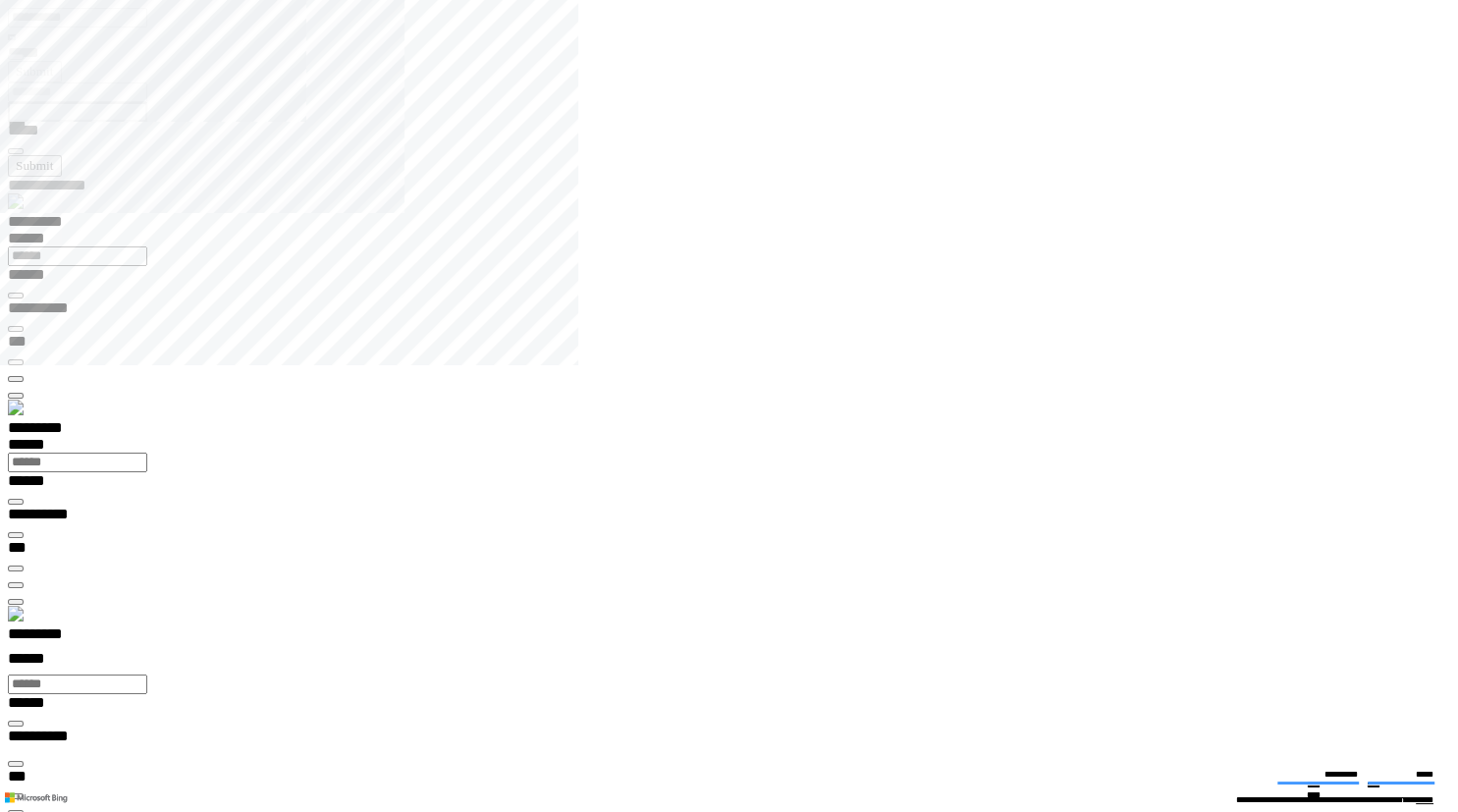 click at bounding box center [16, 18332] 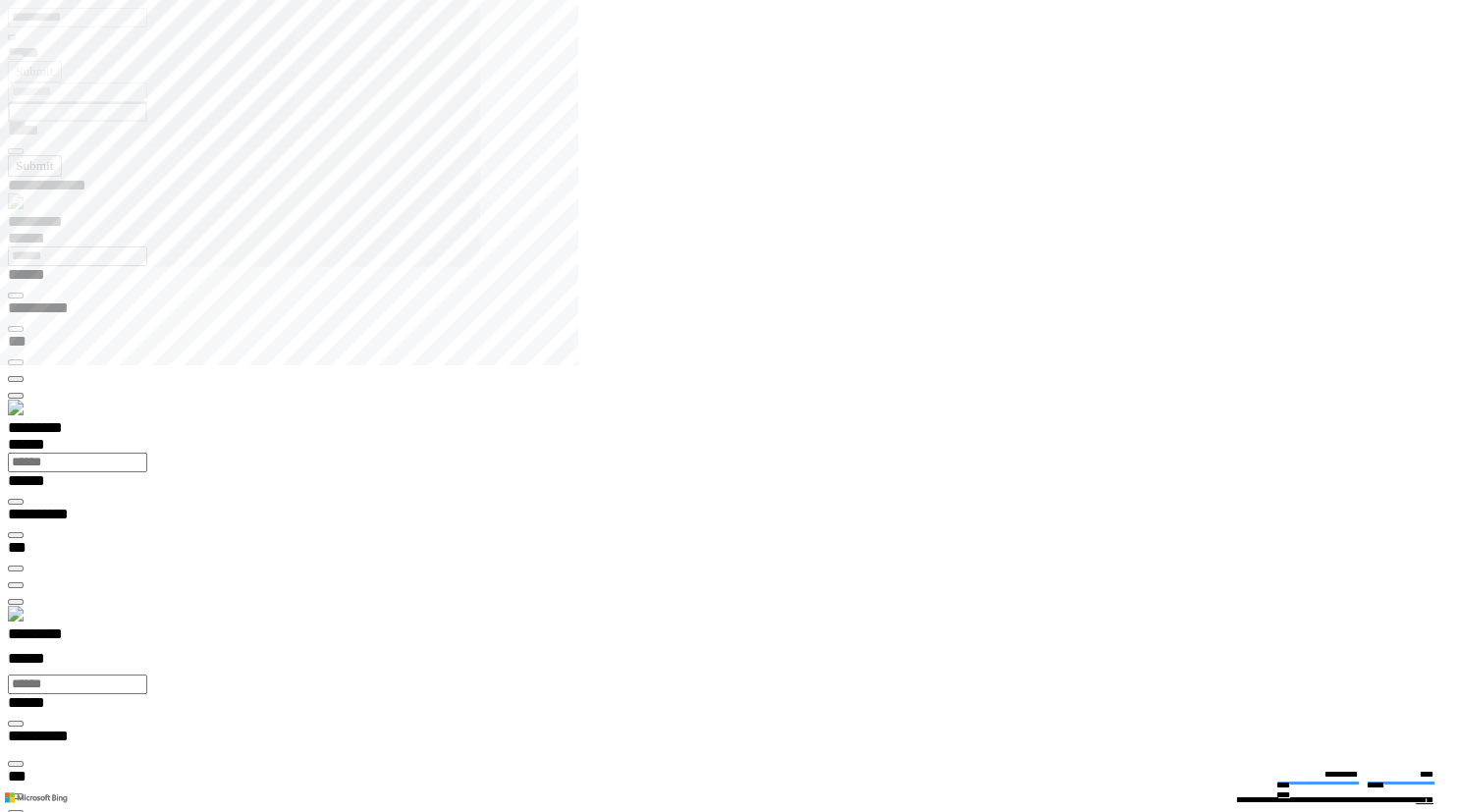 click on "**********" at bounding box center [69, 13914] 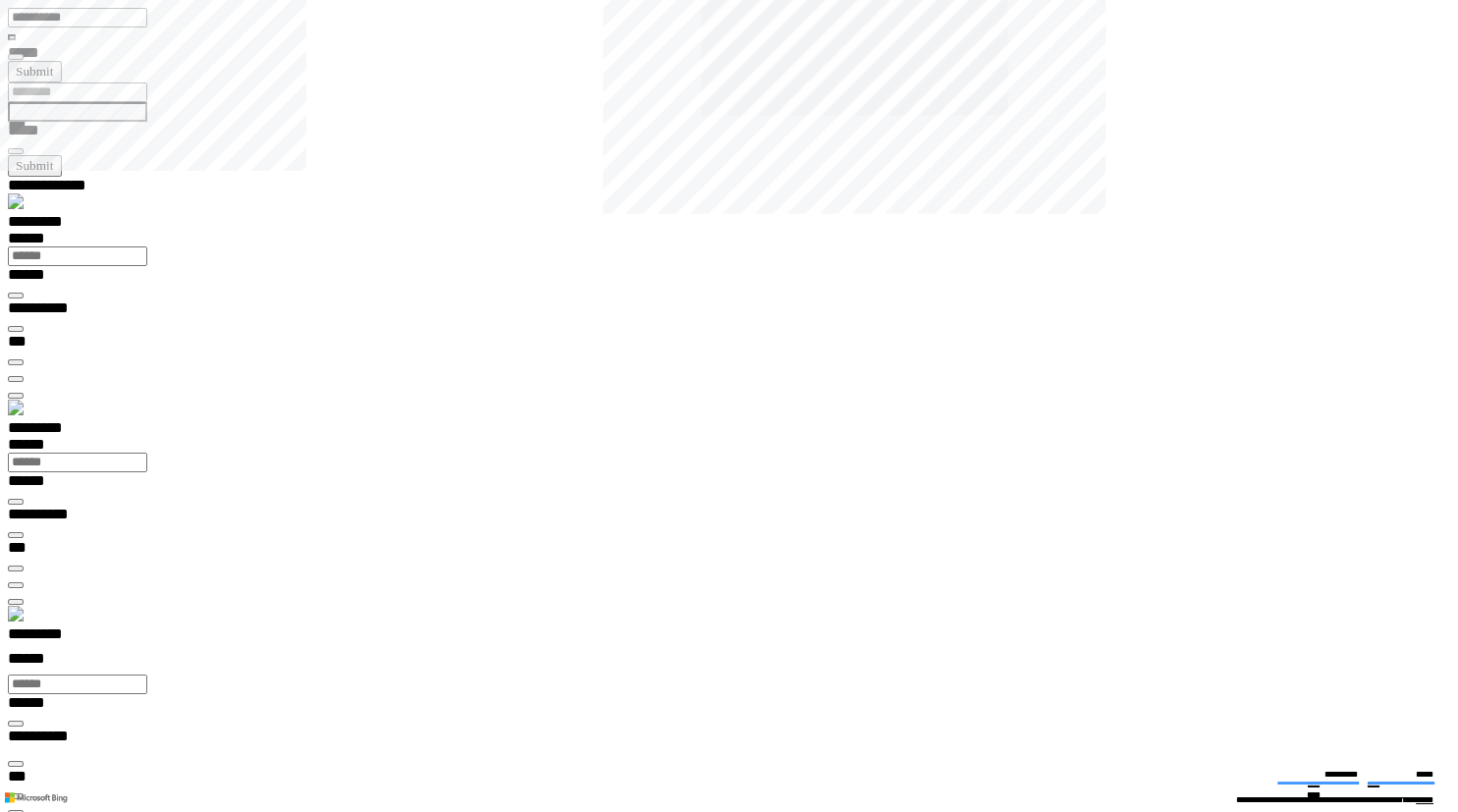 type on "**********" 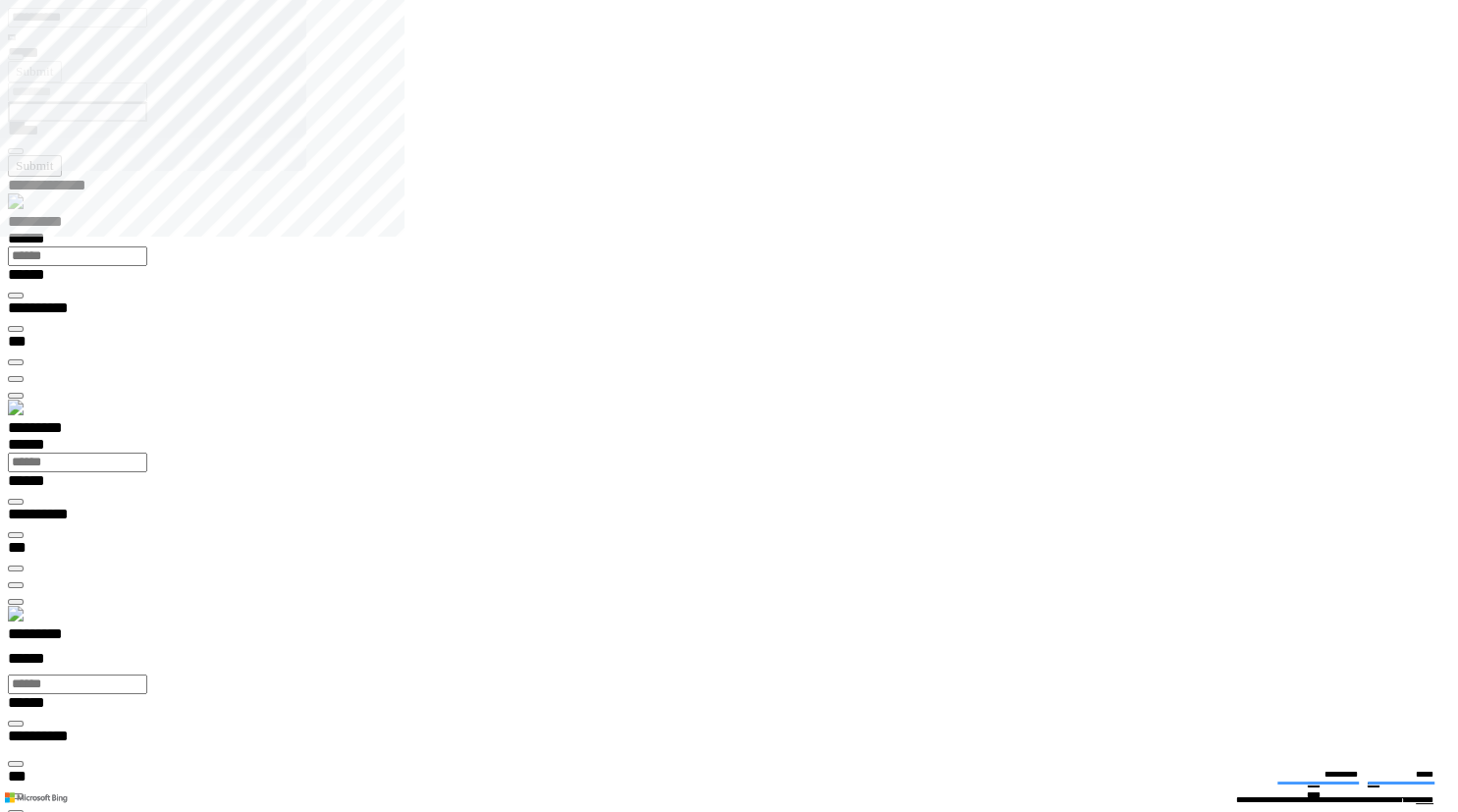 click on "**********" at bounding box center [38, 19240] 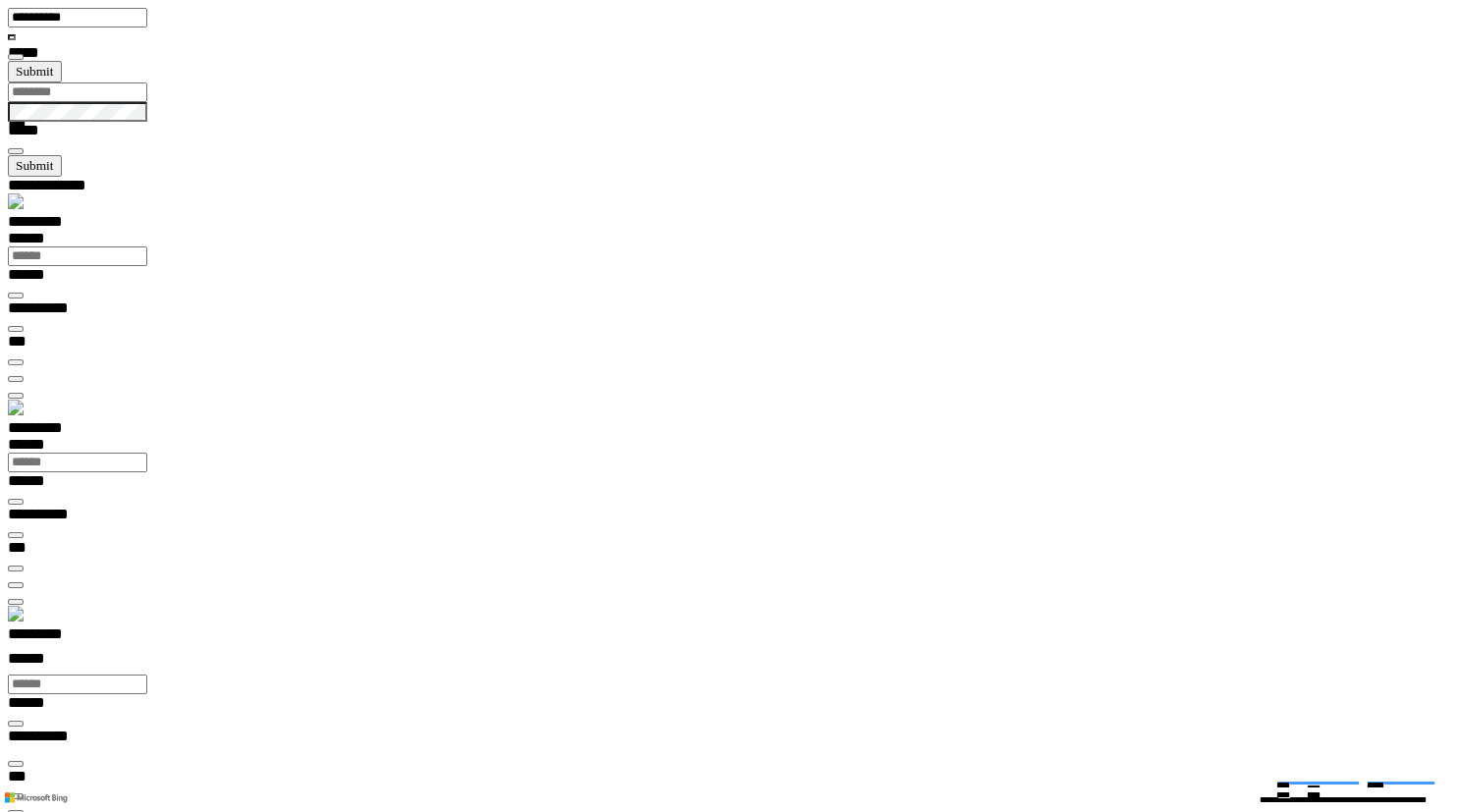 click at bounding box center [16, 14545] 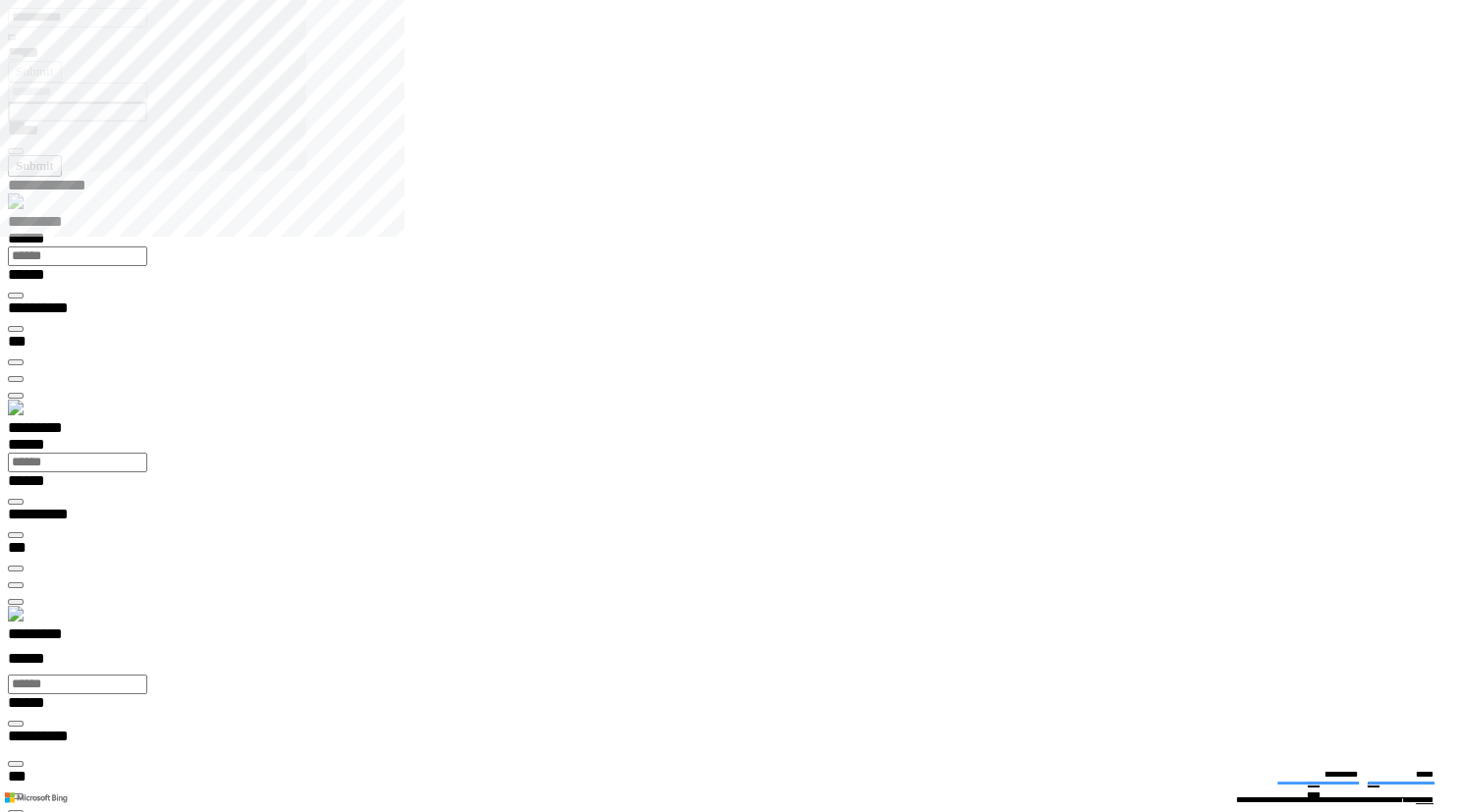 click at bounding box center [16, 18316] 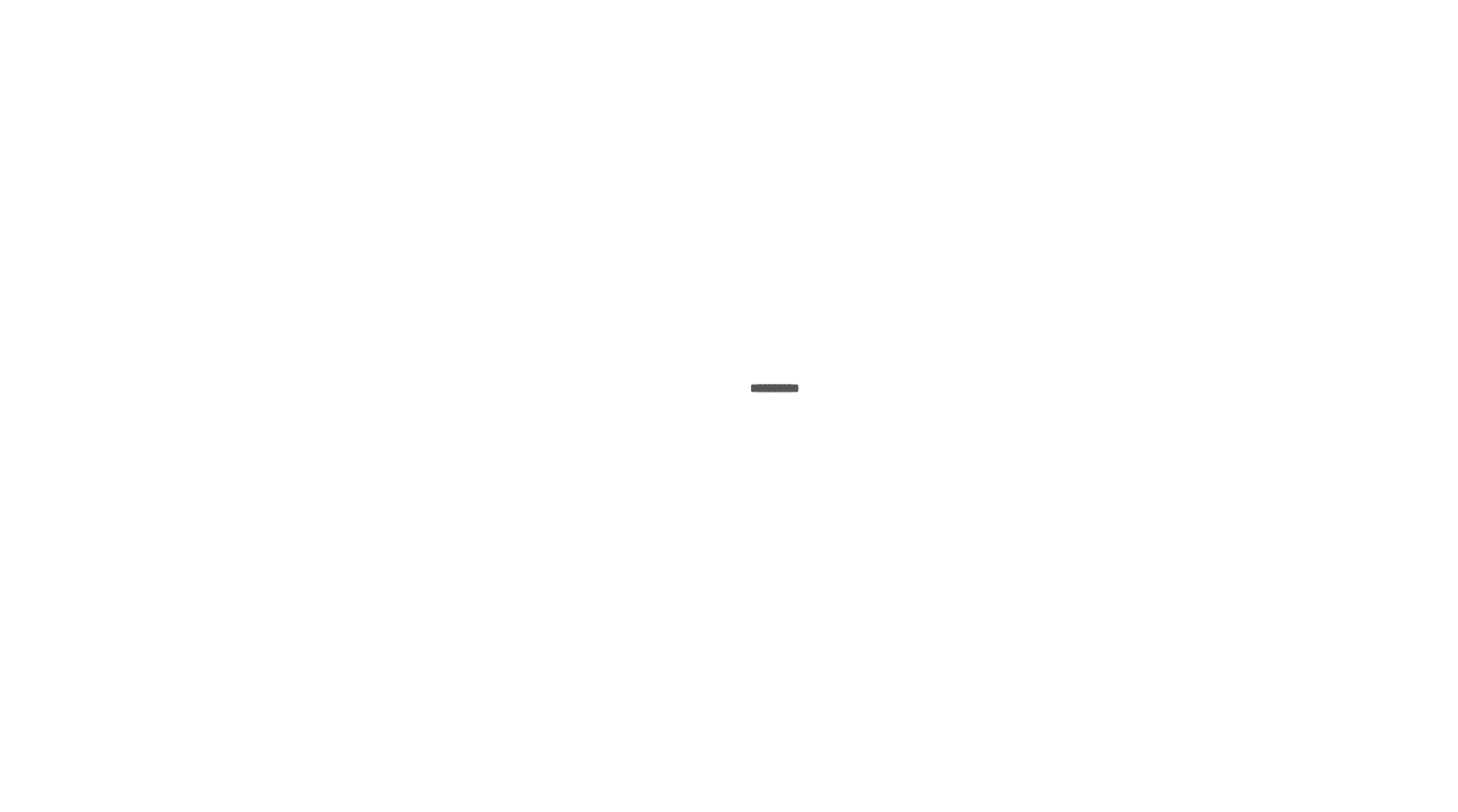 scroll, scrollTop: 0, scrollLeft: 0, axis: both 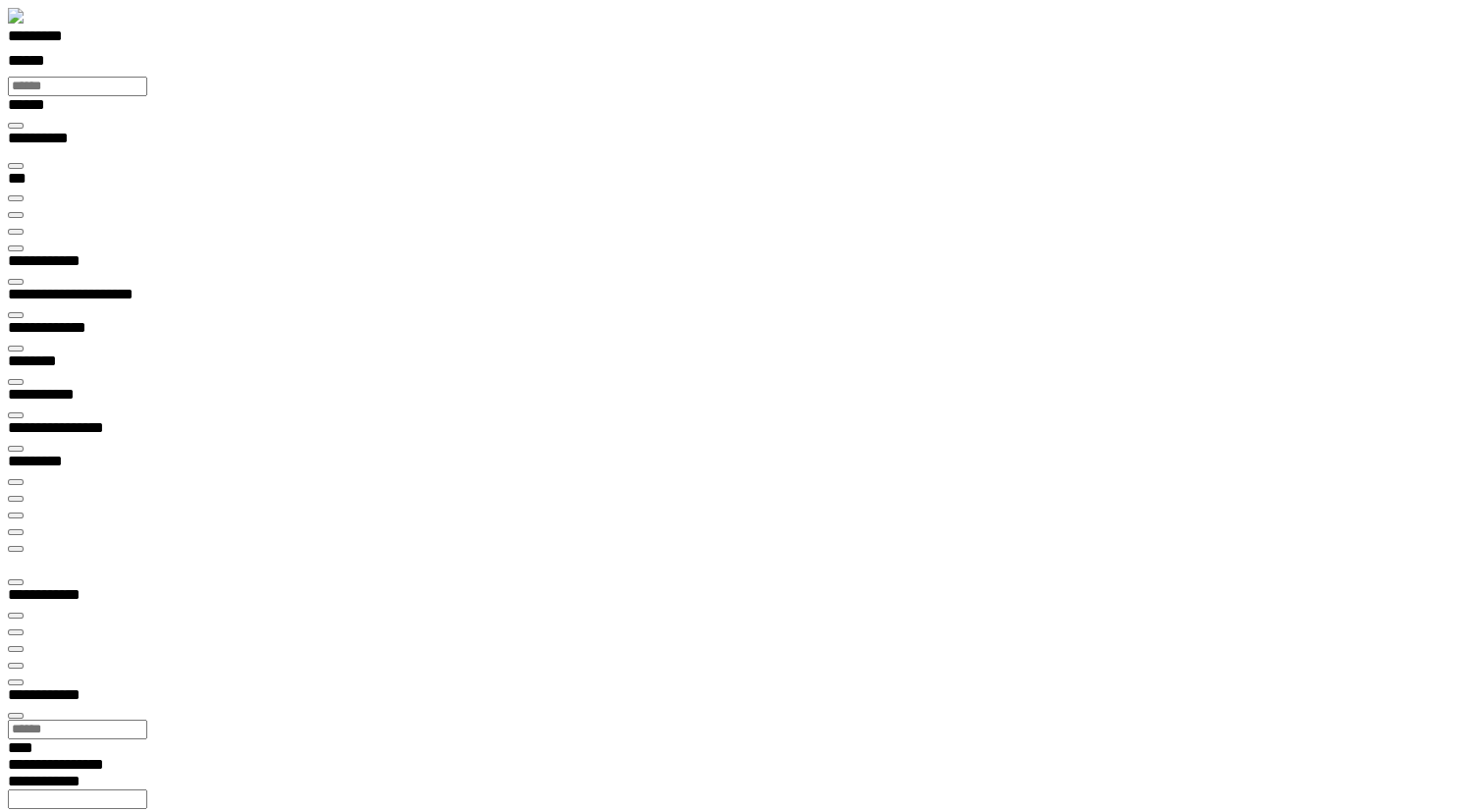 click on "*********" at bounding box center [56, 39] 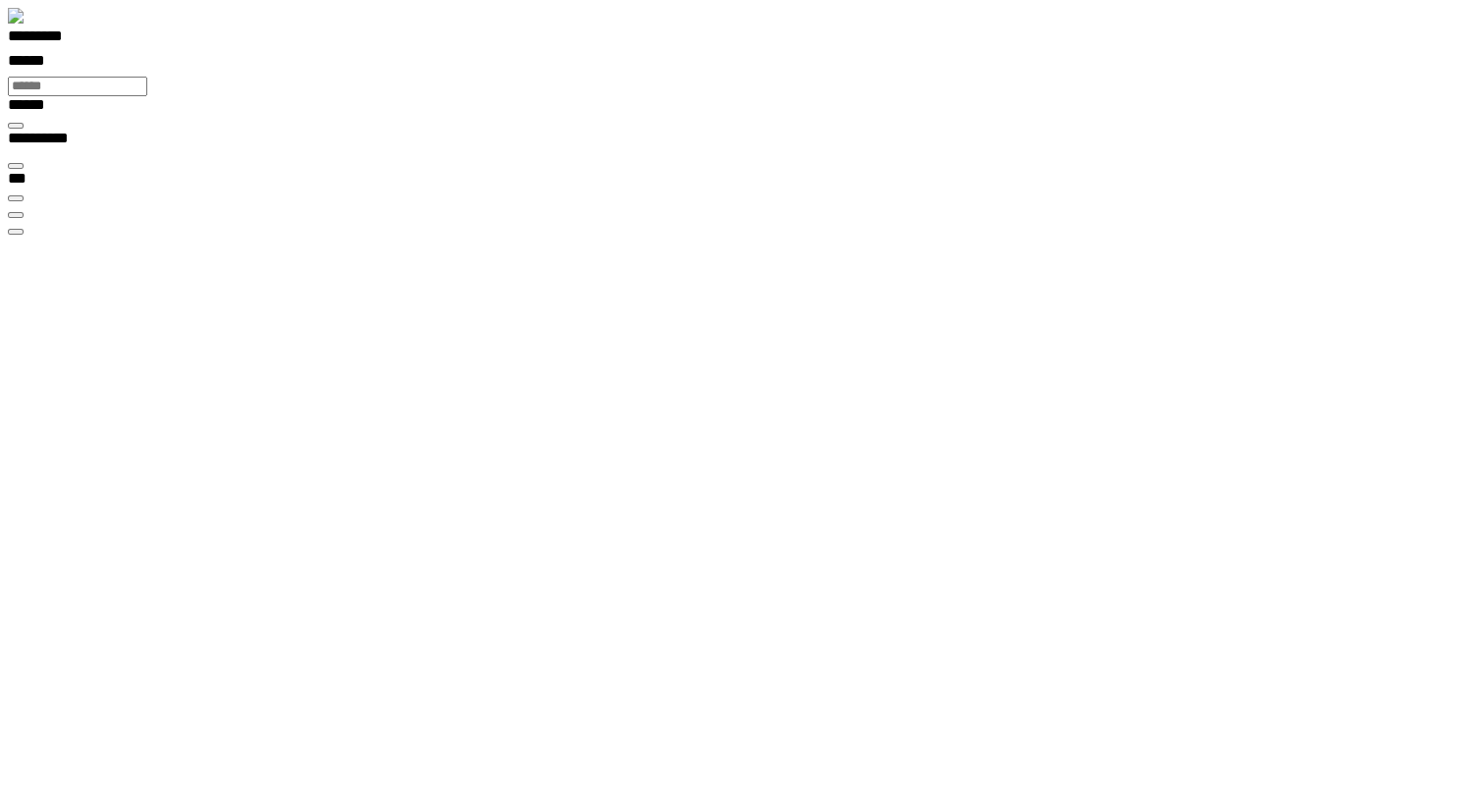 click on "*********" at bounding box center [56, 39] 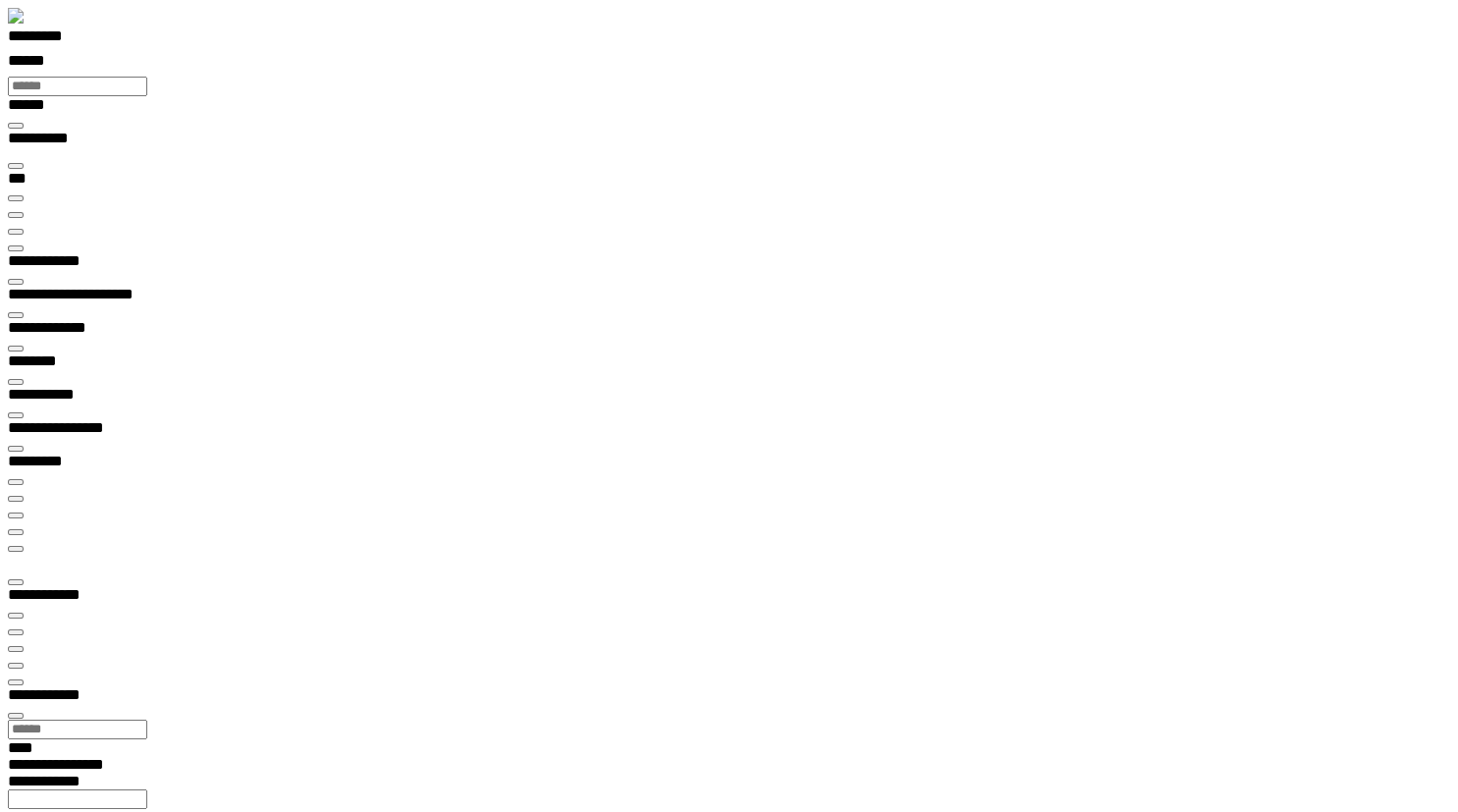 scroll, scrollTop: 21, scrollLeft: 78, axis: both 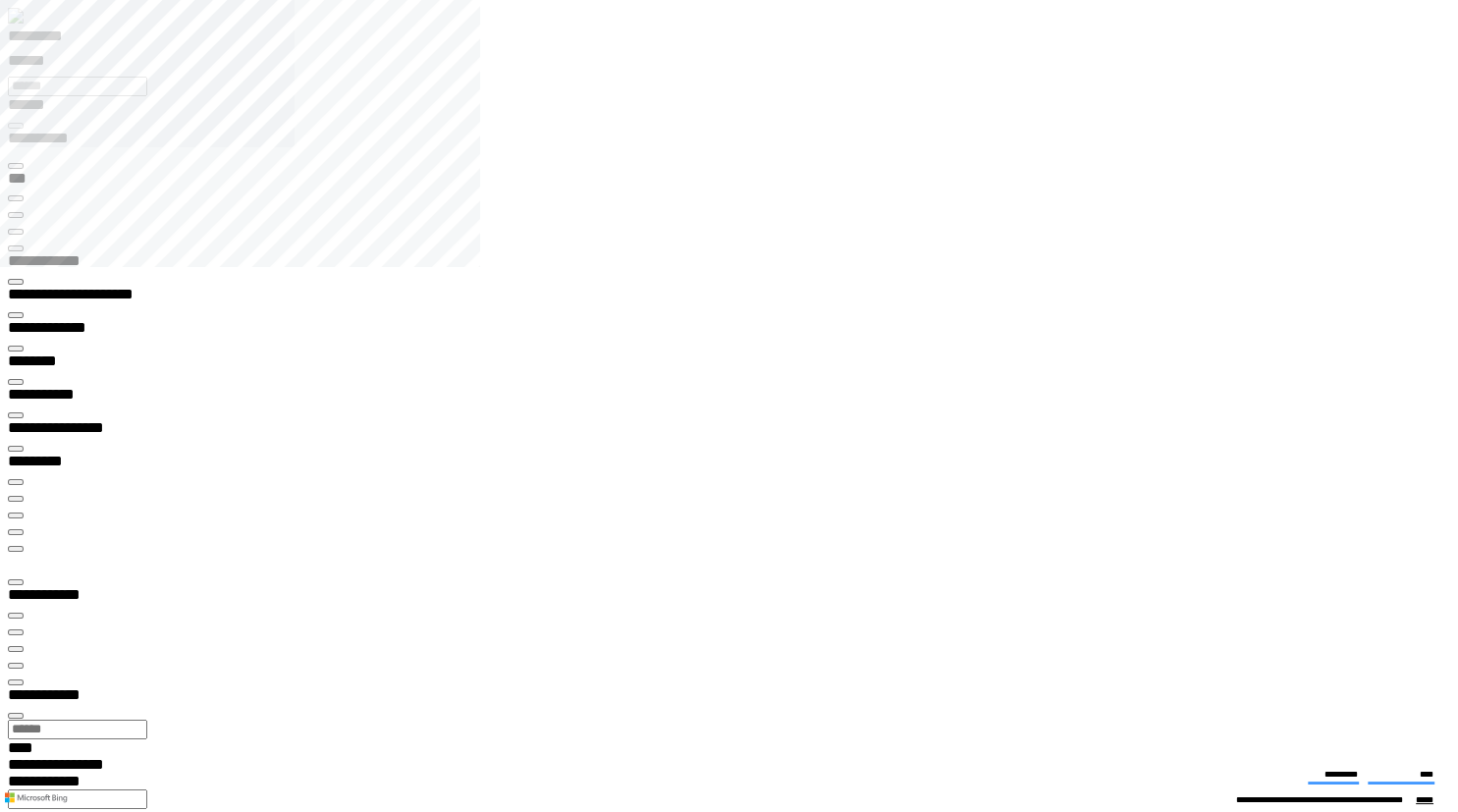 click on "**********" at bounding box center [69, 13316] 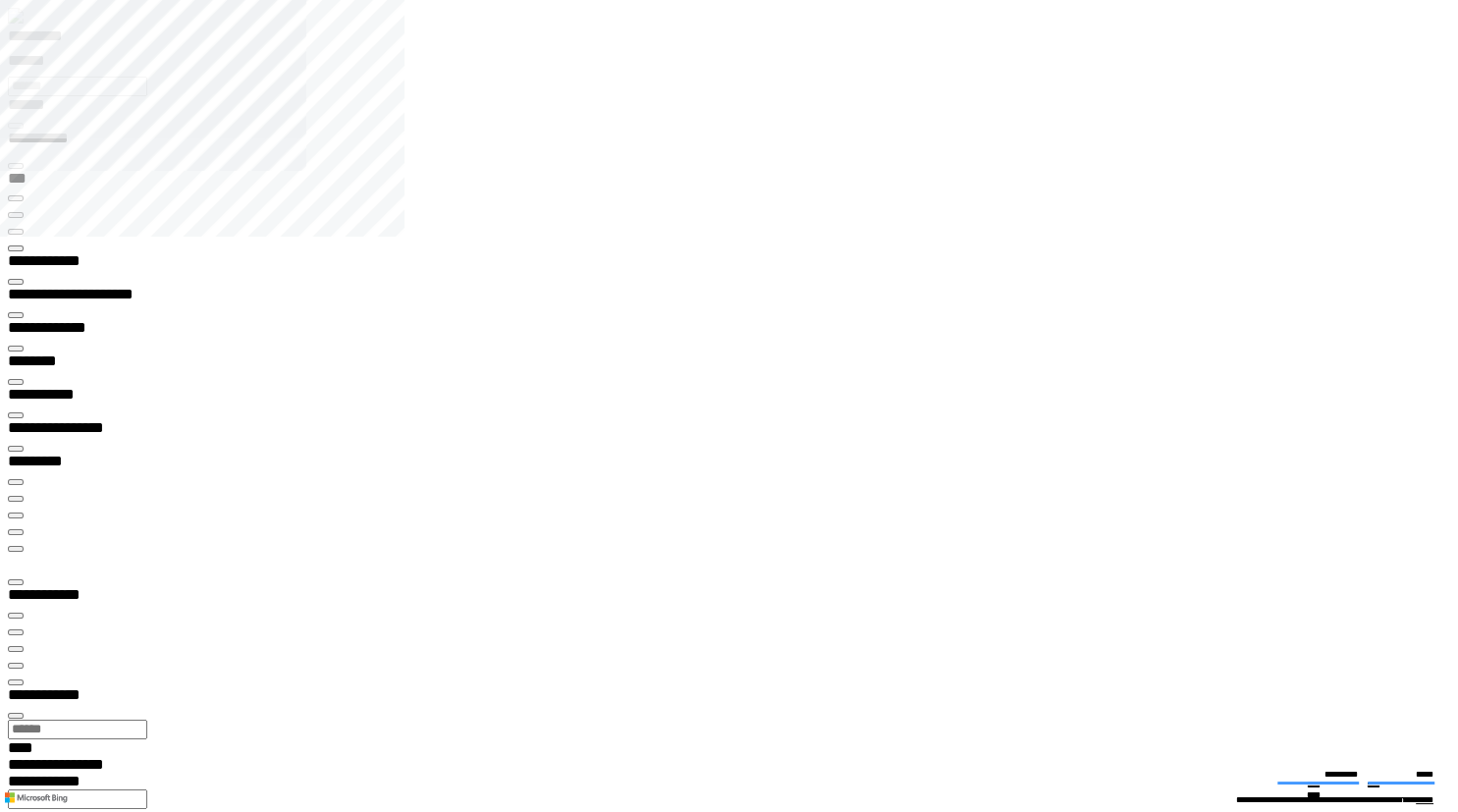 type on "**********" 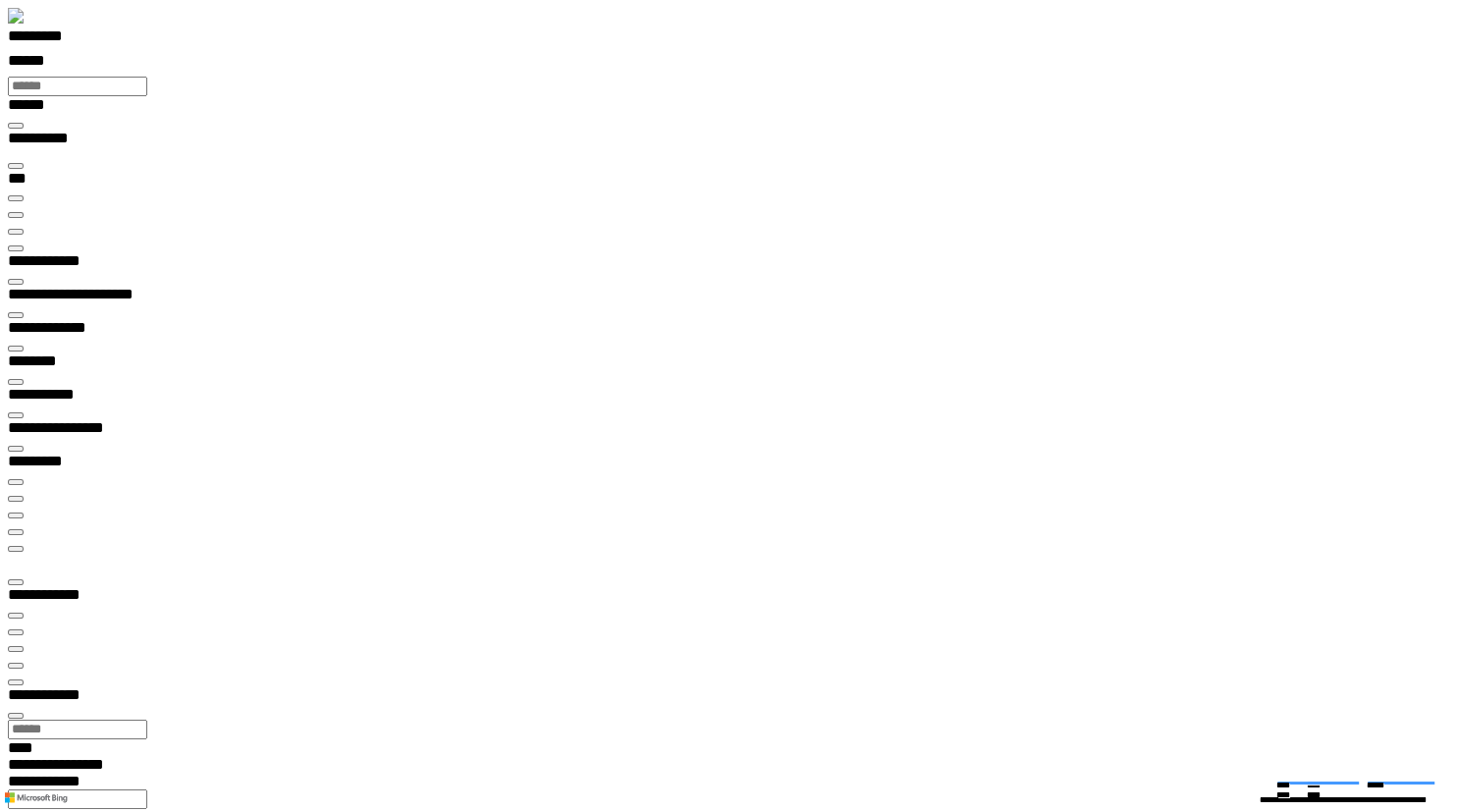 click at bounding box center [16, 13947] 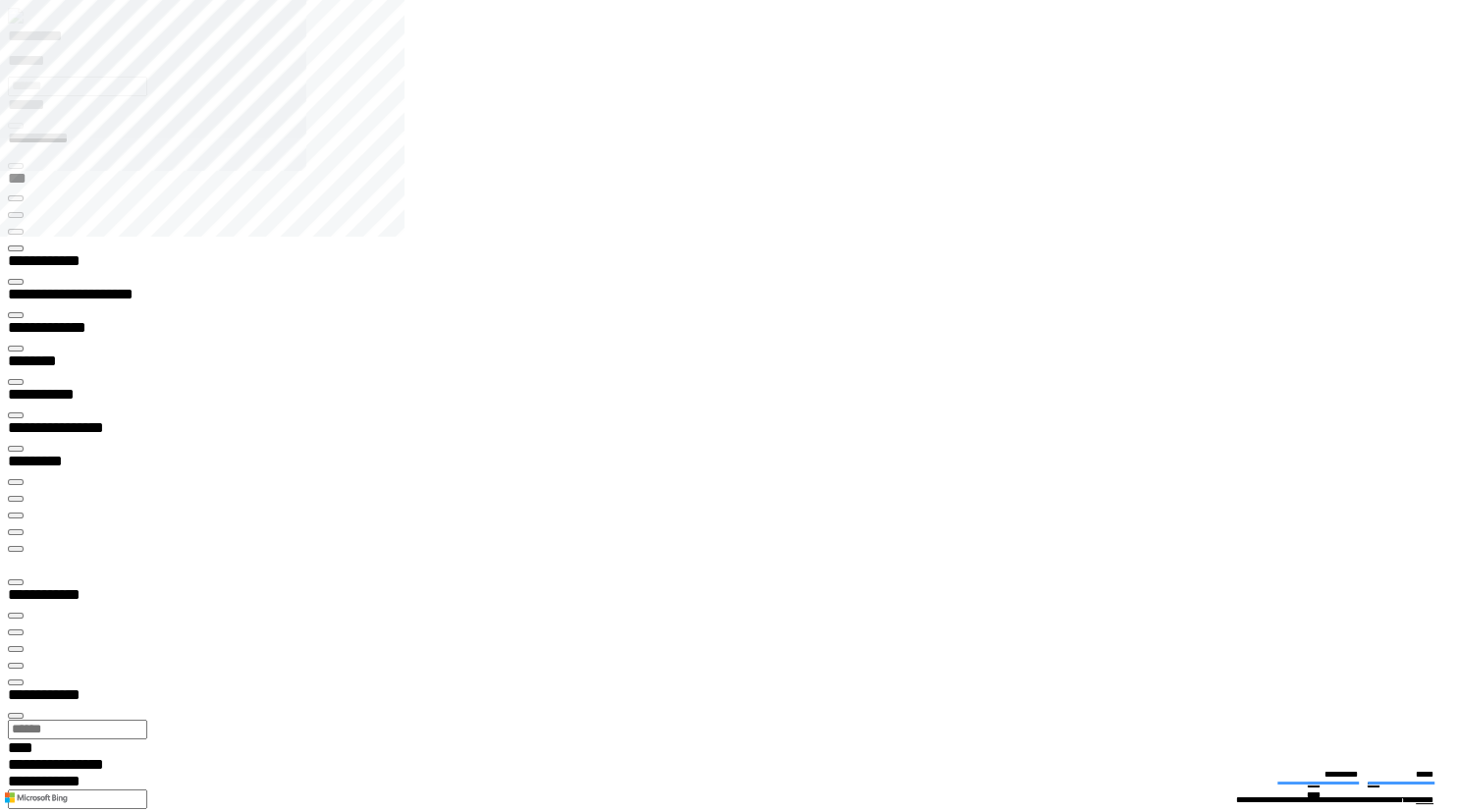 scroll, scrollTop: 0, scrollLeft: 0, axis: both 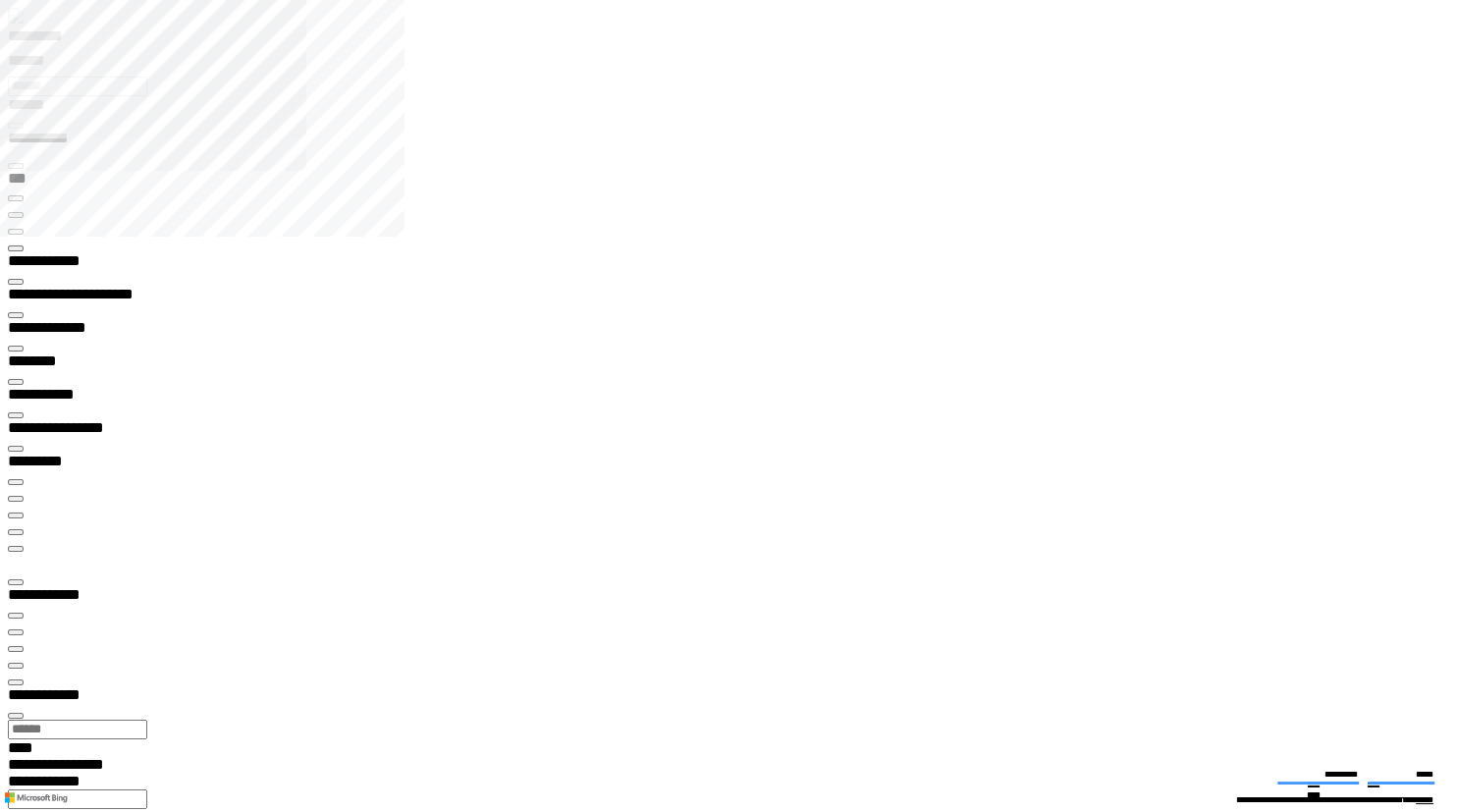click on "**********" at bounding box center (38, 18642) 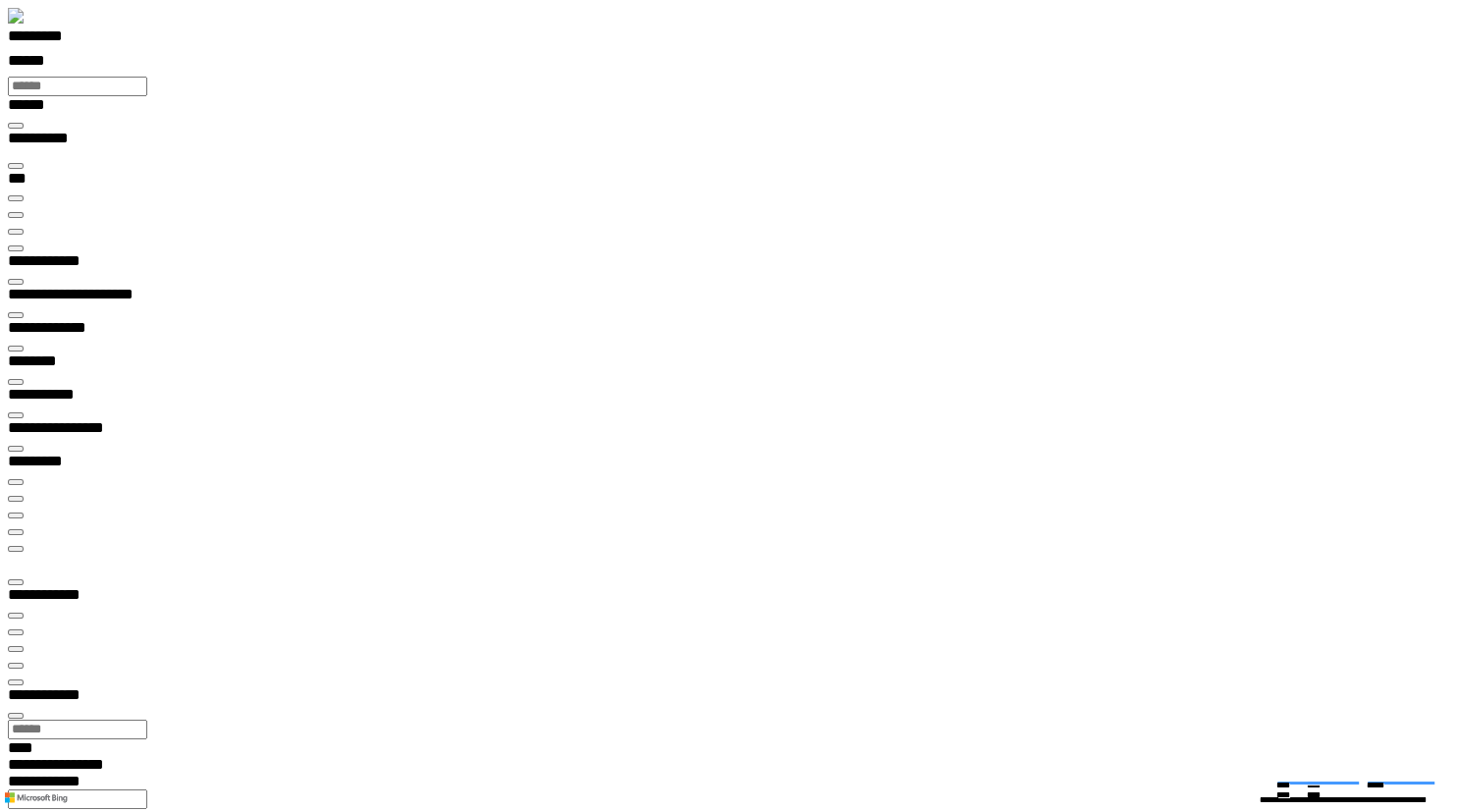 scroll, scrollTop: 98186, scrollLeft: 98182, axis: both 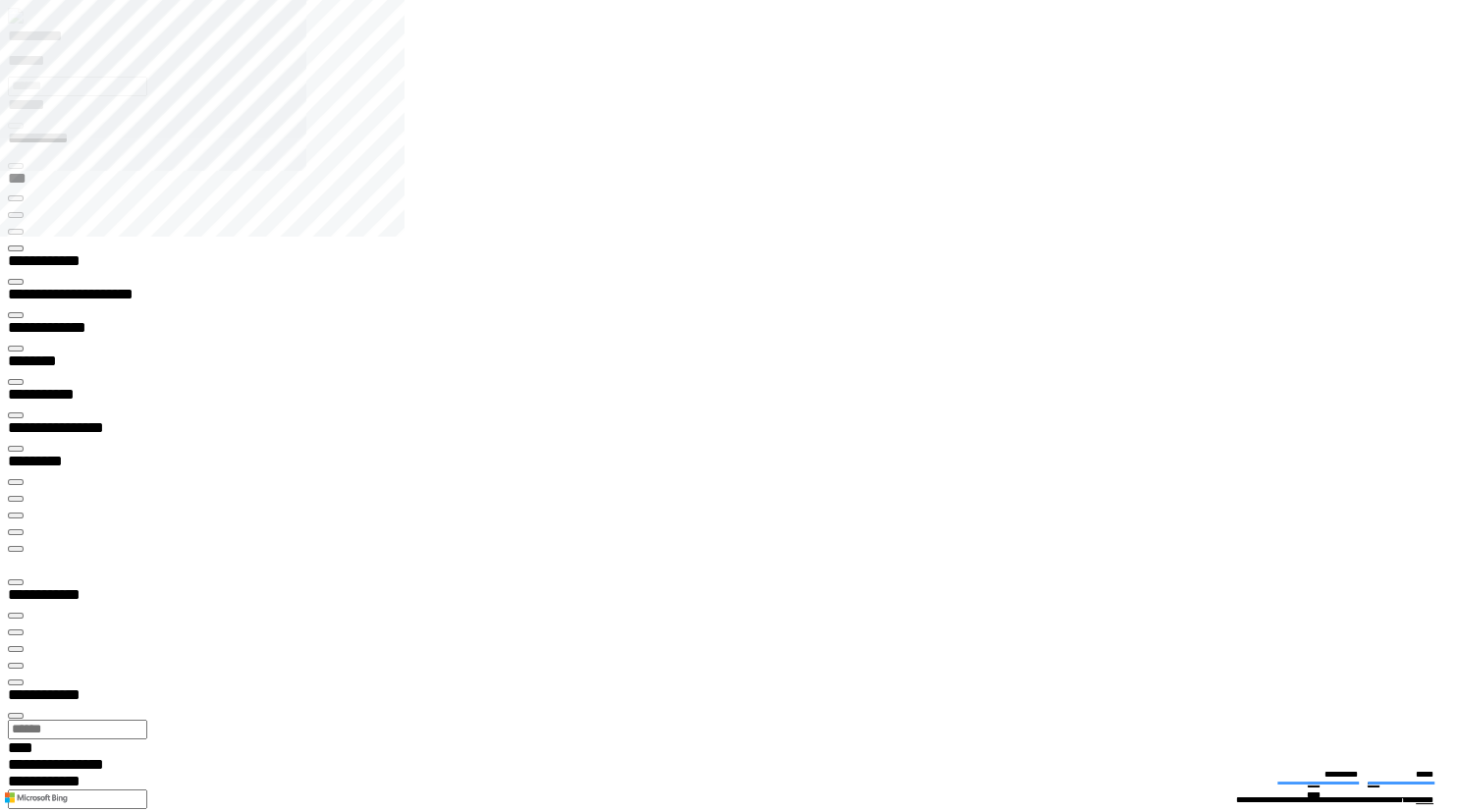 click on "**********" at bounding box center [736, 14155] 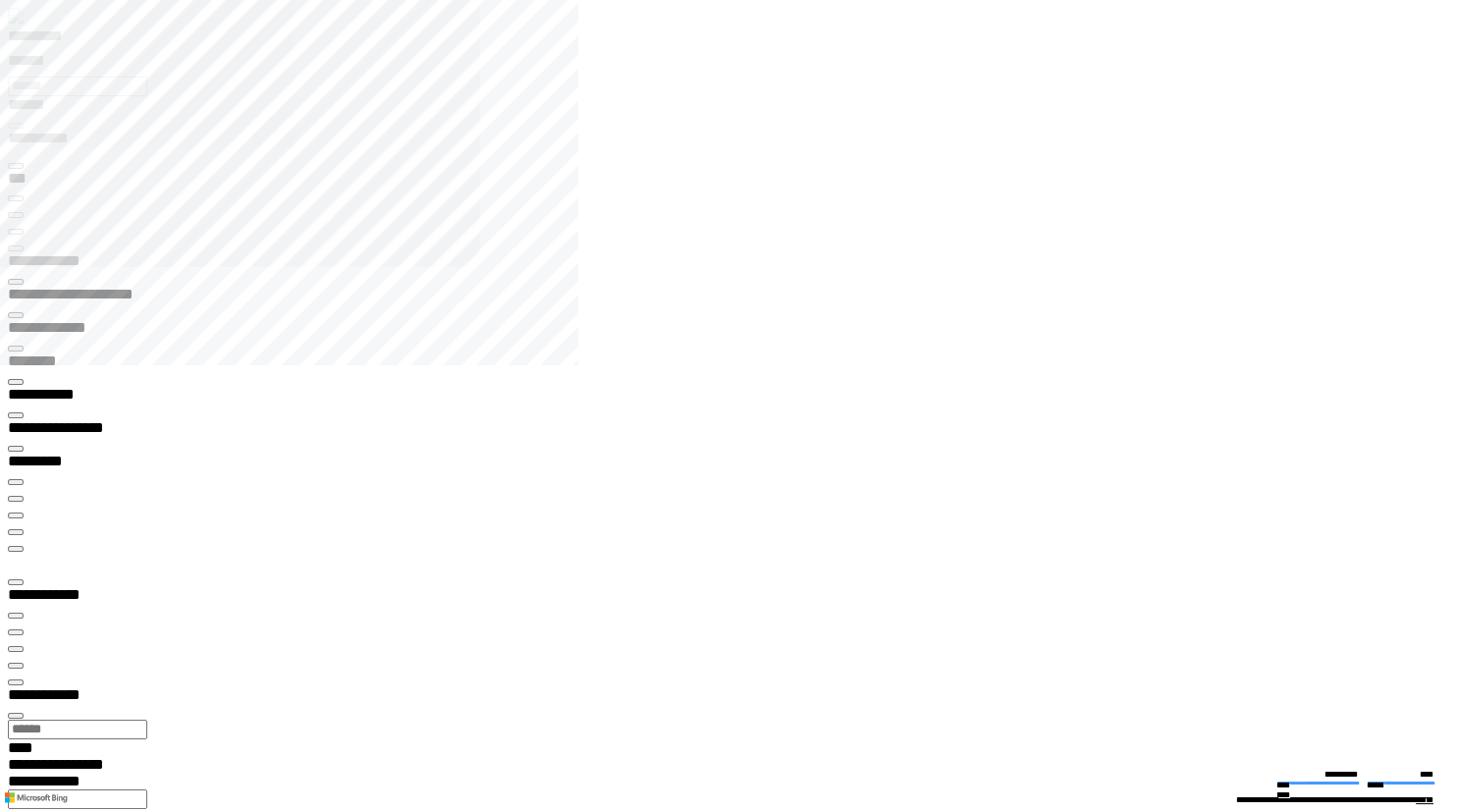 click on "**********" at bounding box center (69, 13316) 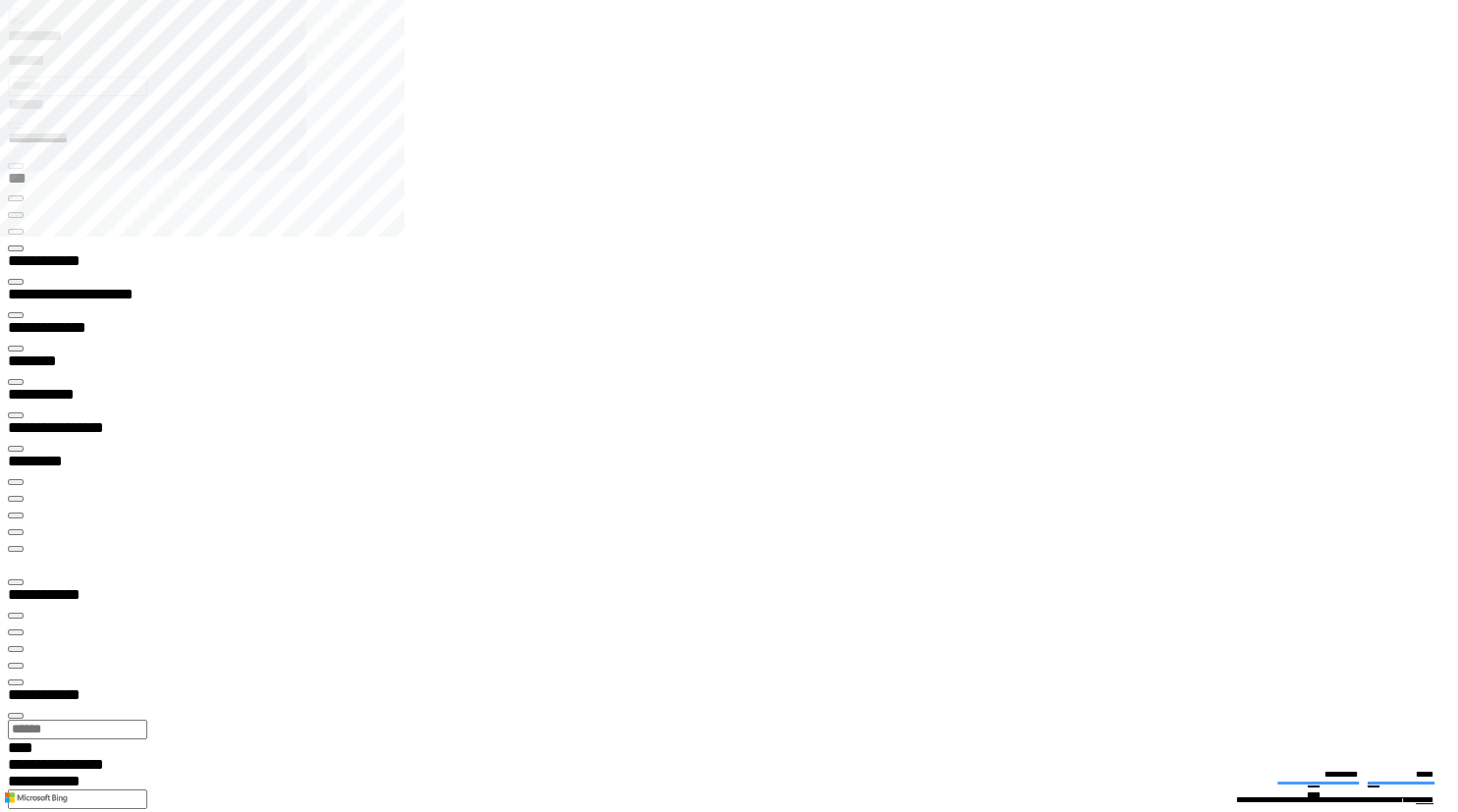 click at bounding box center [16, 13876] 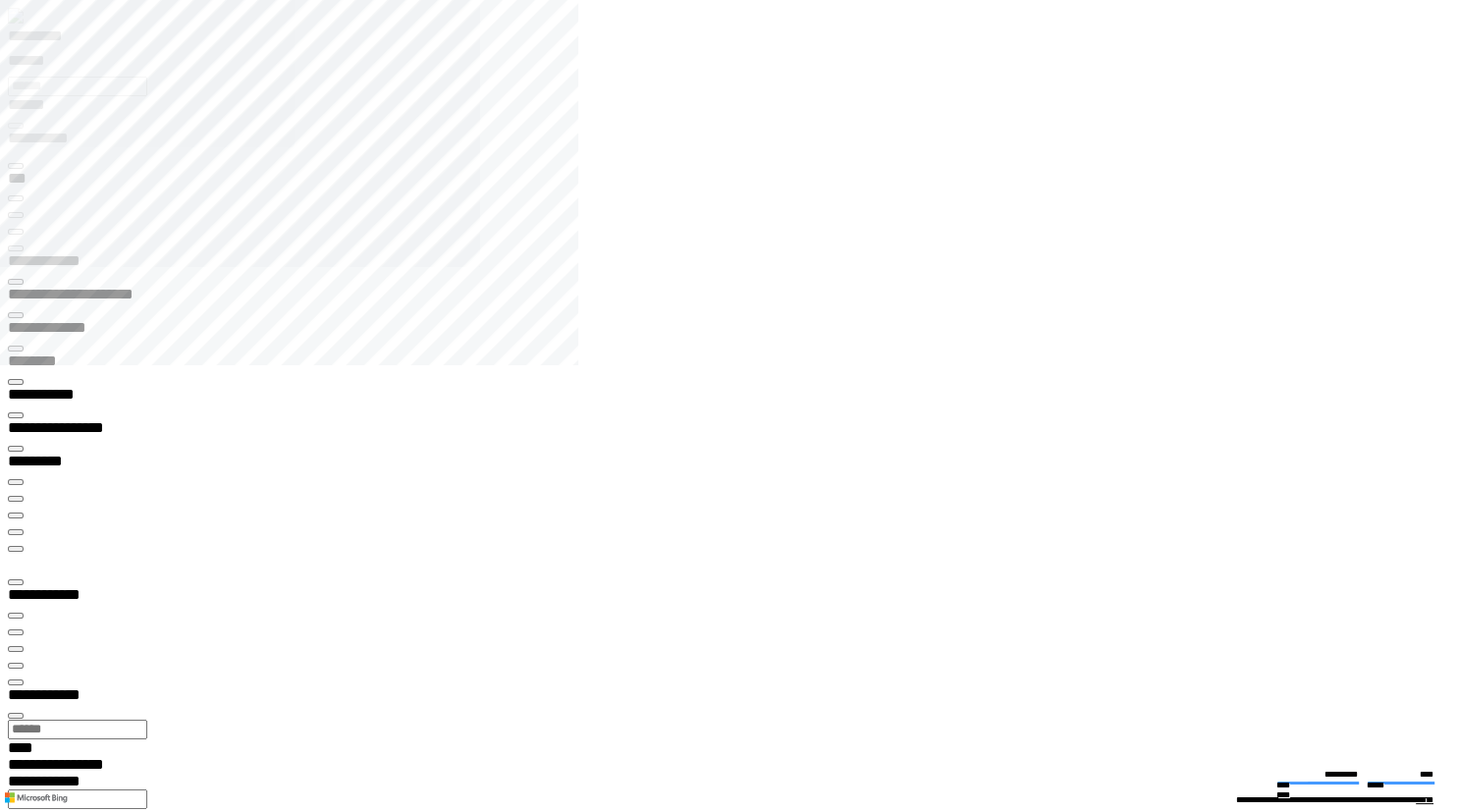 click on "**********" at bounding box center (442, 13441) 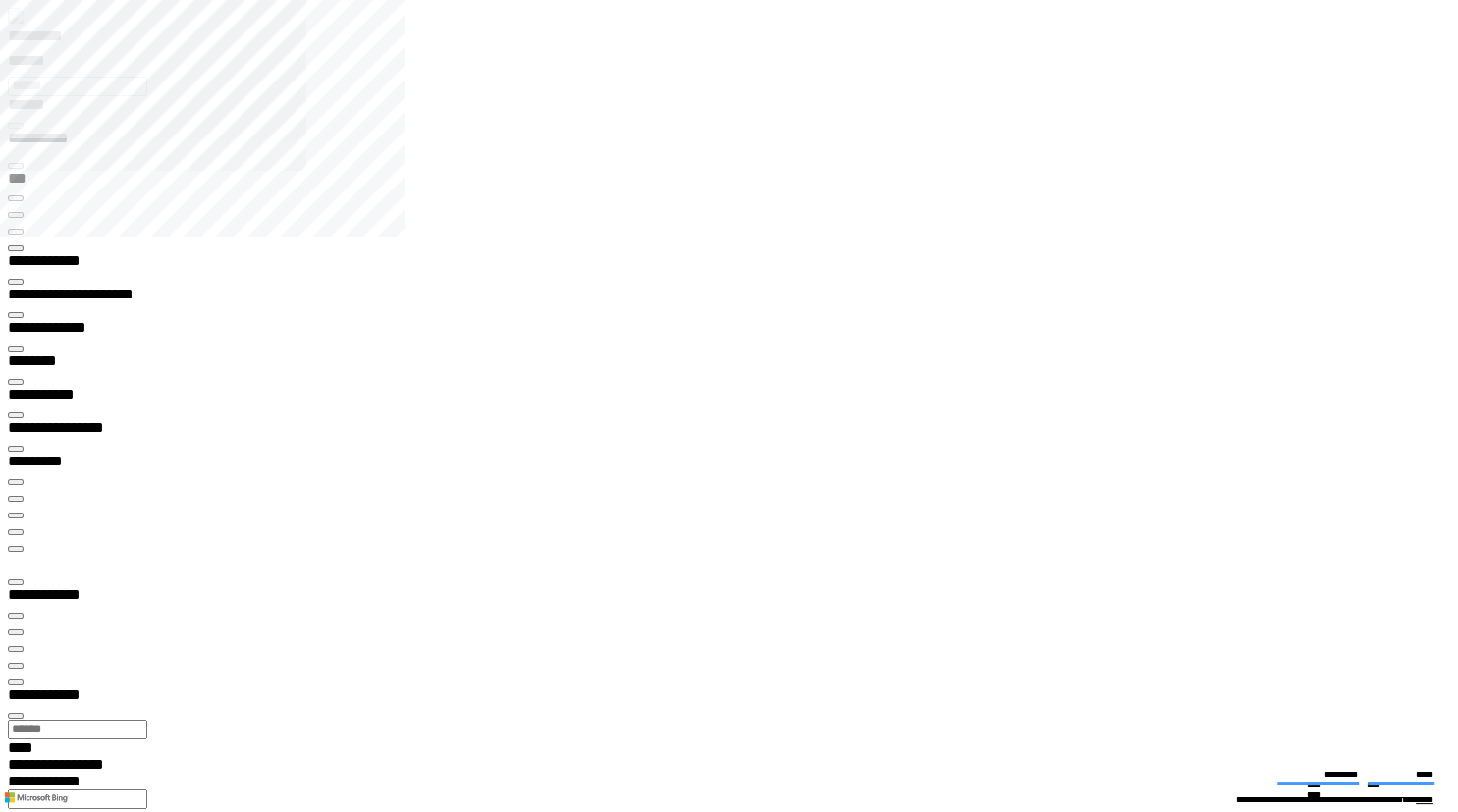 click at bounding box center [16, 17718] 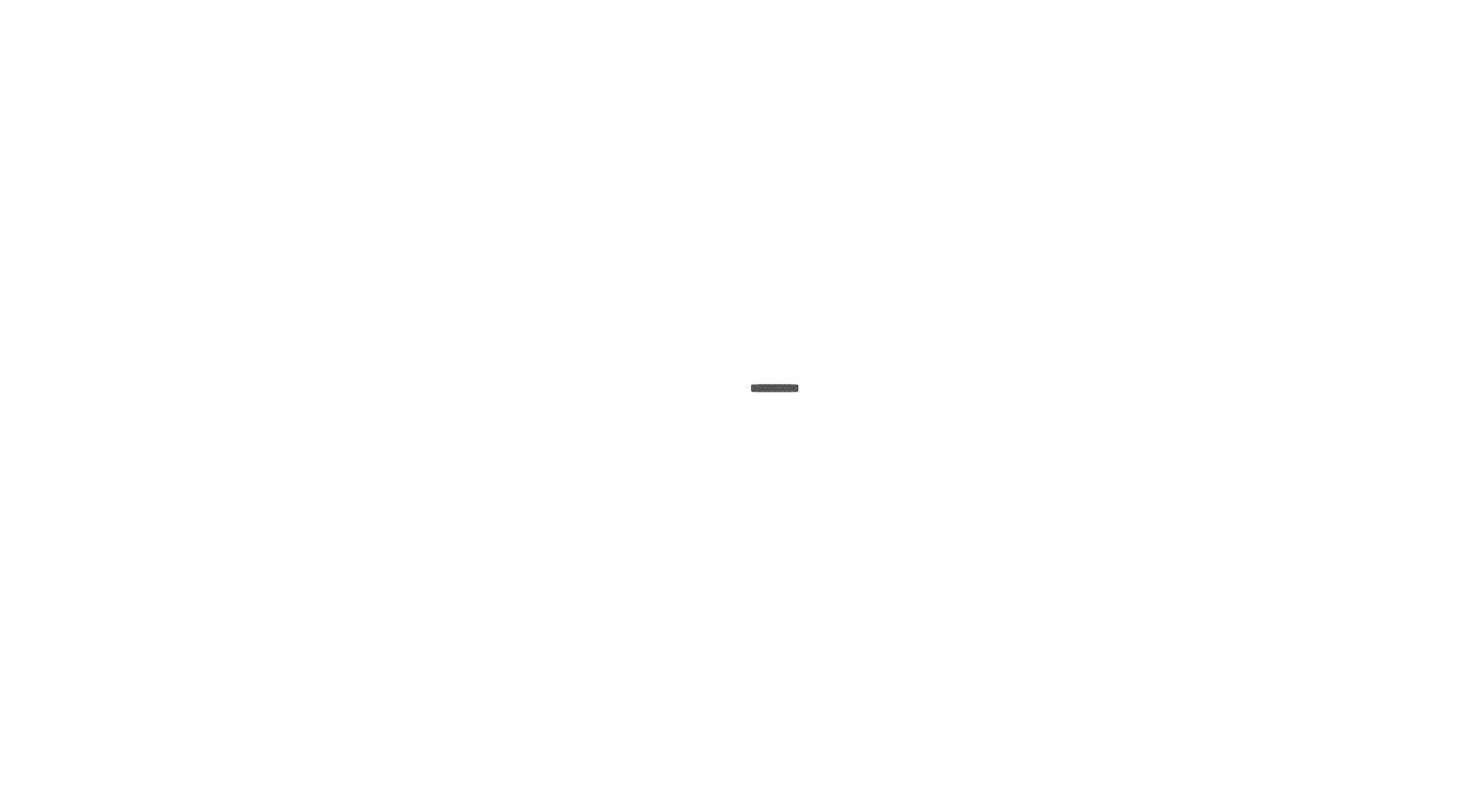 scroll, scrollTop: 0, scrollLeft: 0, axis: both 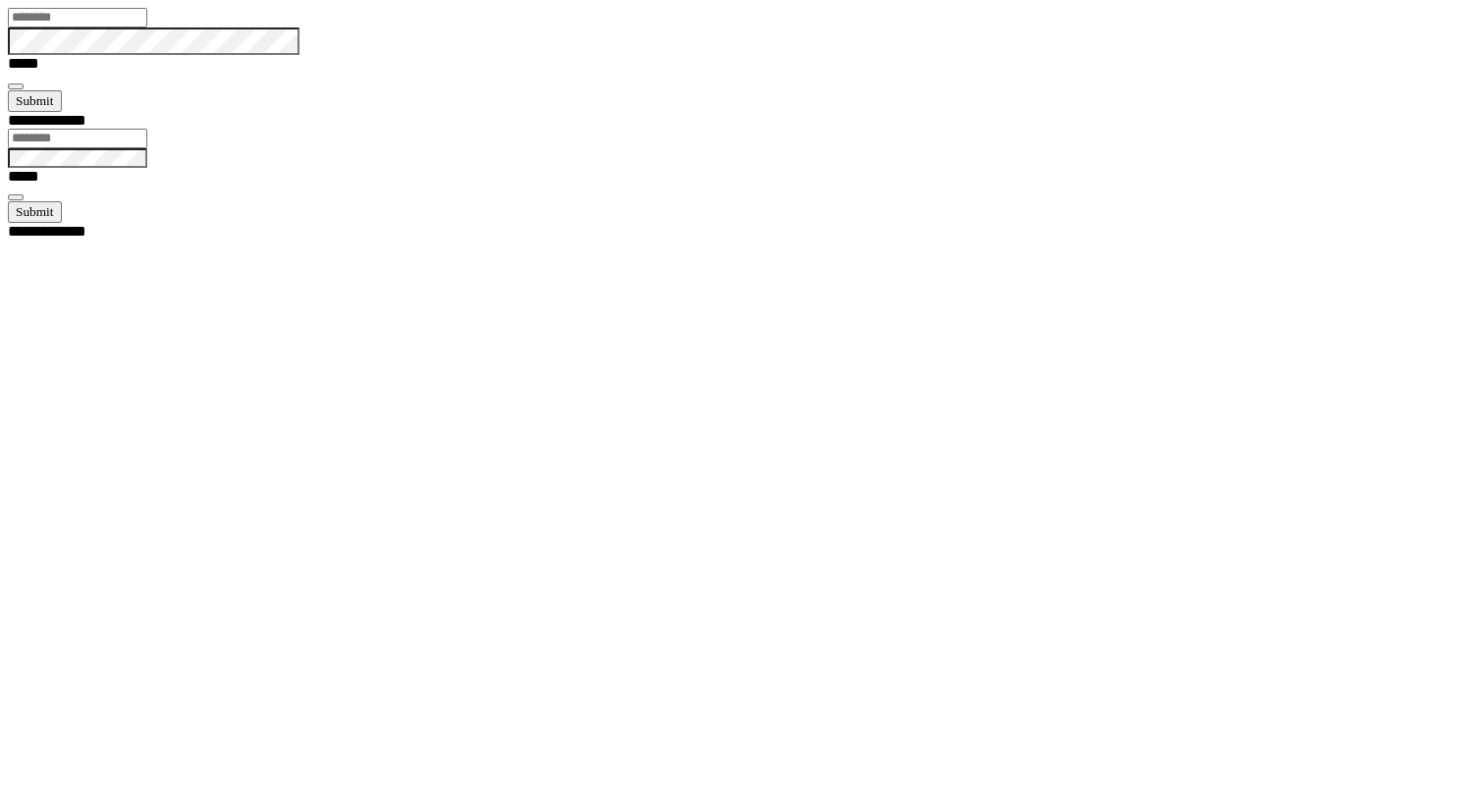 click at bounding box center (78, 18) 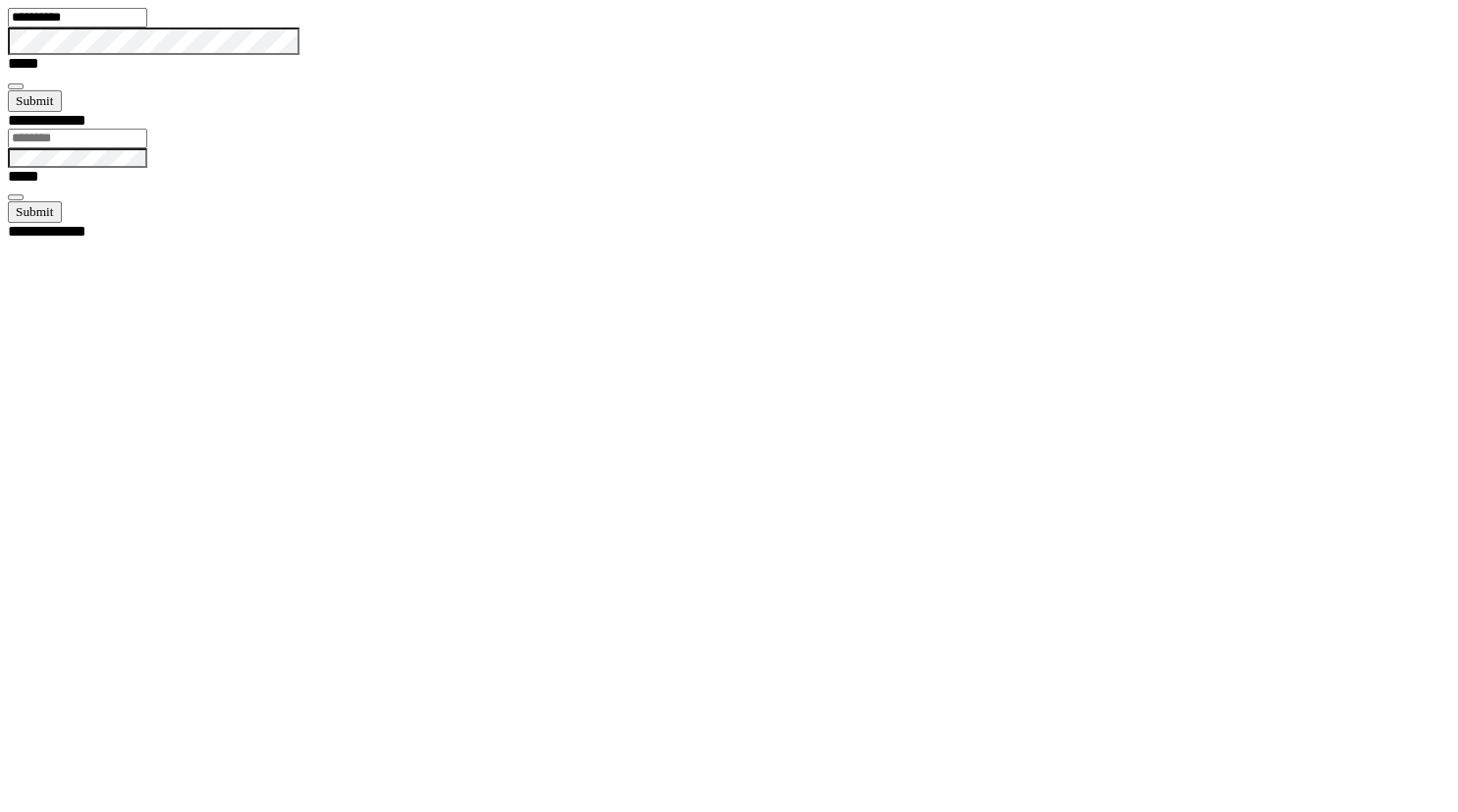 type on "**********" 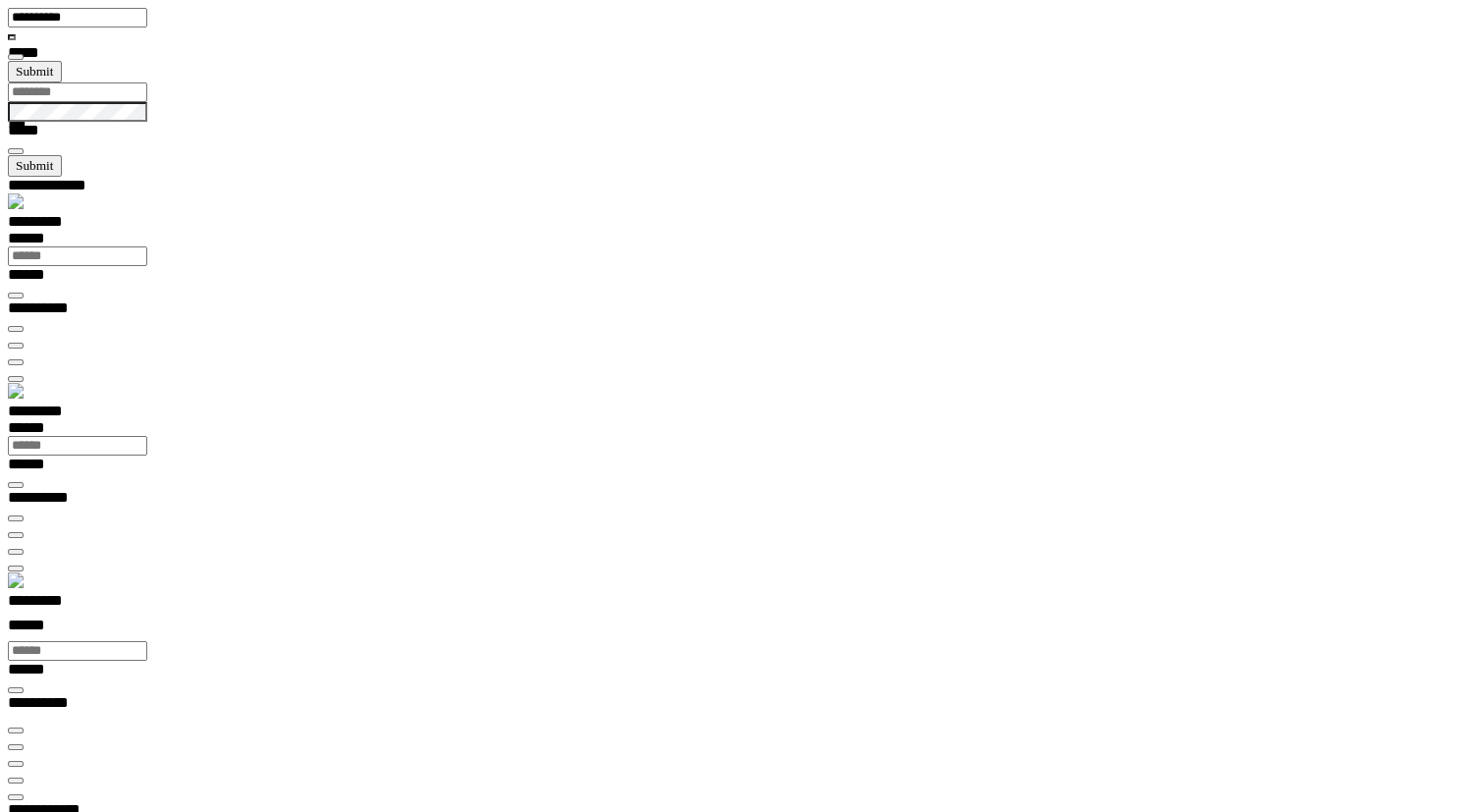 click on "*********" at bounding box center [56, 604] 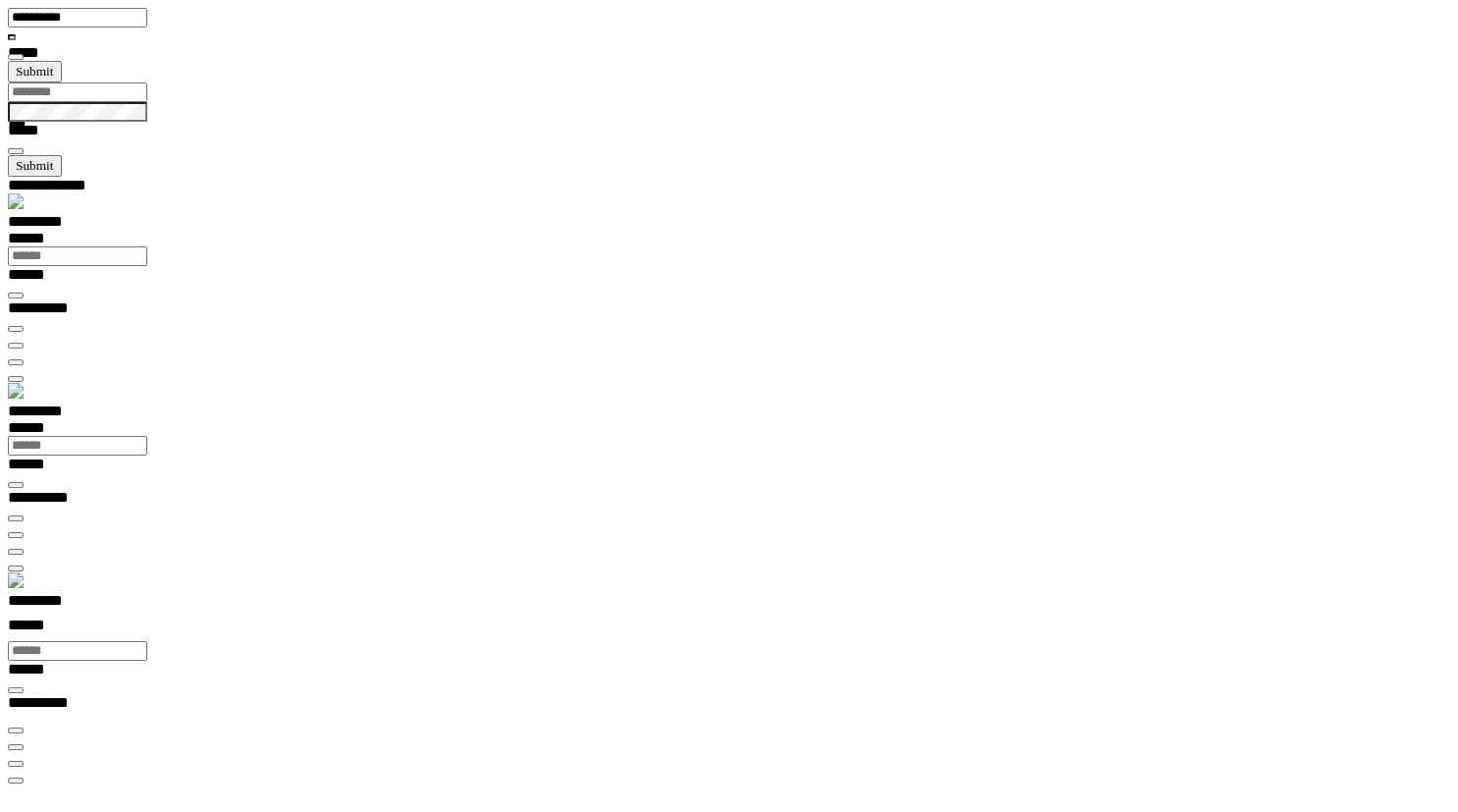 click on "********* ******" at bounding box center (736, 617) 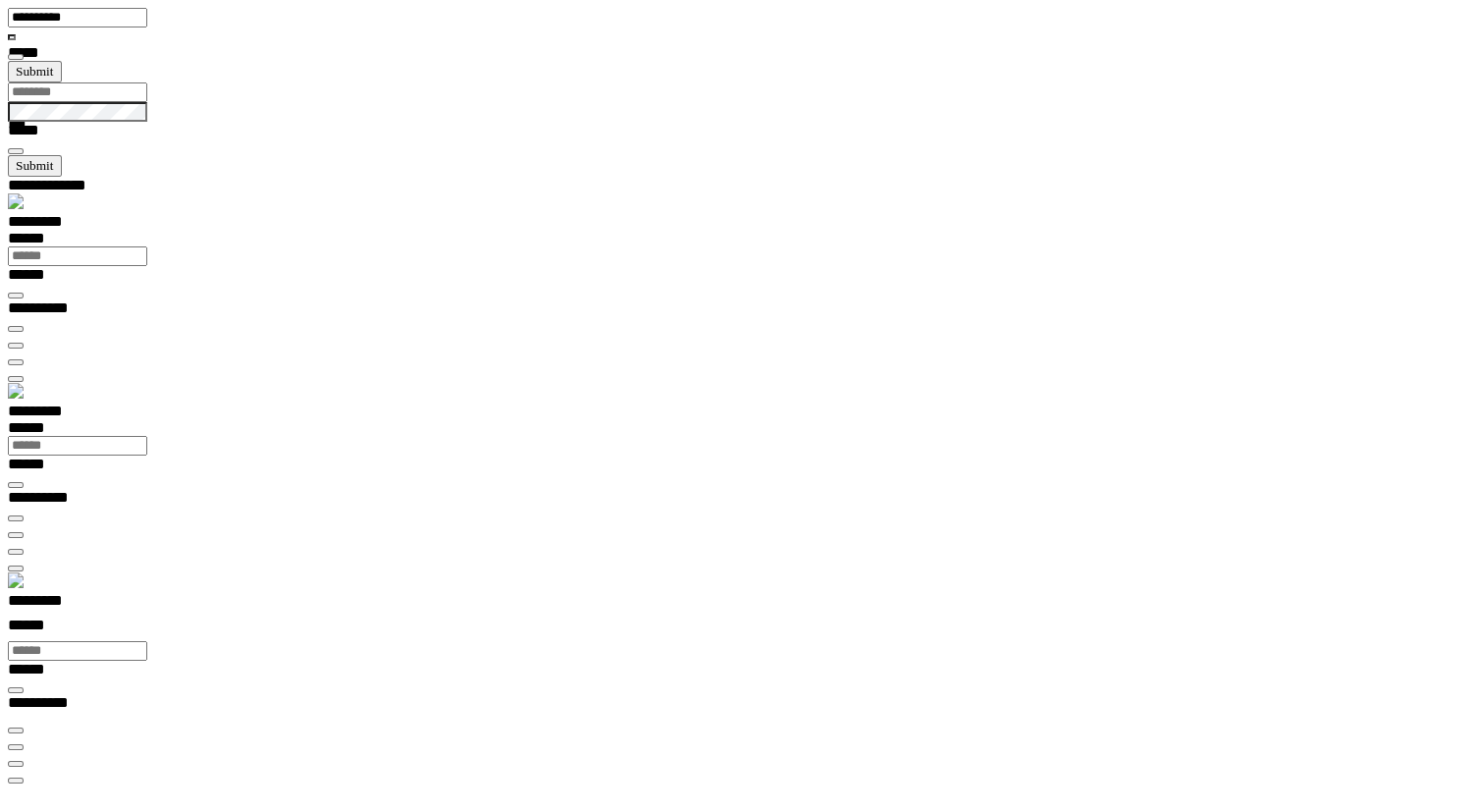 scroll, scrollTop: 97476, scrollLeft: 97985, axis: both 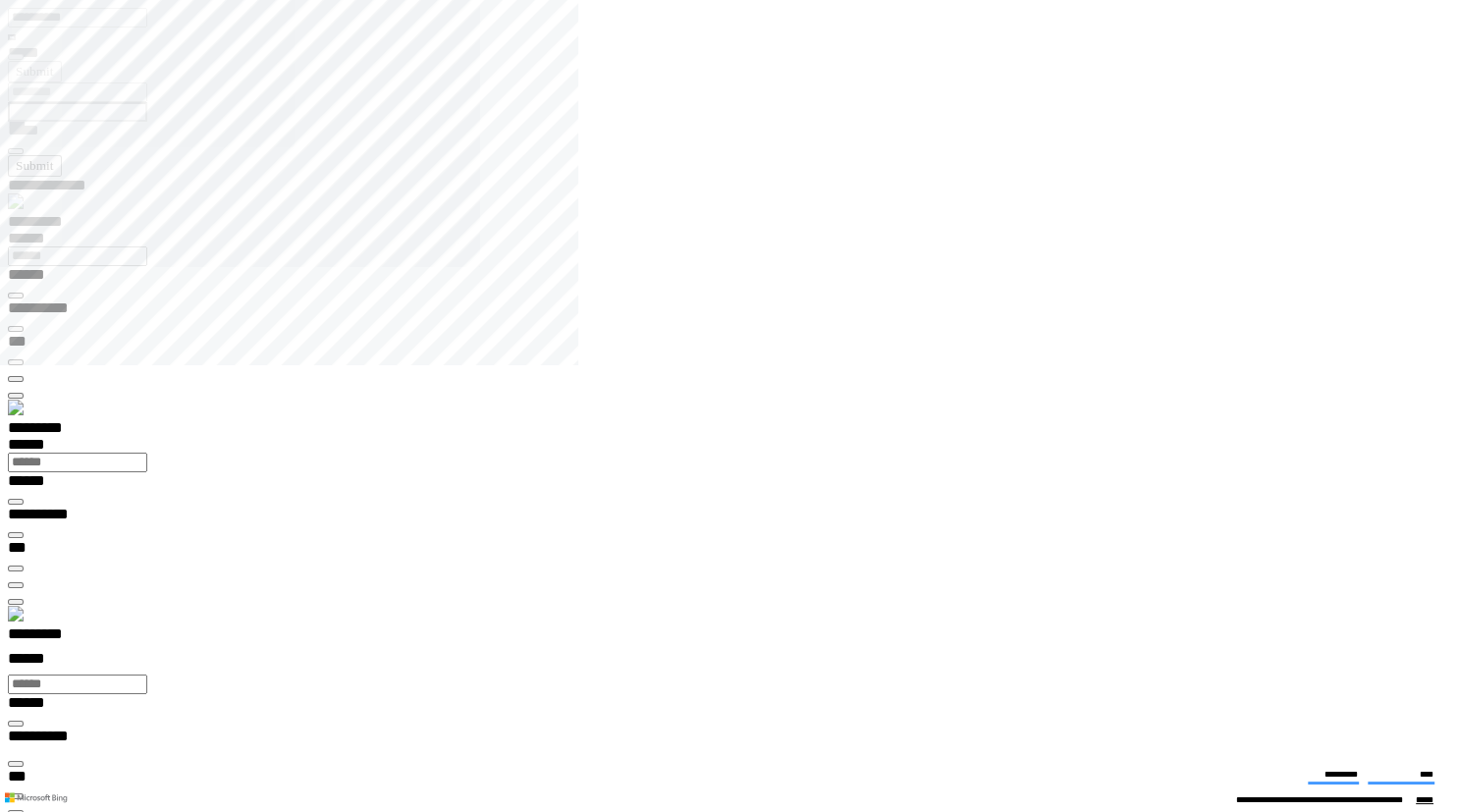 click on "**********" at bounding box center (69, 13914) 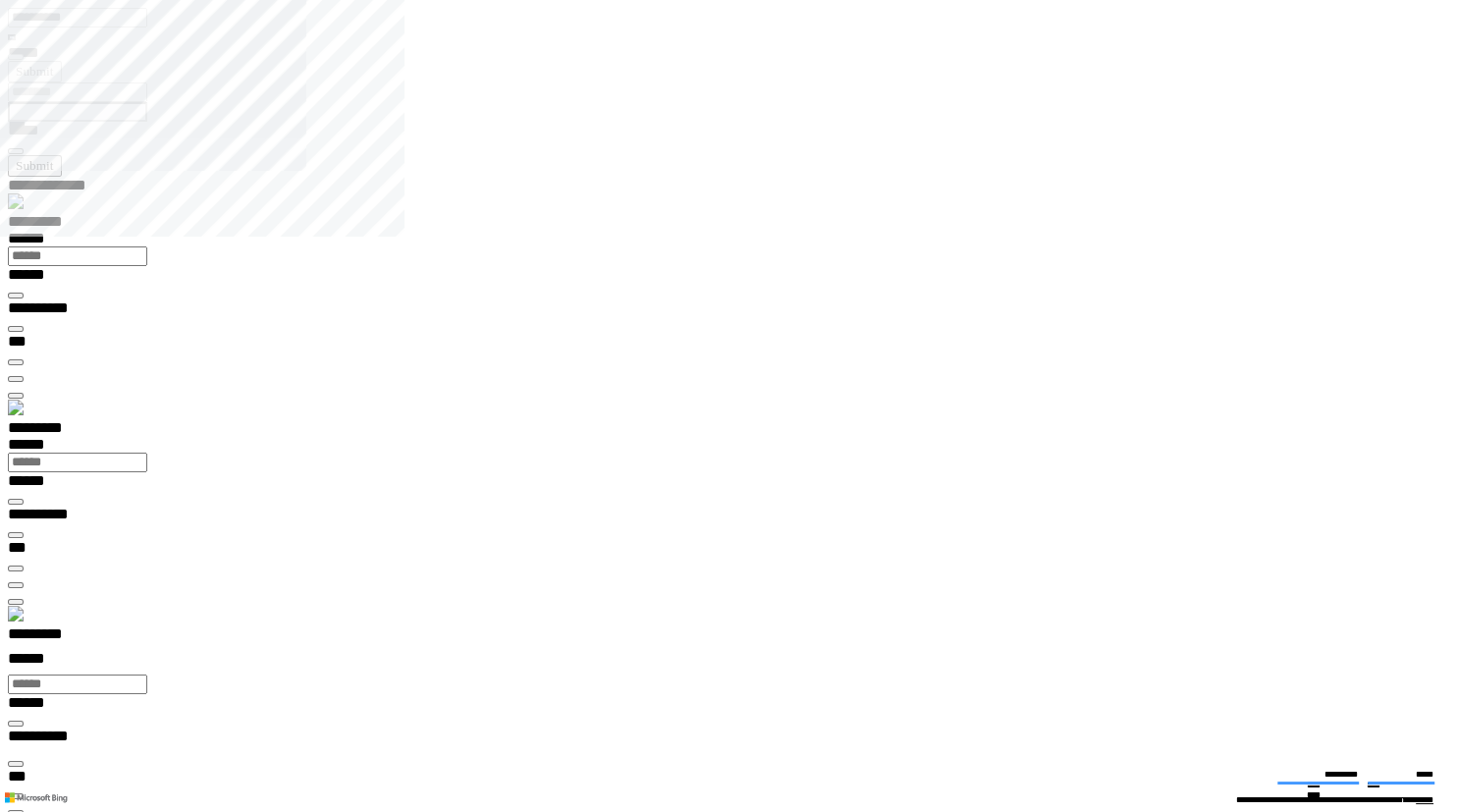 type on "**********" 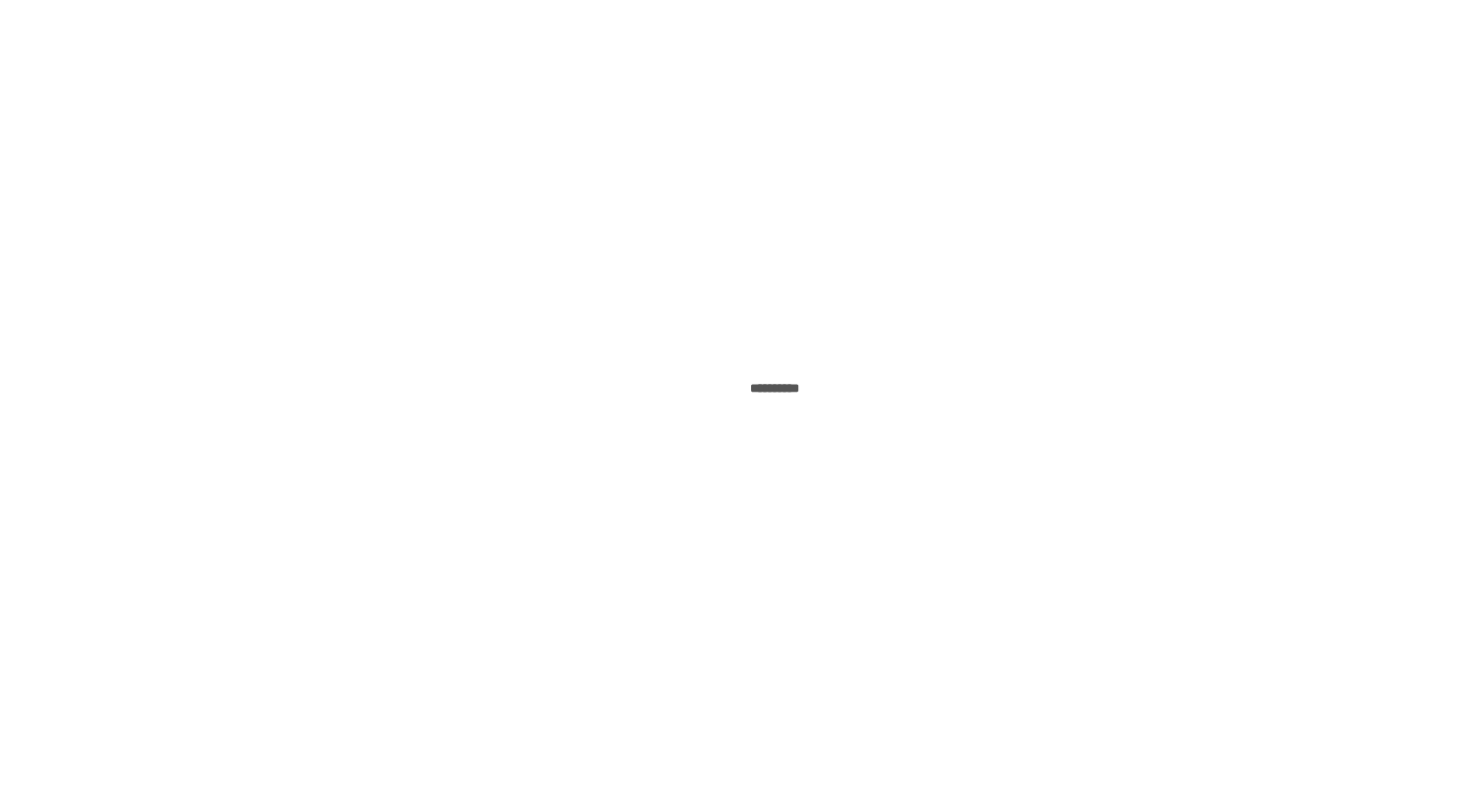 scroll, scrollTop: 0, scrollLeft: 0, axis: both 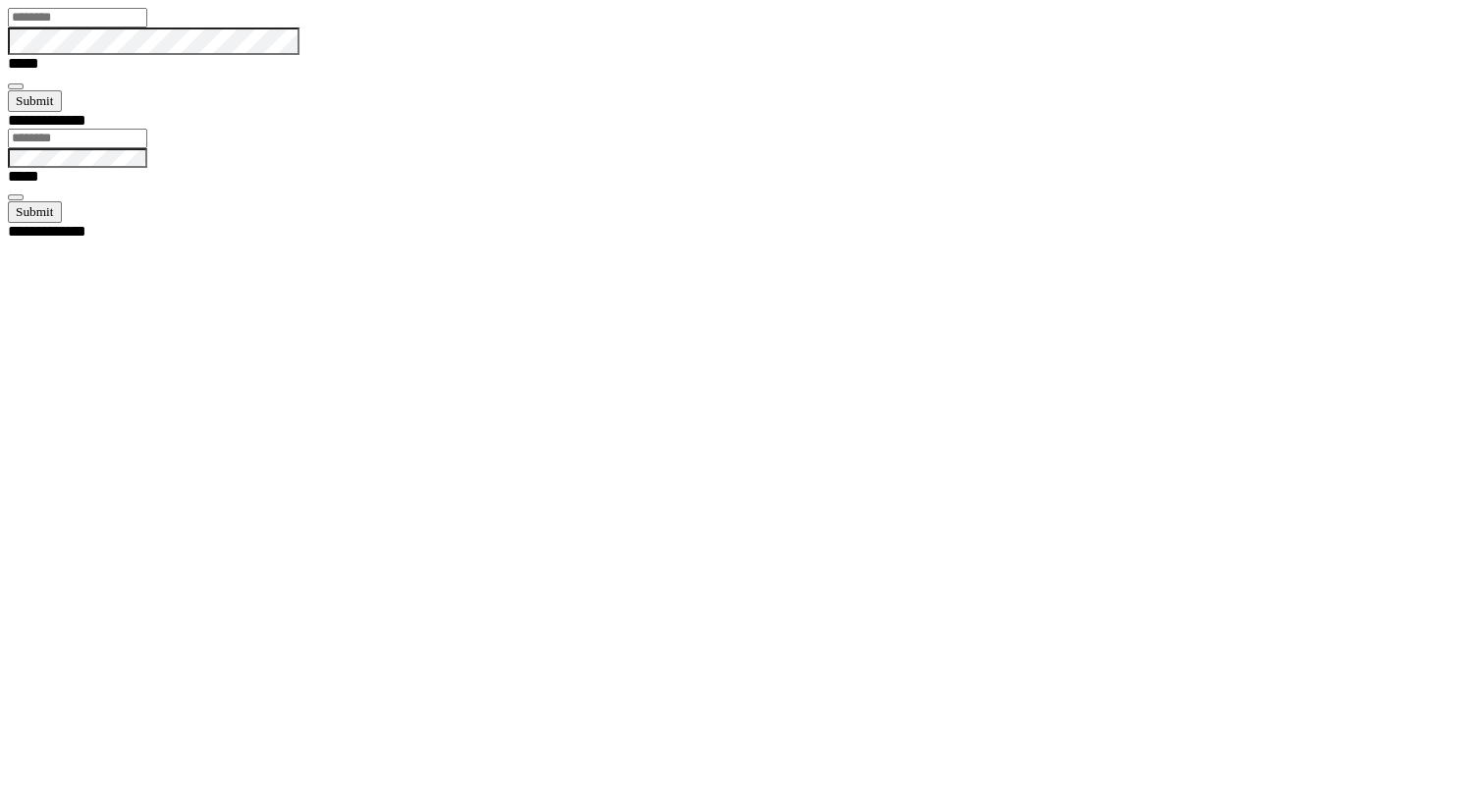 click at bounding box center (78, 18) 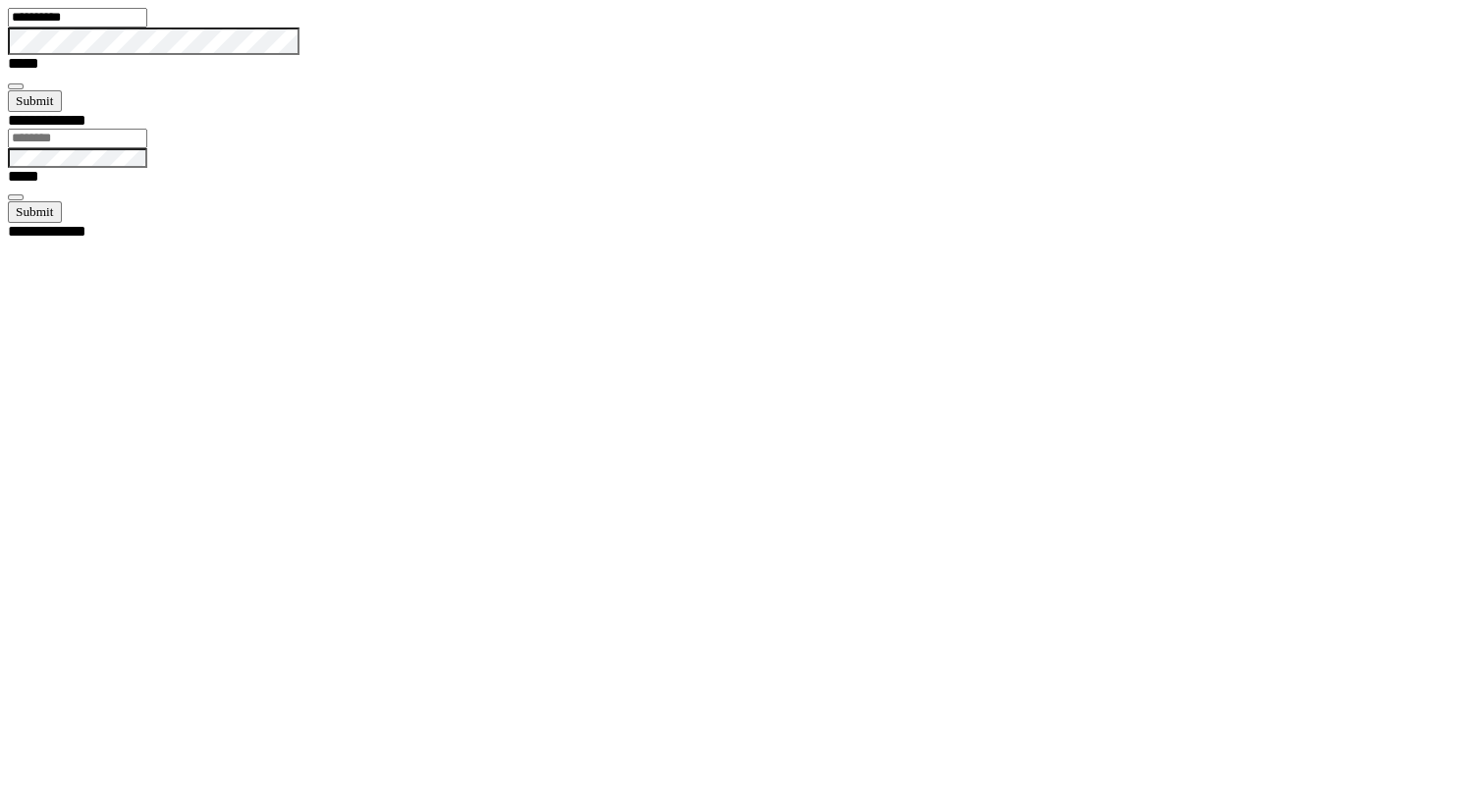 type on "**********" 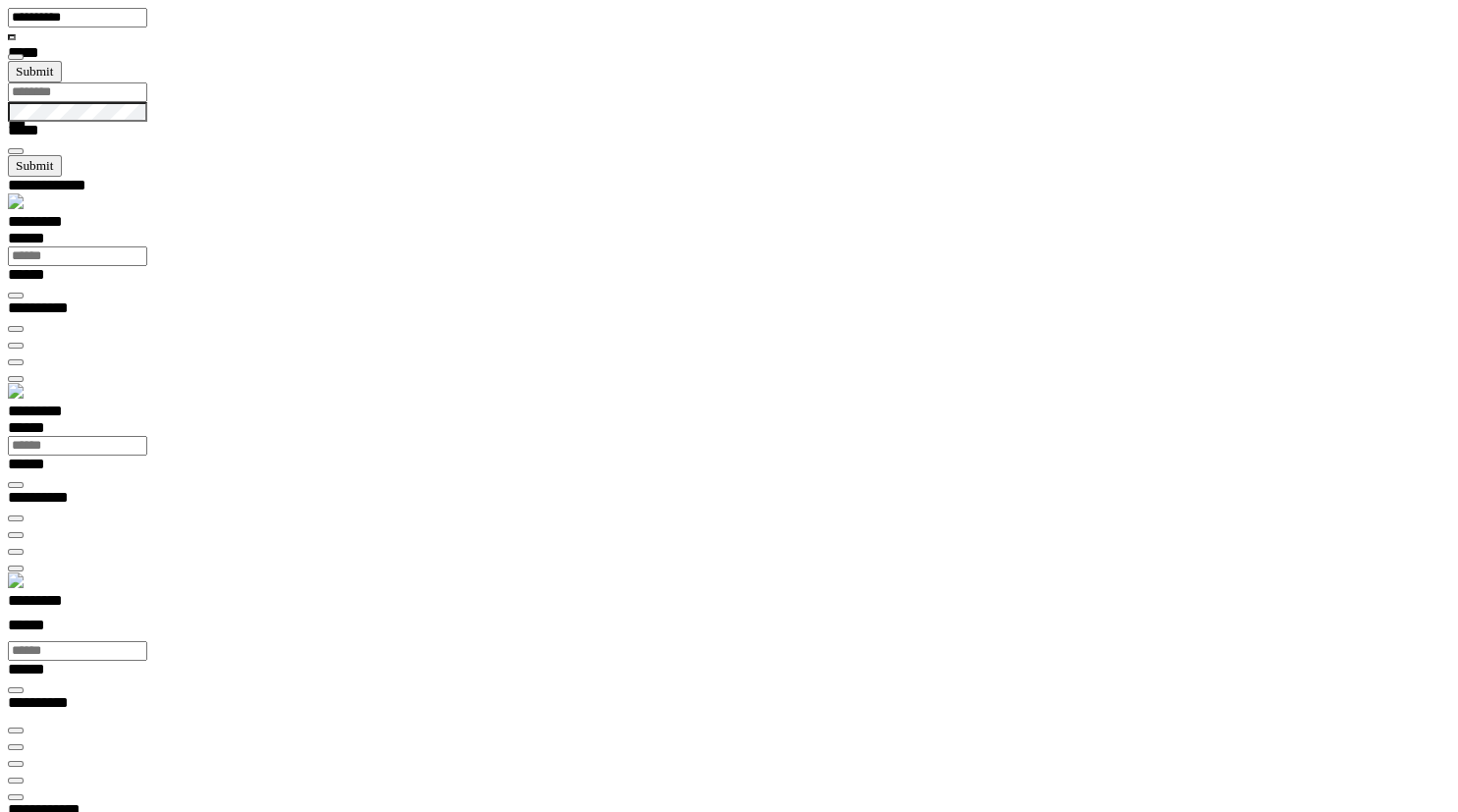 click on "*********" at bounding box center (56, 604) 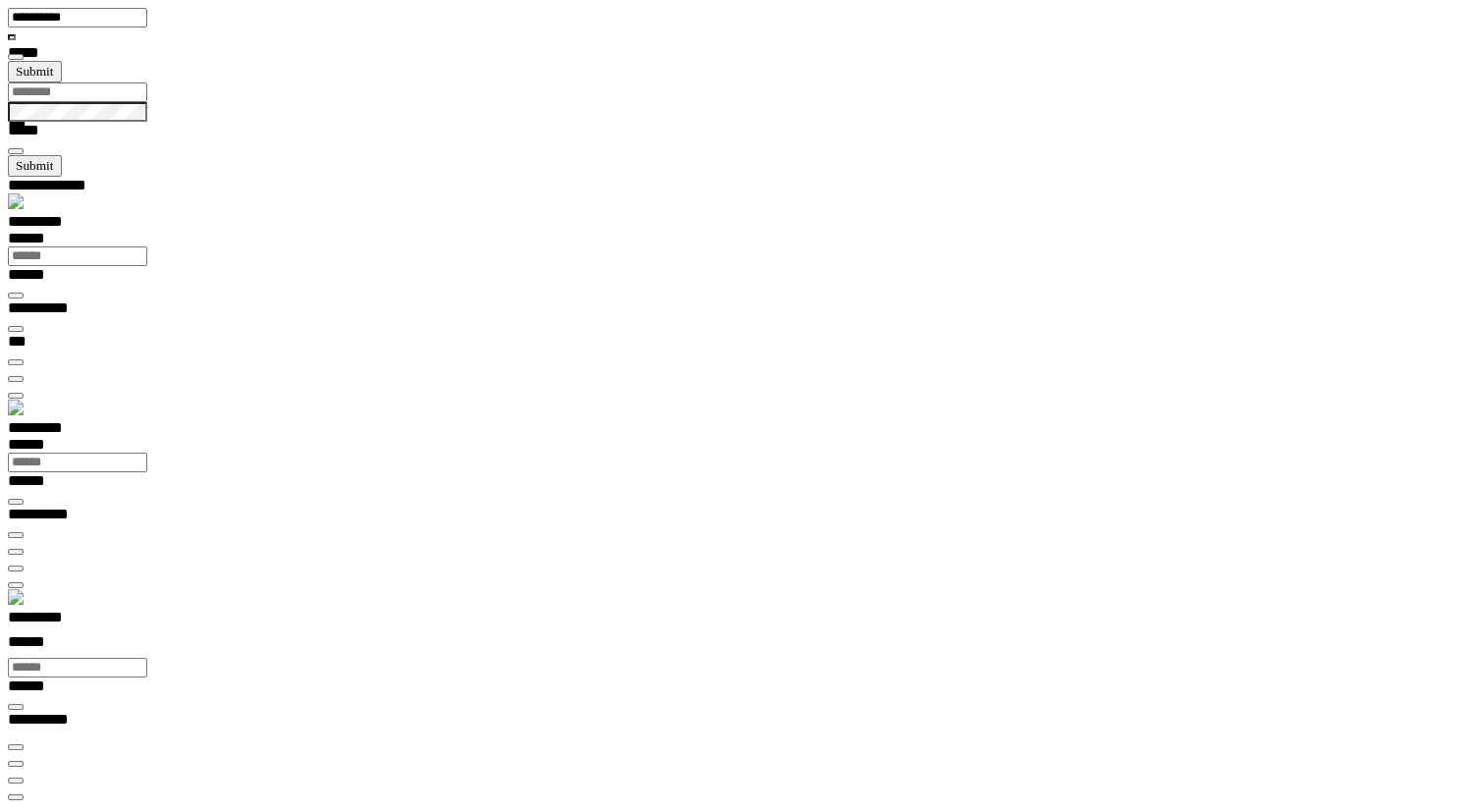 click on "********* ******" at bounding box center (736, 633) 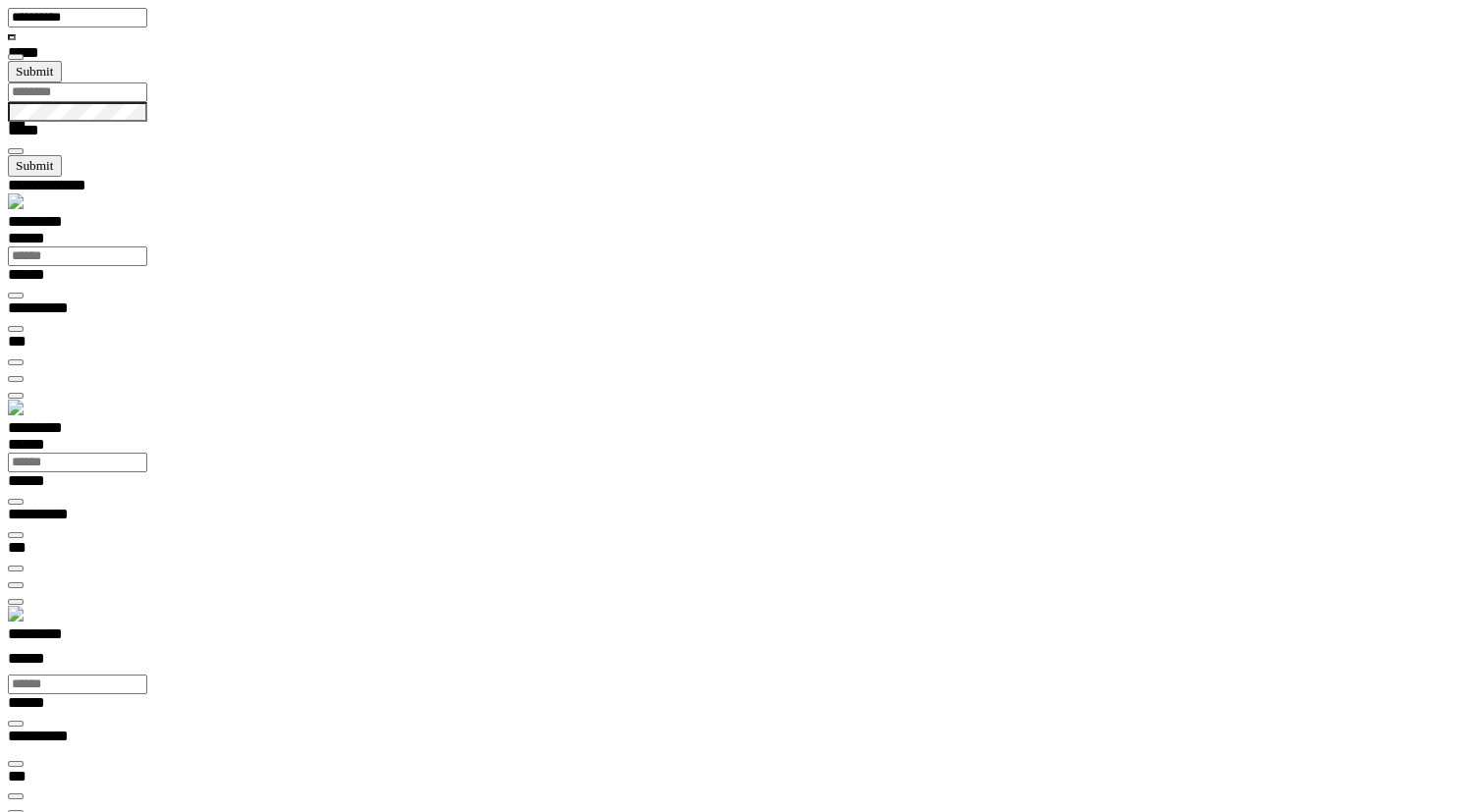 scroll, scrollTop: 0, scrollLeft: 0, axis: both 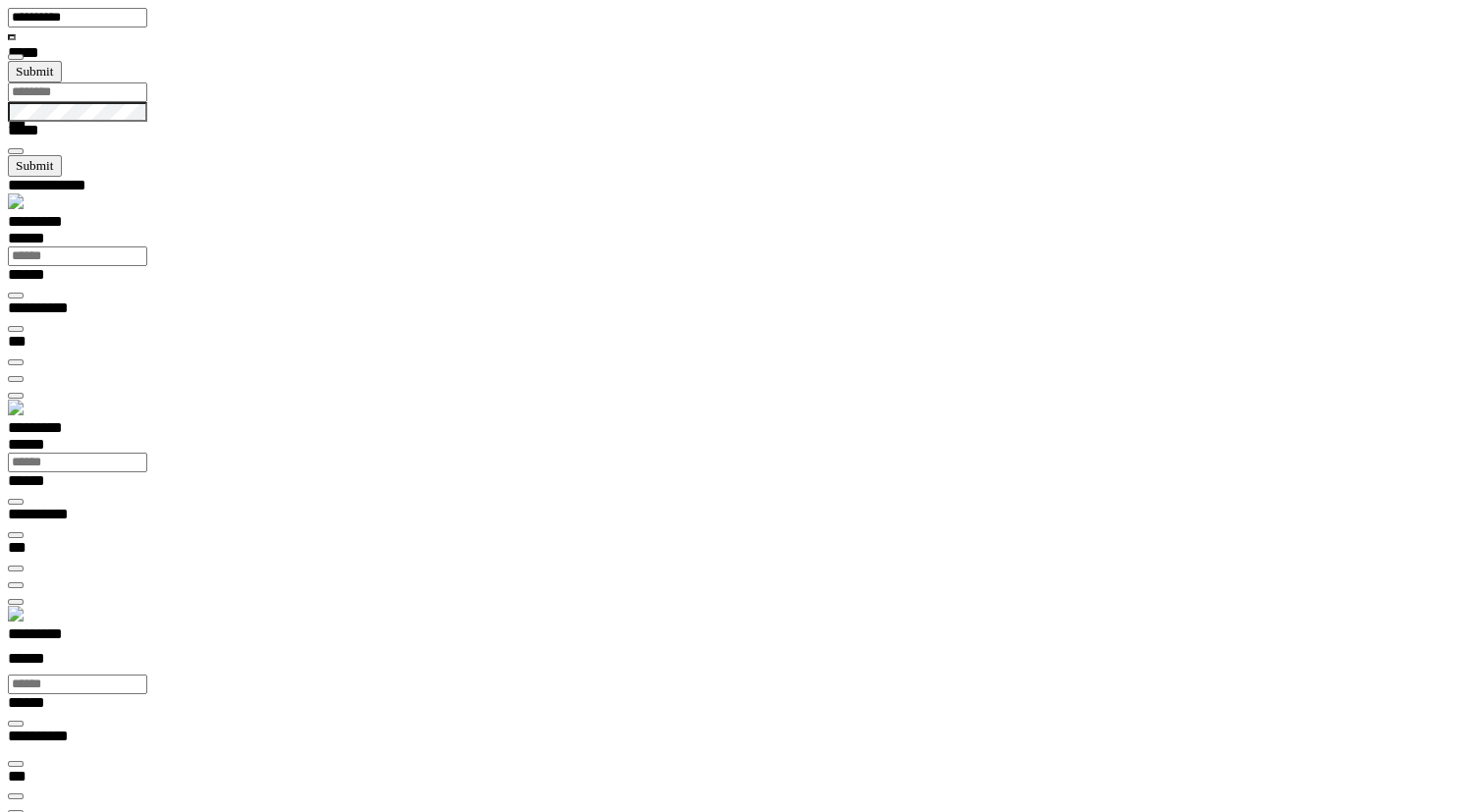 click on "**********" at bounding box center [69, 13914] 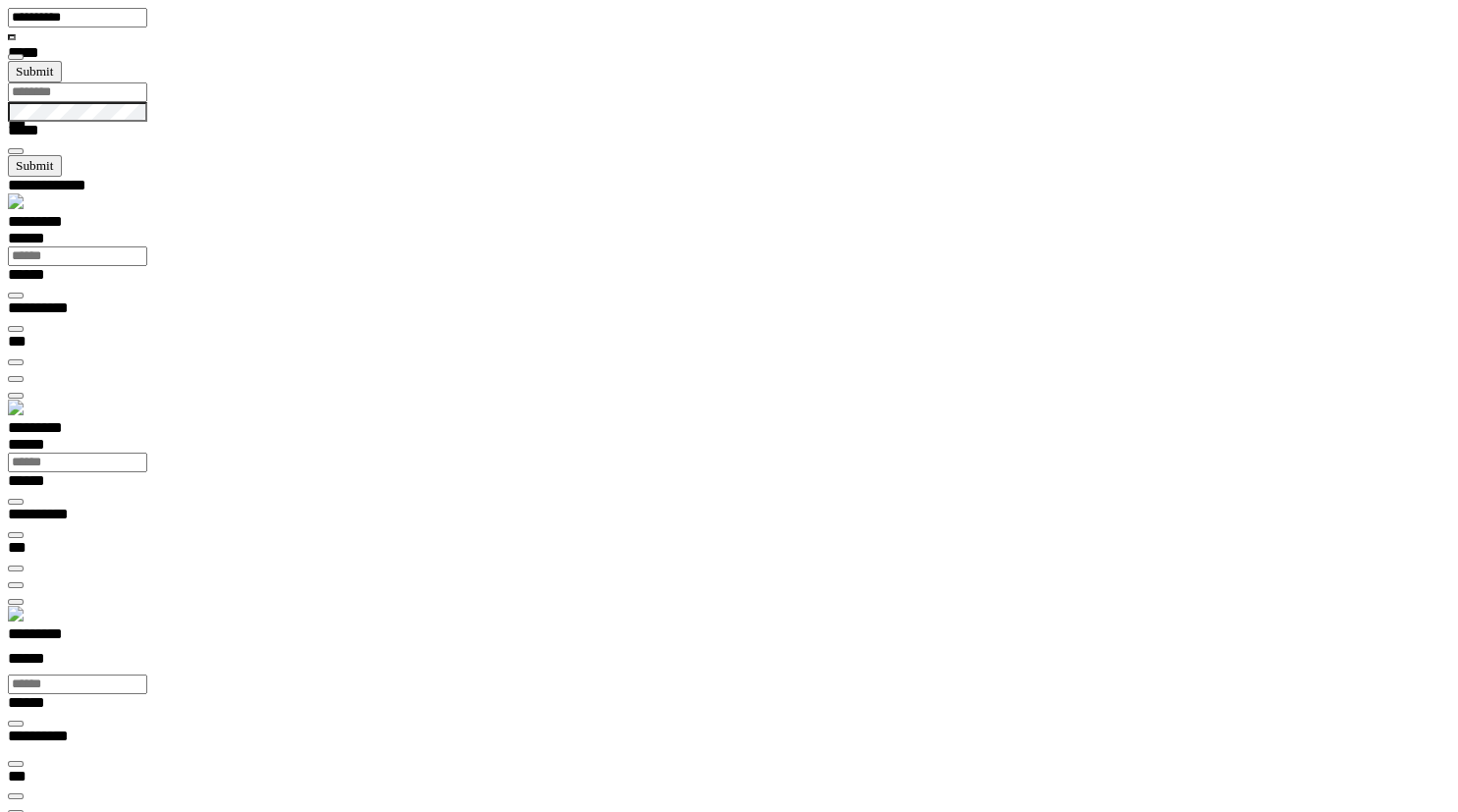 scroll, scrollTop: 0, scrollLeft: 0, axis: both 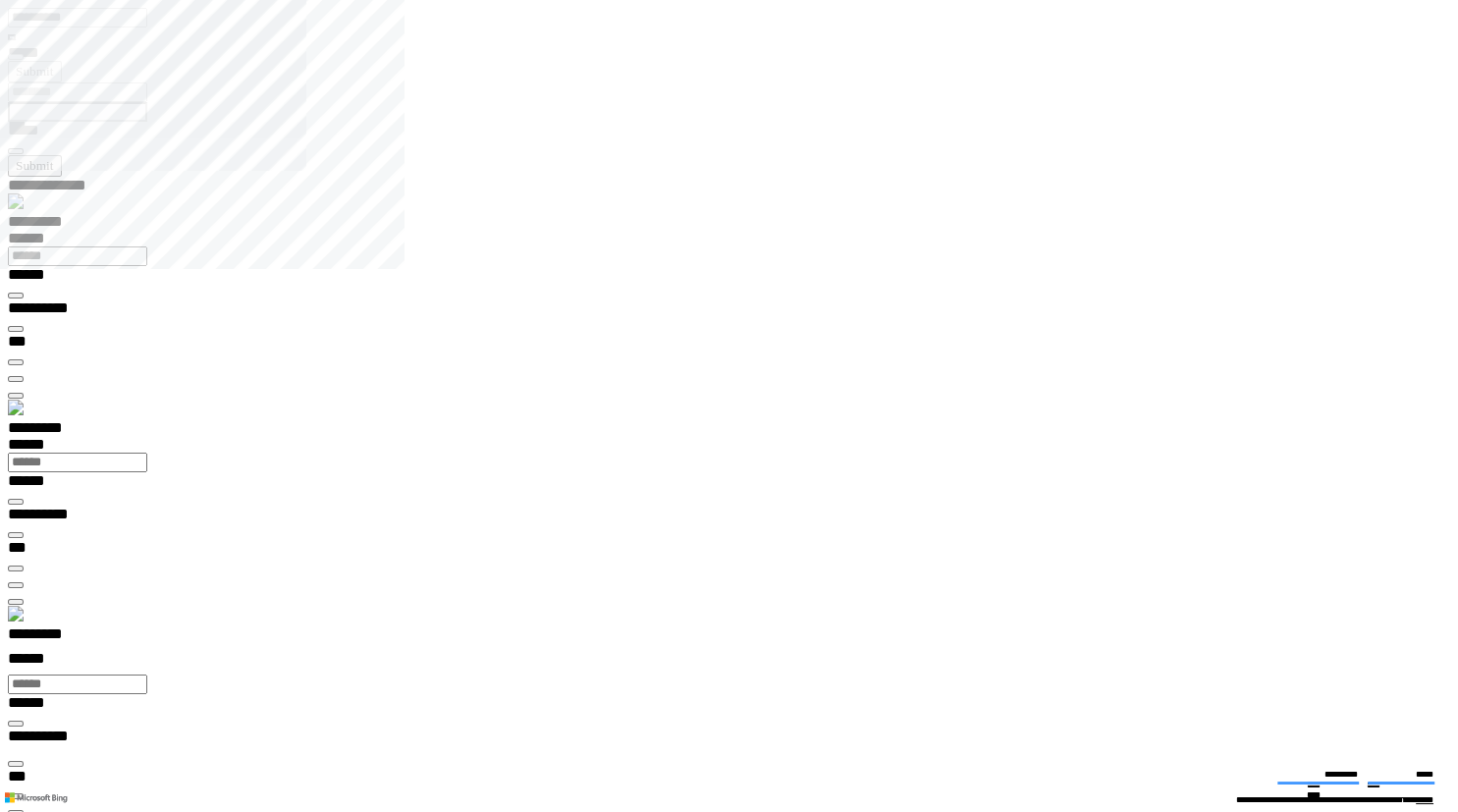 type on "**********" 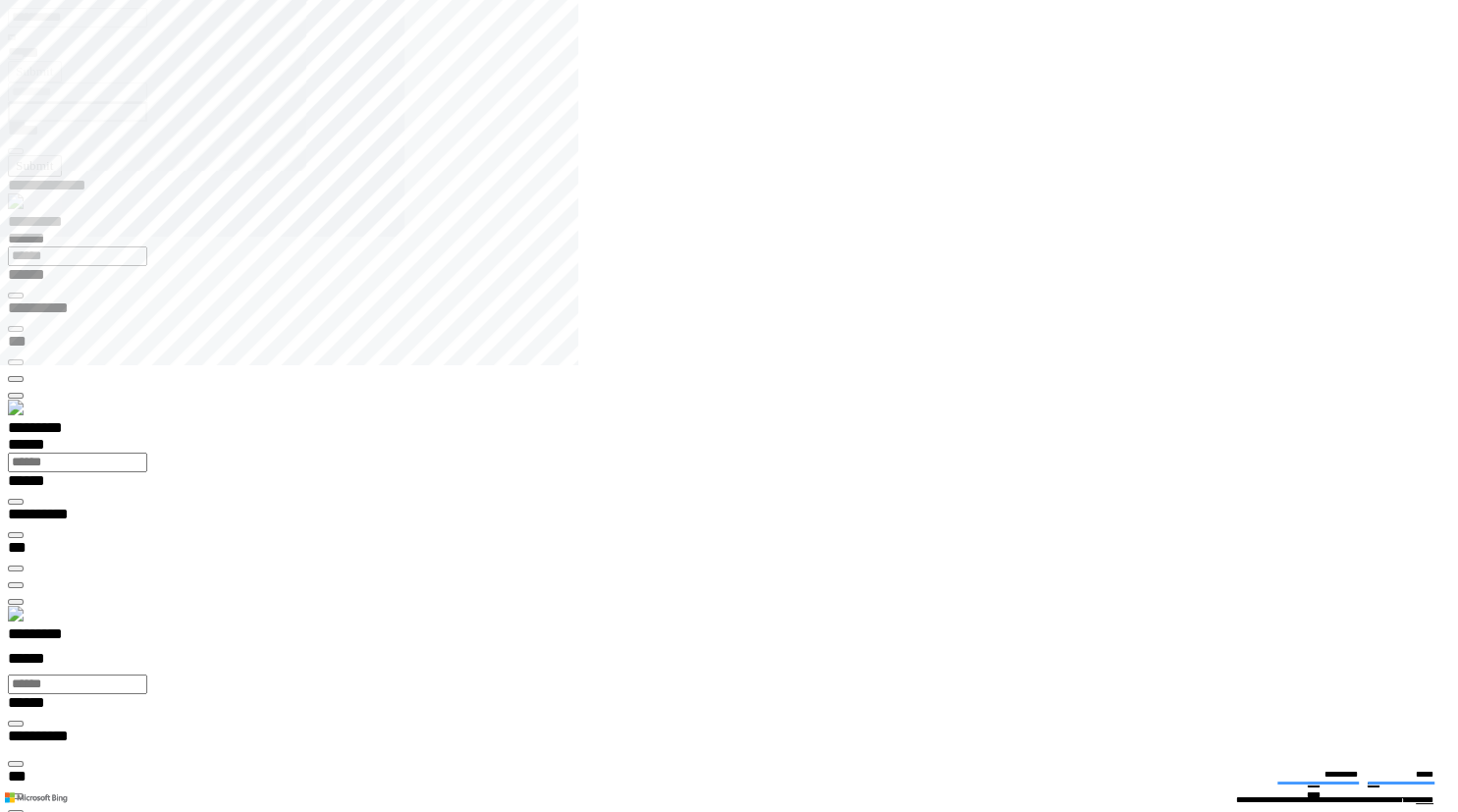 click on "**********" at bounding box center (248, 24221) 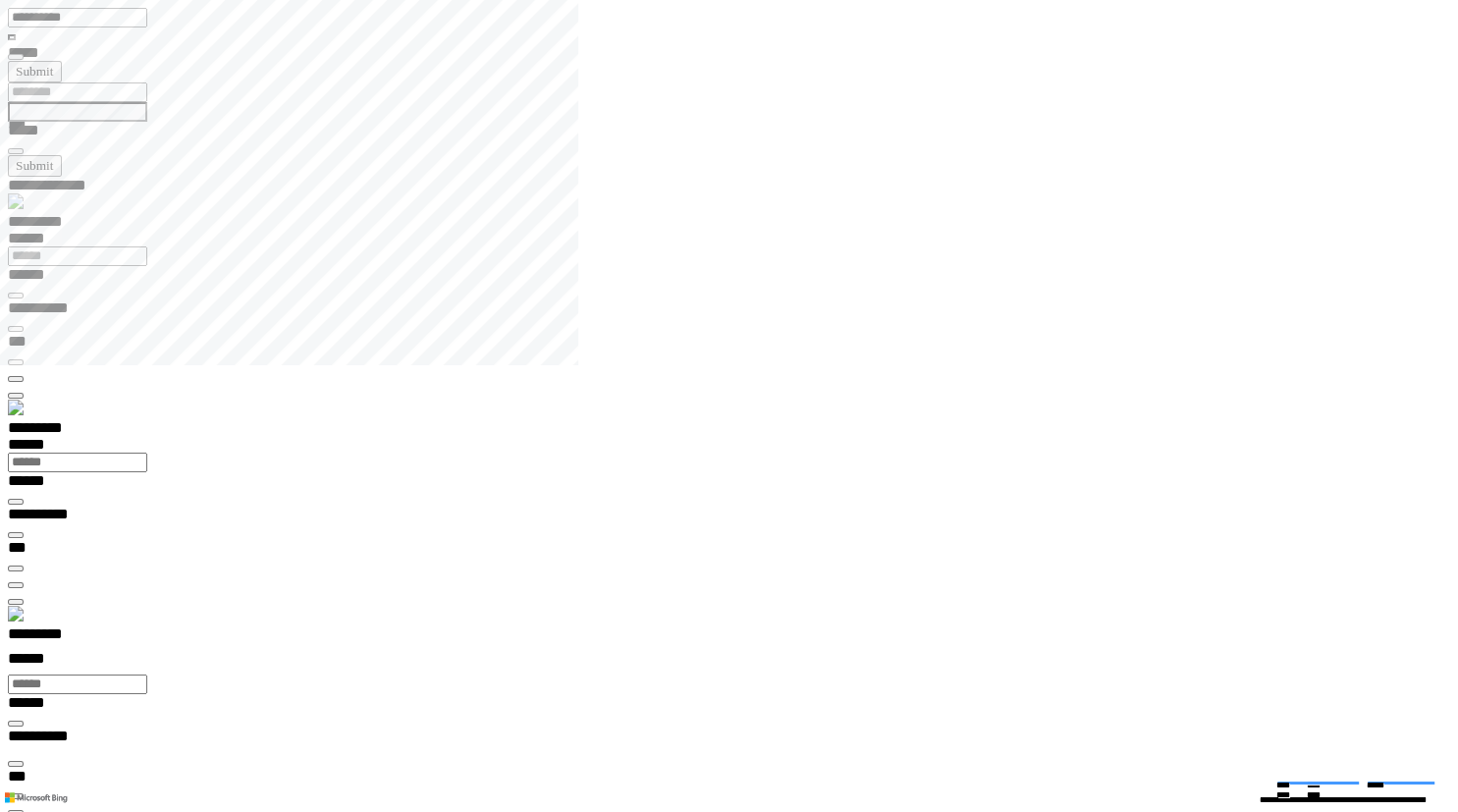 click at bounding box center (16, 14545) 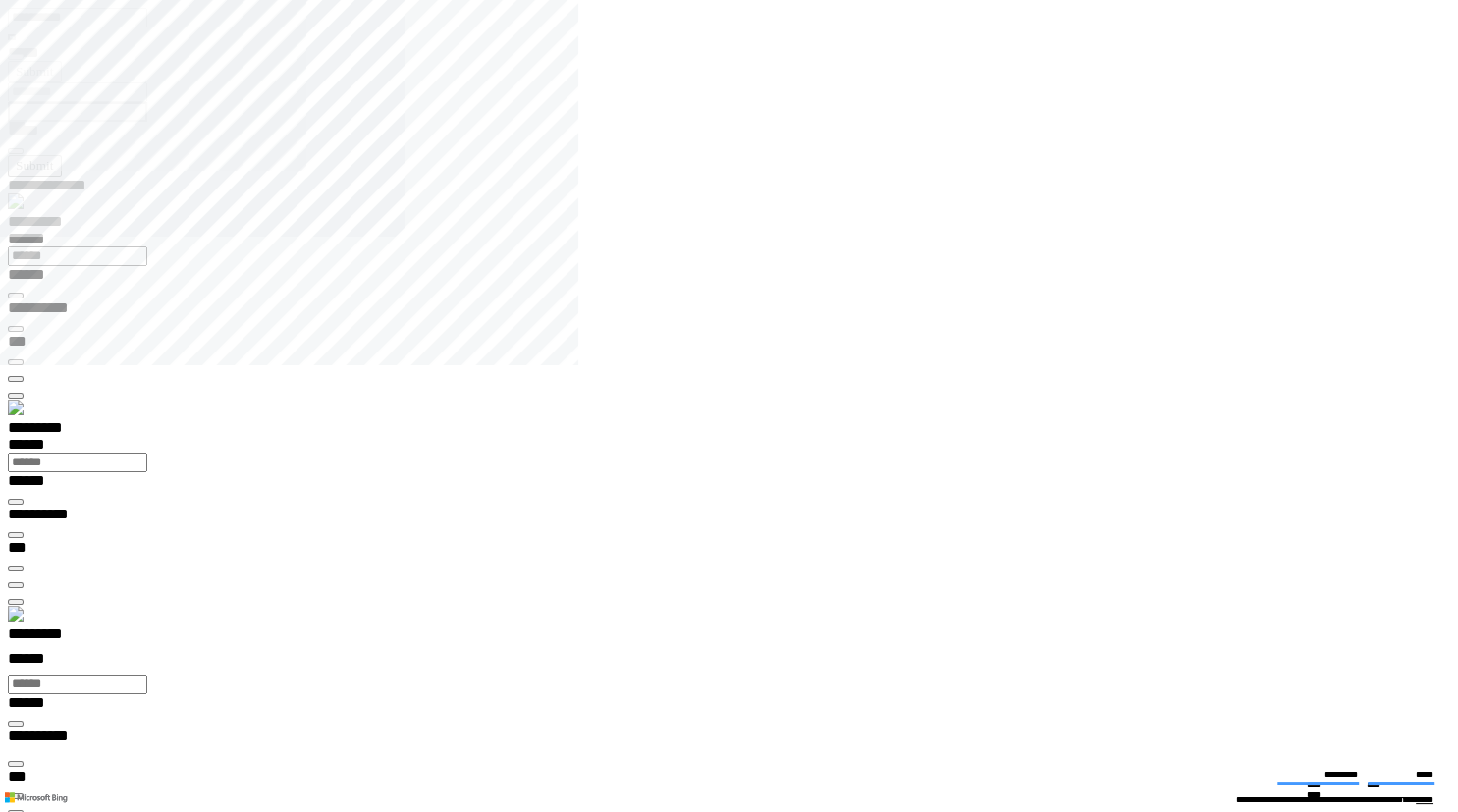 click at bounding box center [16, 18316] 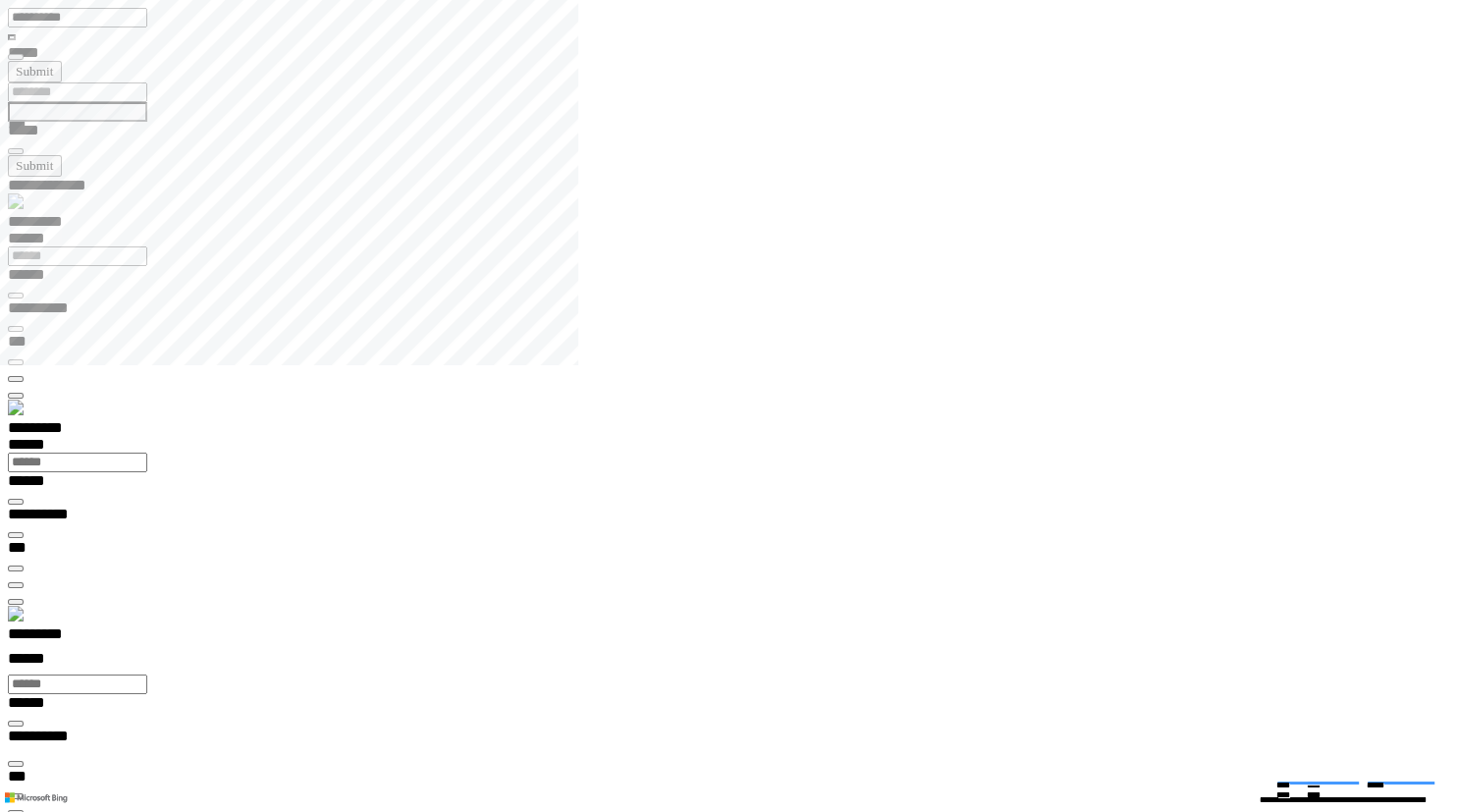 click at bounding box center [16, 14545] 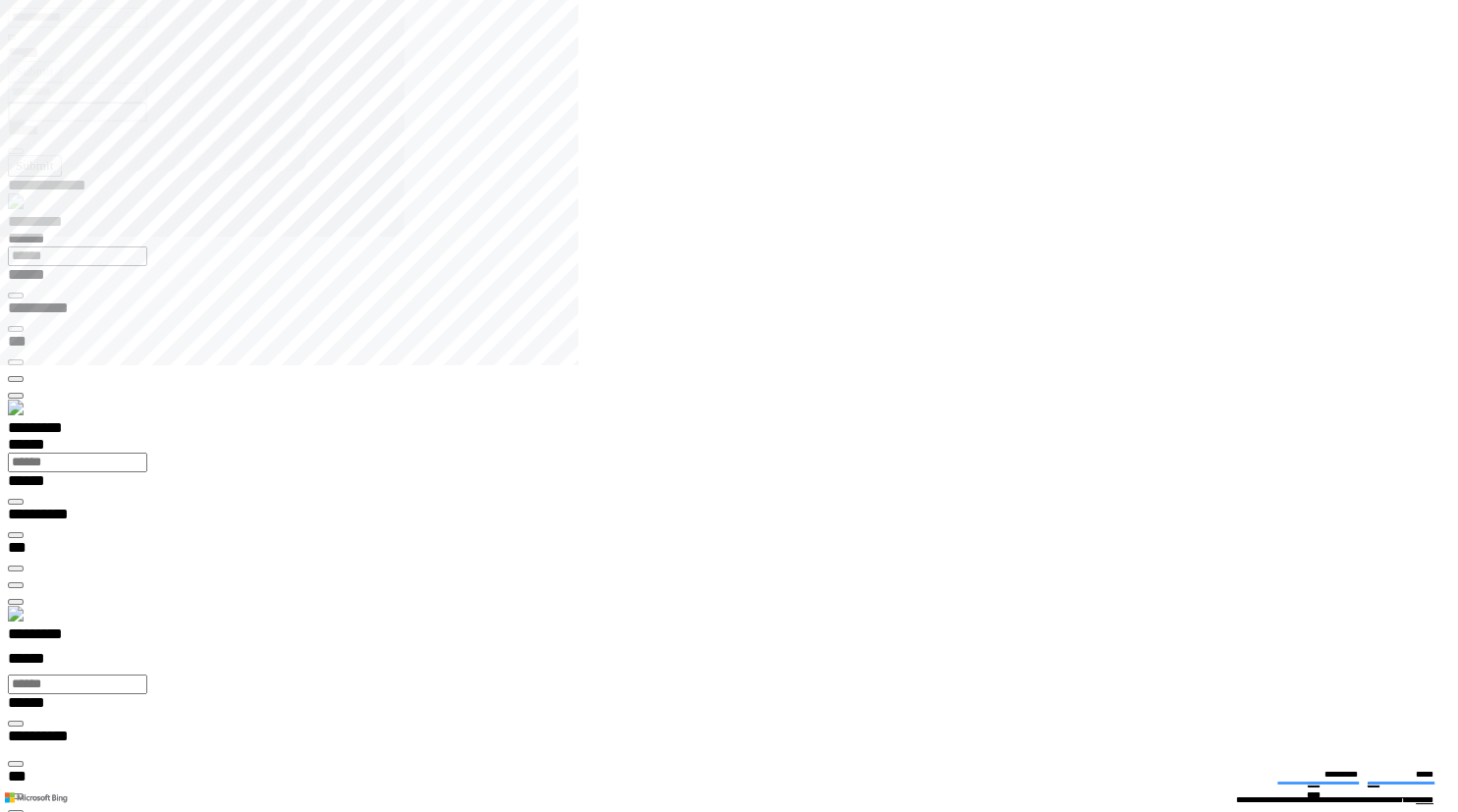 click at bounding box center [16, 14474] 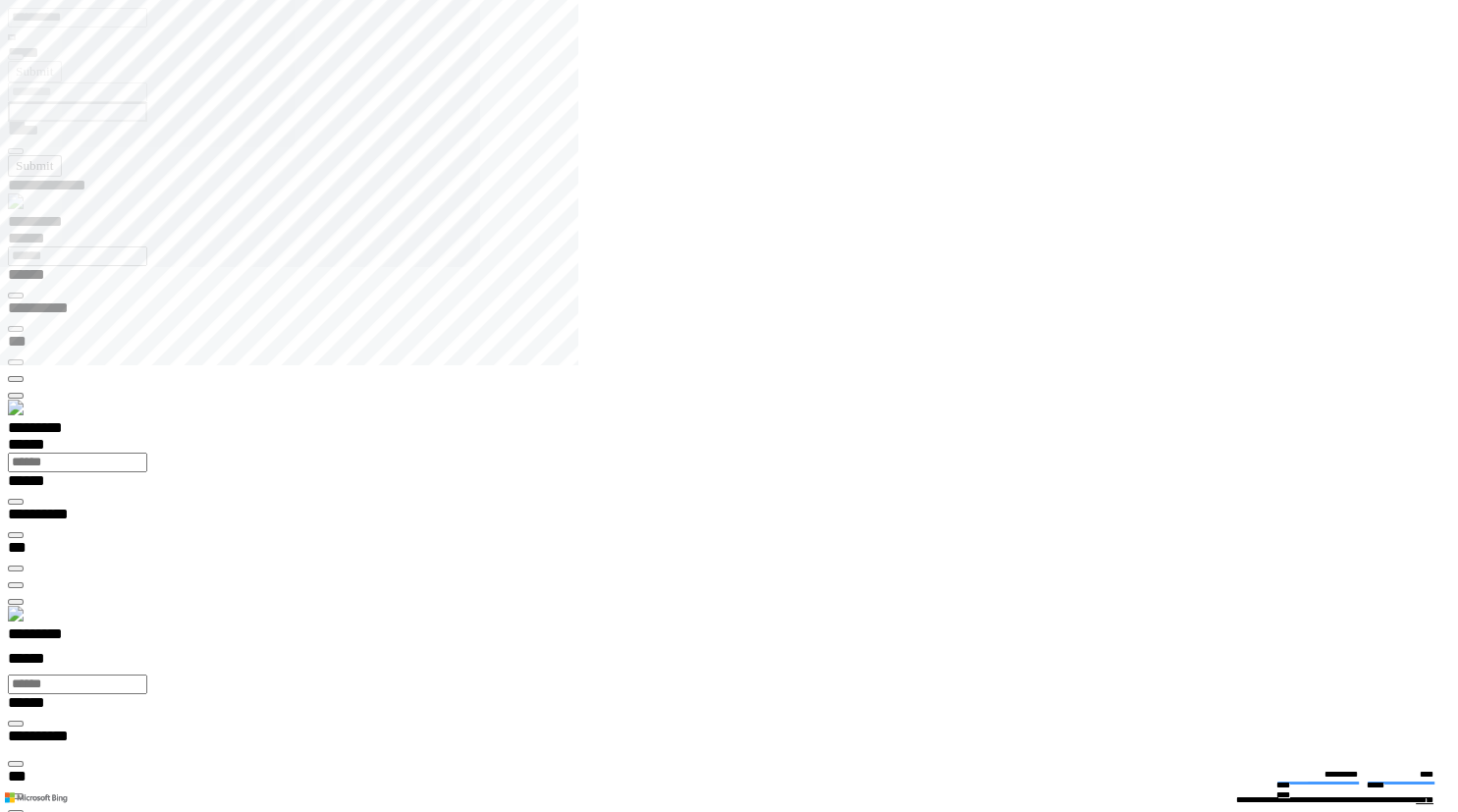 click at bounding box center [16, 13597] 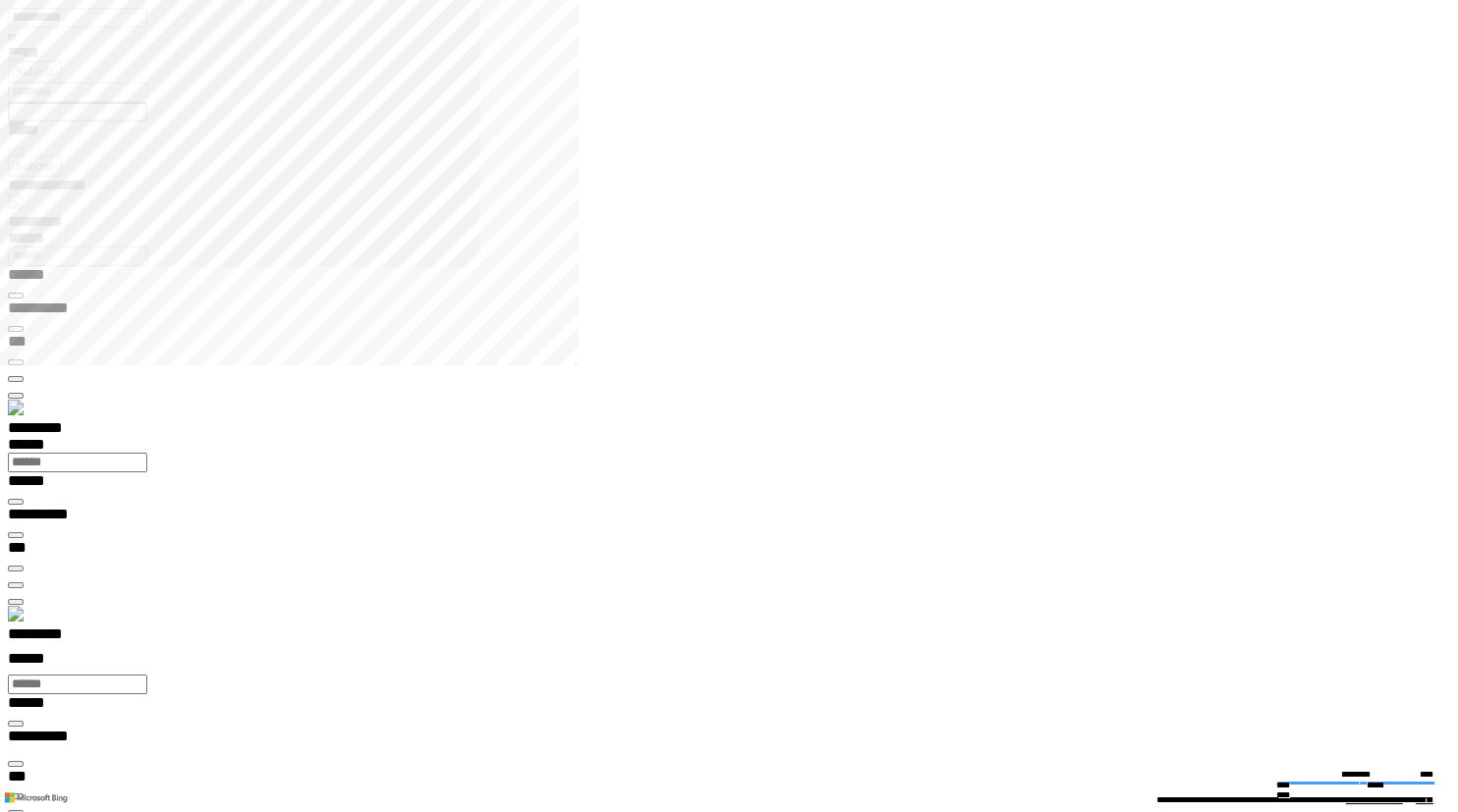 click at bounding box center (16, 13597) 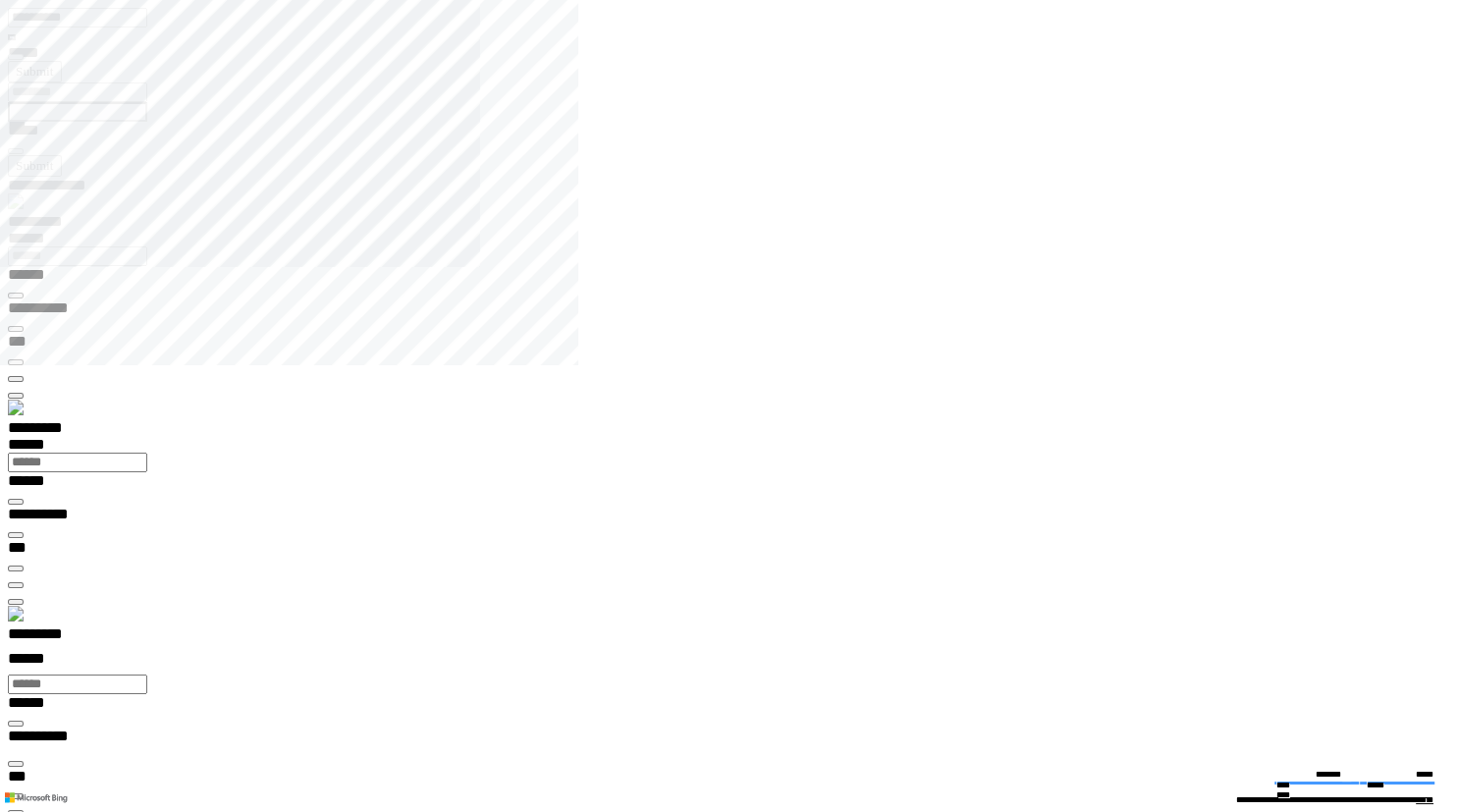 click at bounding box center (16, 13597) 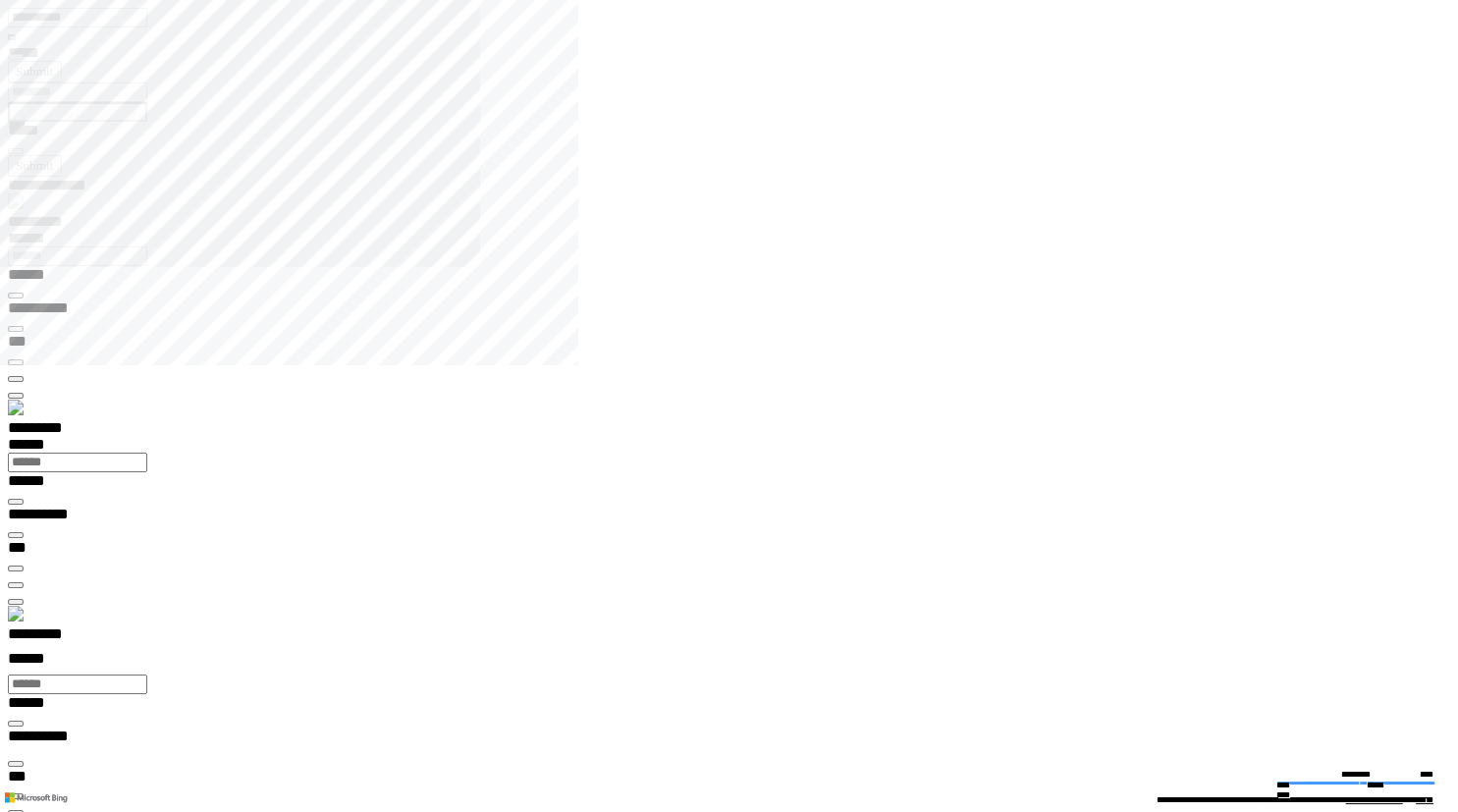 click at bounding box center (16, 13597) 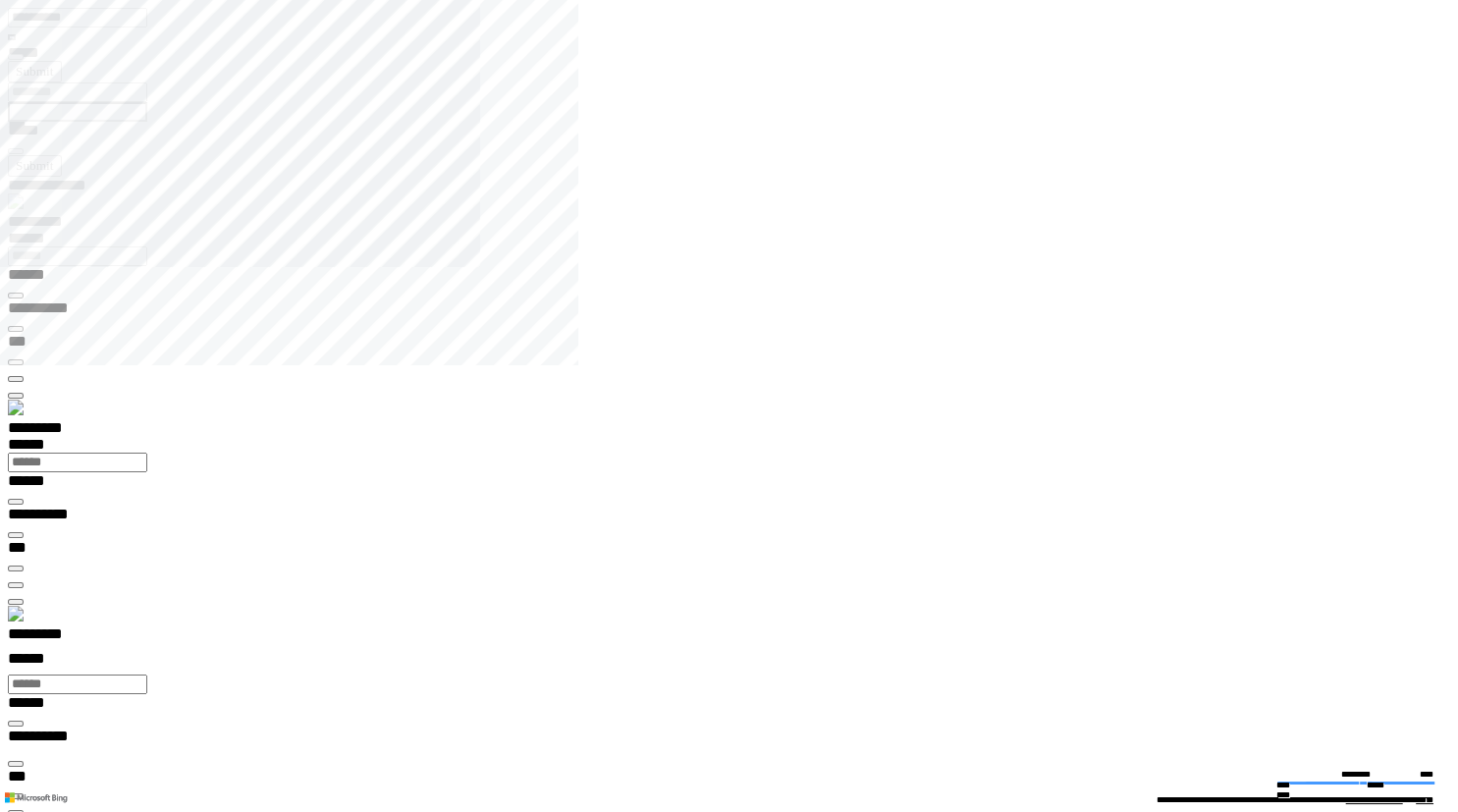 click at bounding box center [16, 13597] 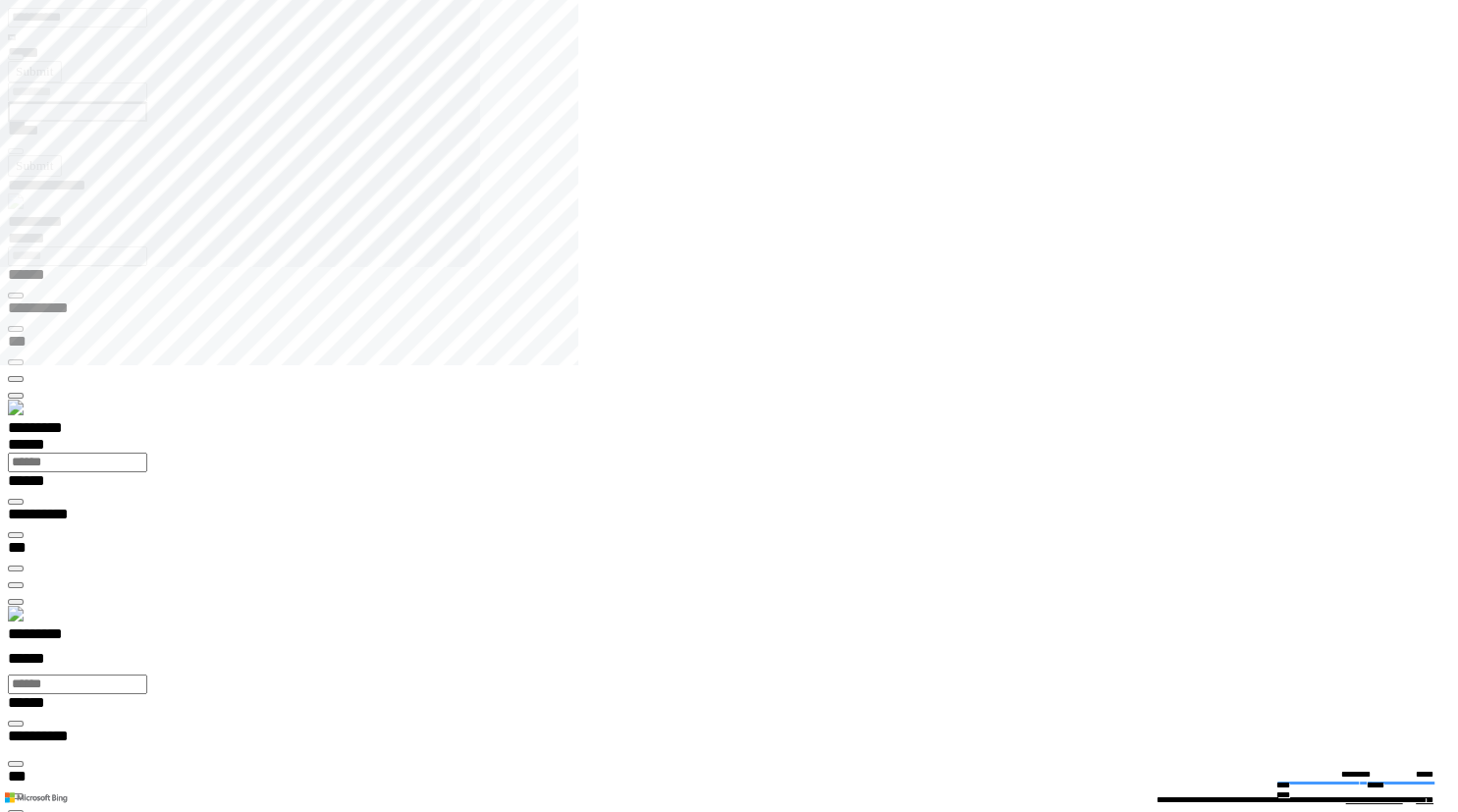 click at bounding box center (16, 13597) 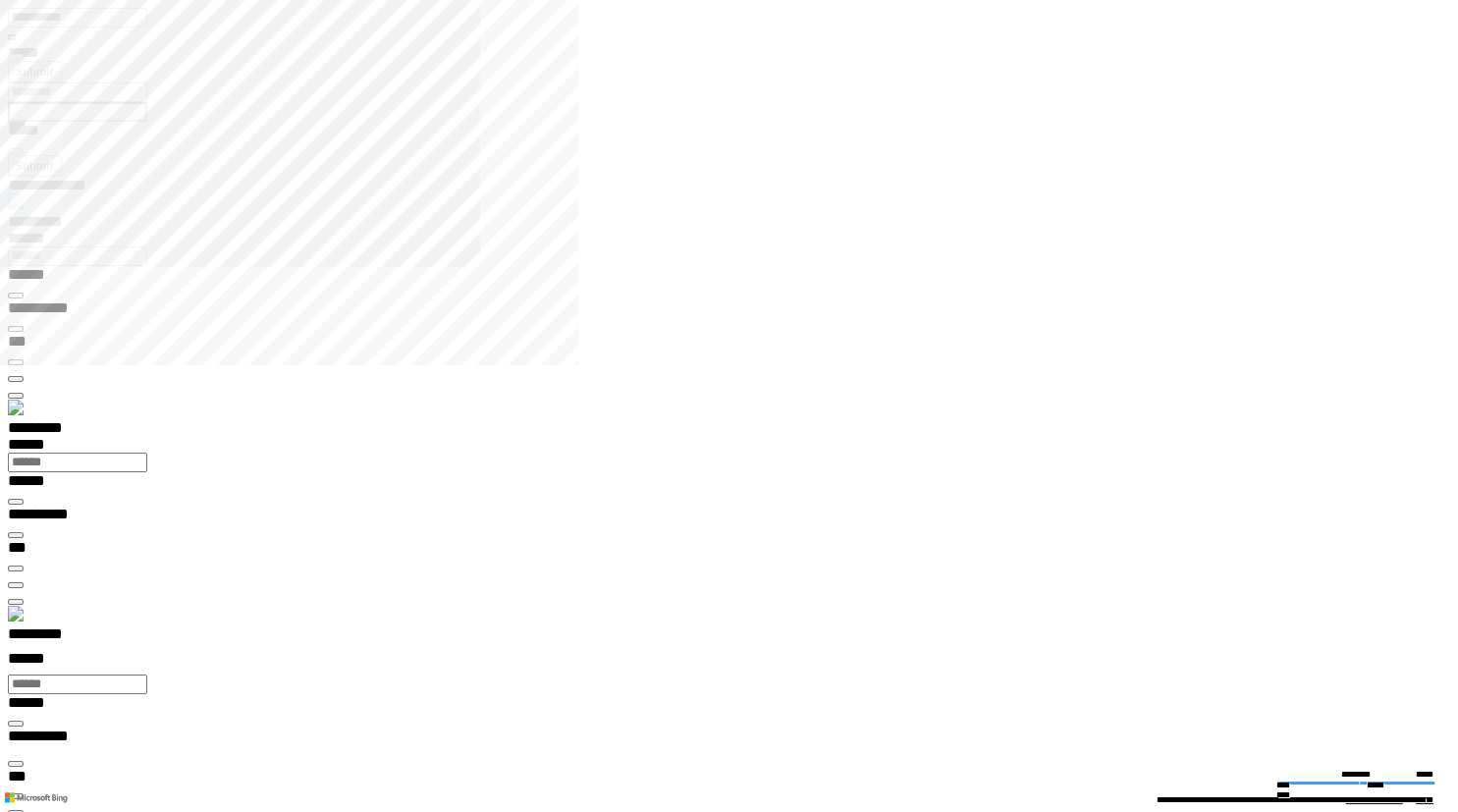 click at bounding box center [16, 13597] 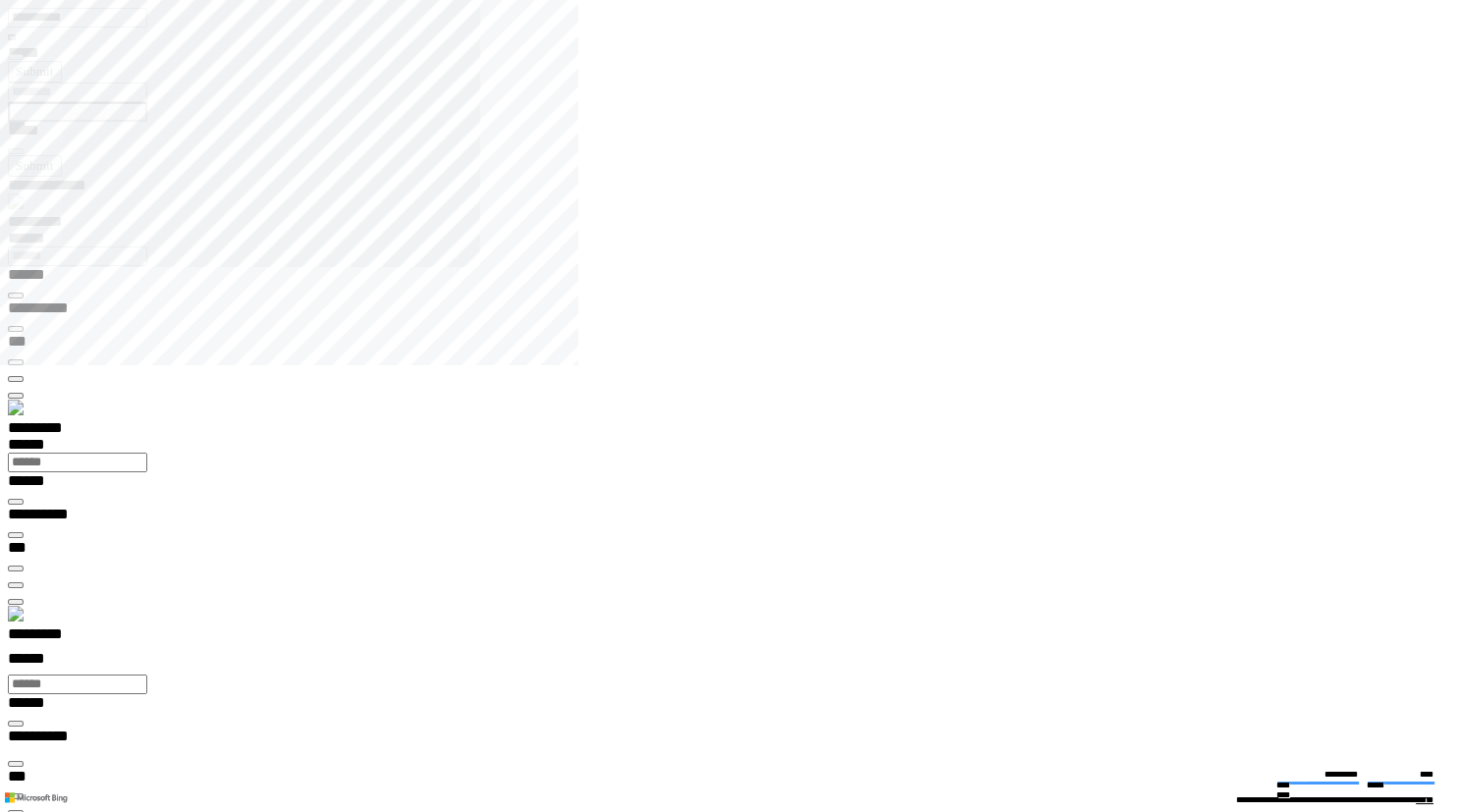 click on "**********" at bounding box center (442, 13914) 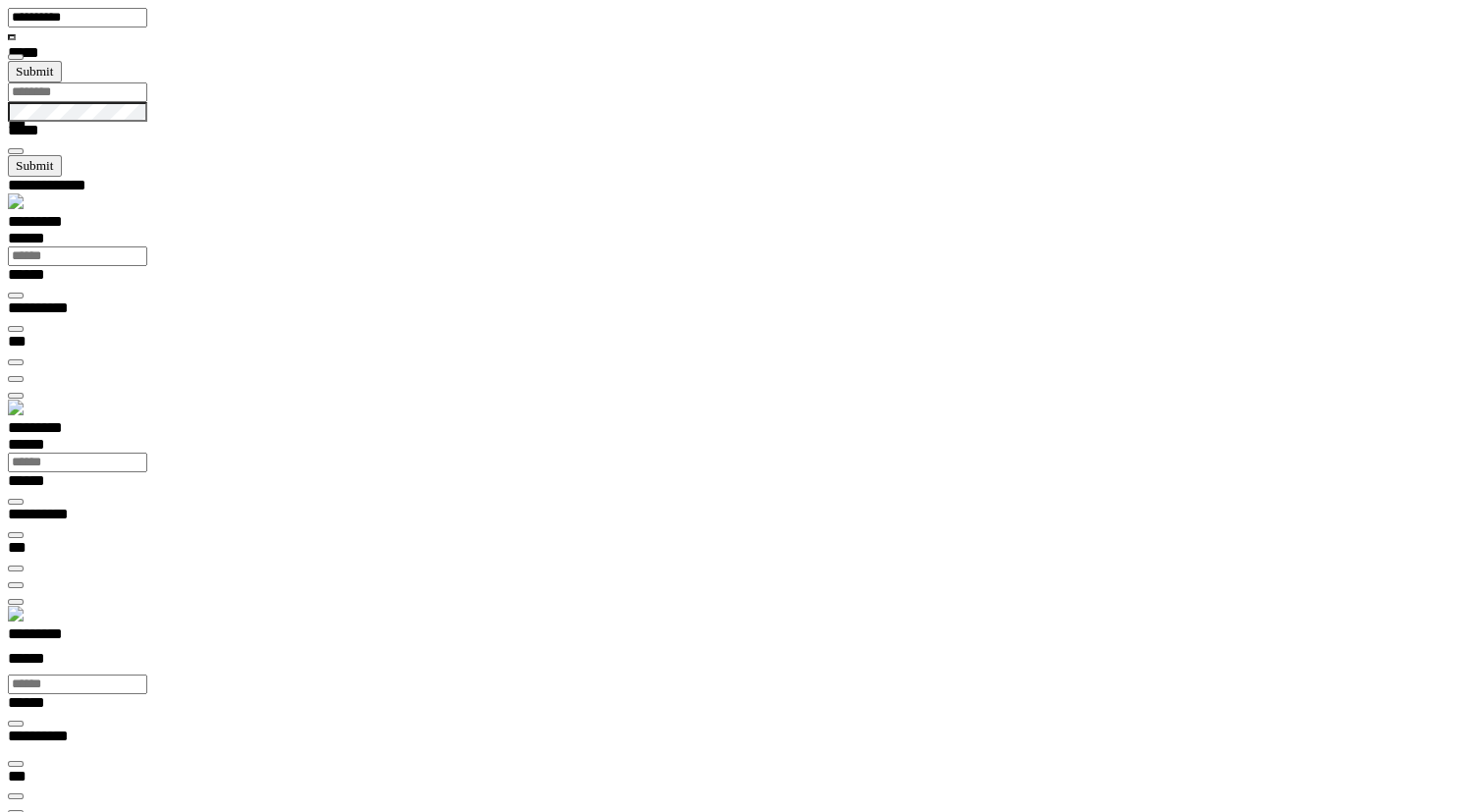scroll, scrollTop: 97476, scrollLeft: 97985, axis: both 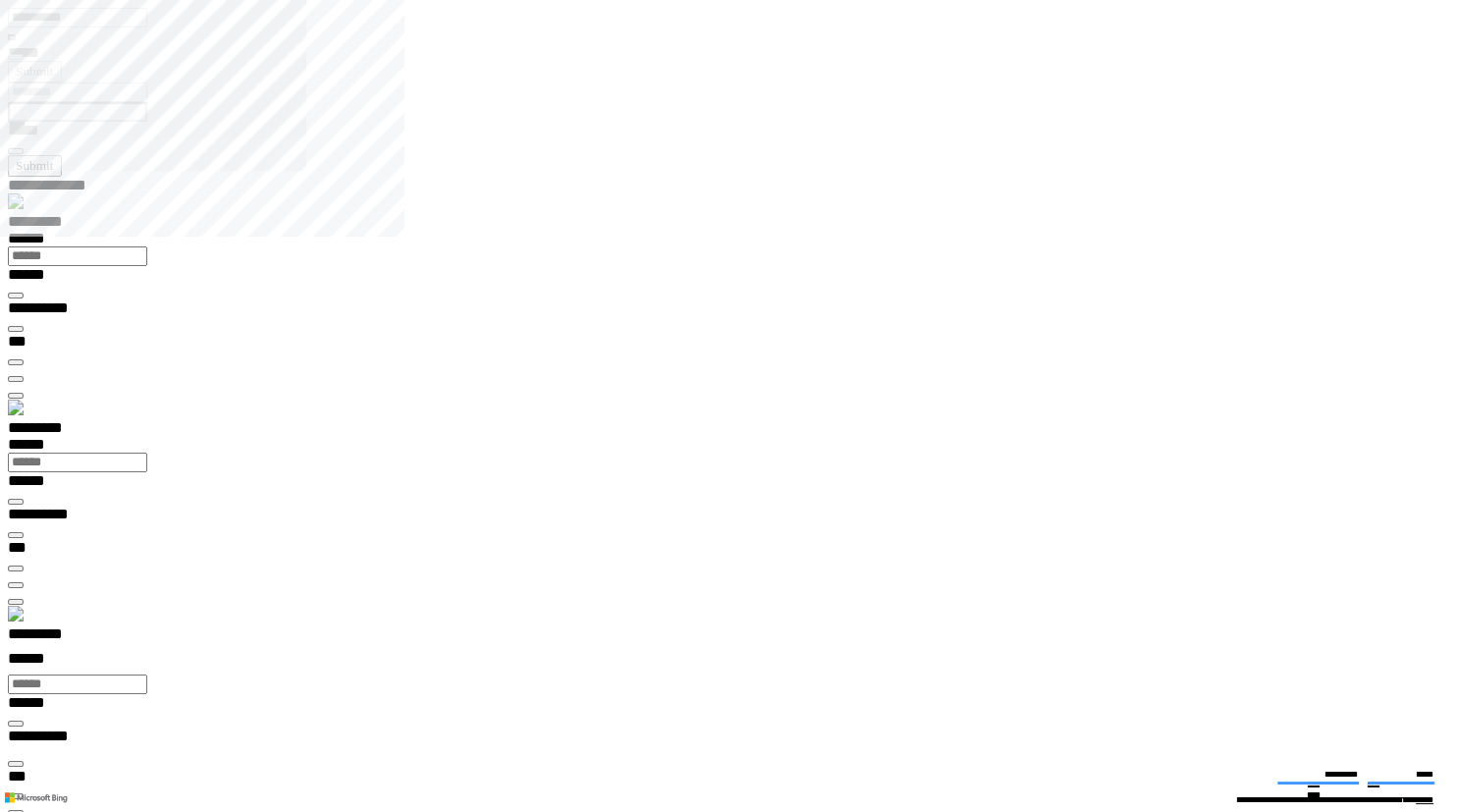 click at bounding box center (16, 18316) 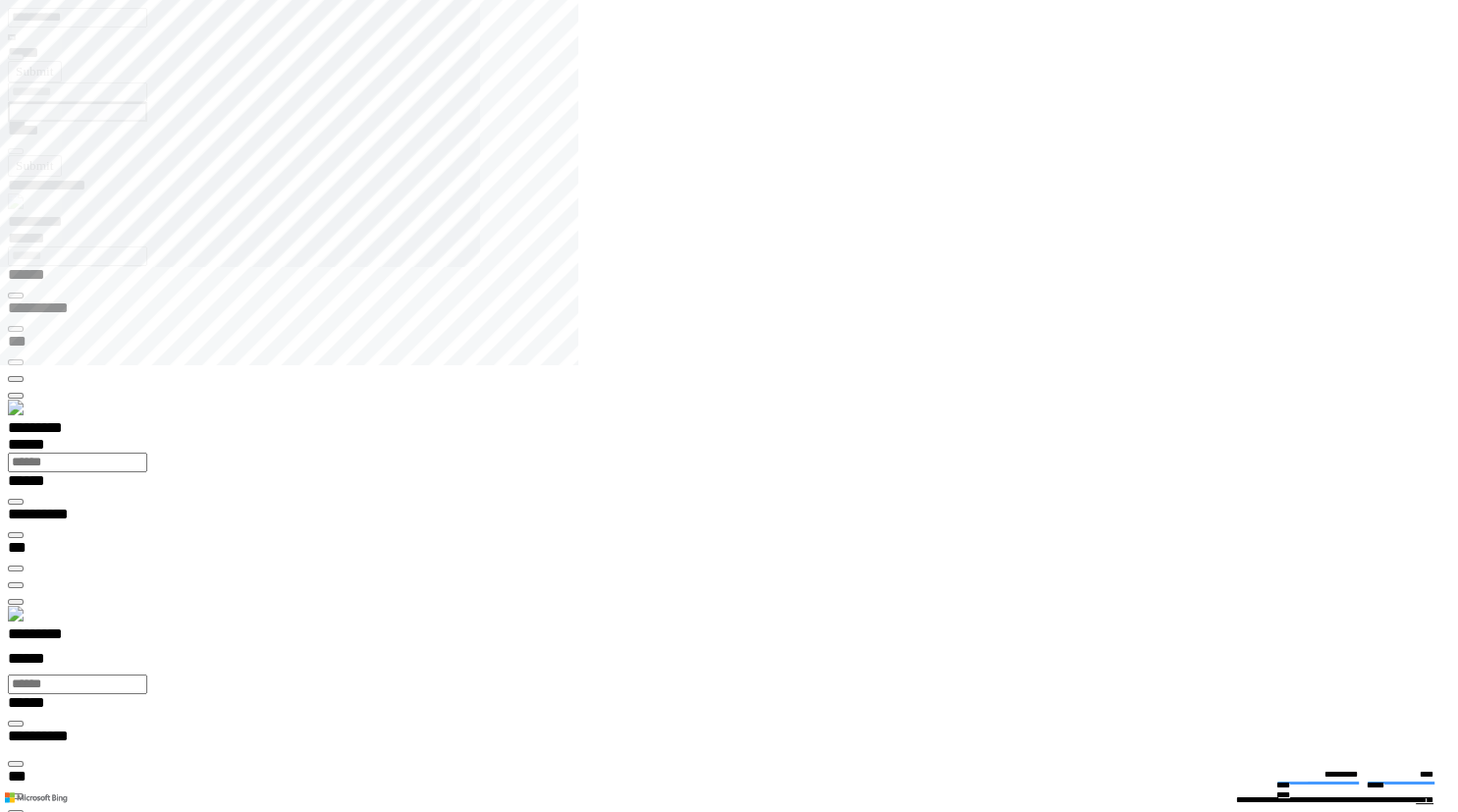 click at bounding box center [16, 13597] 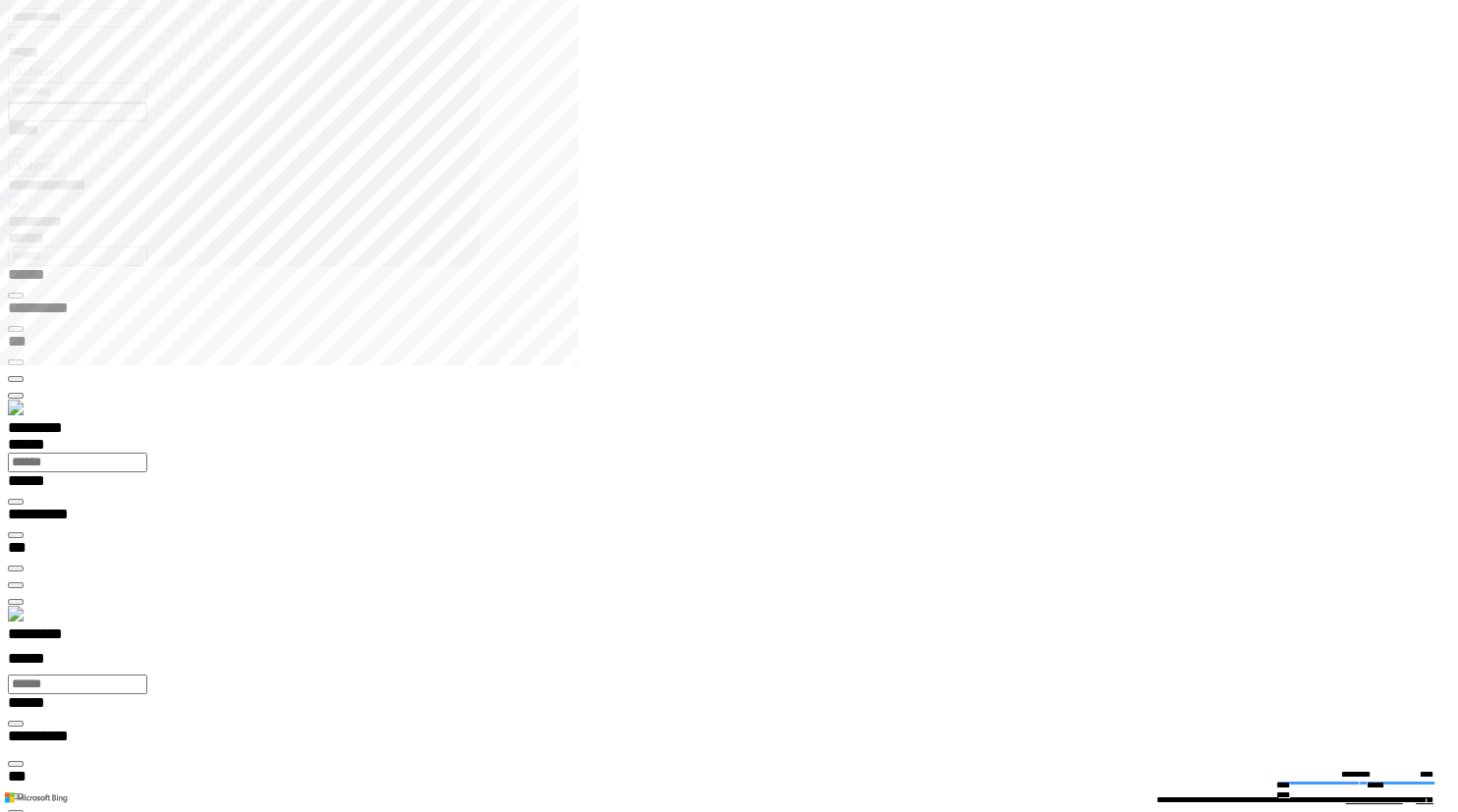click at bounding box center [16, 764] 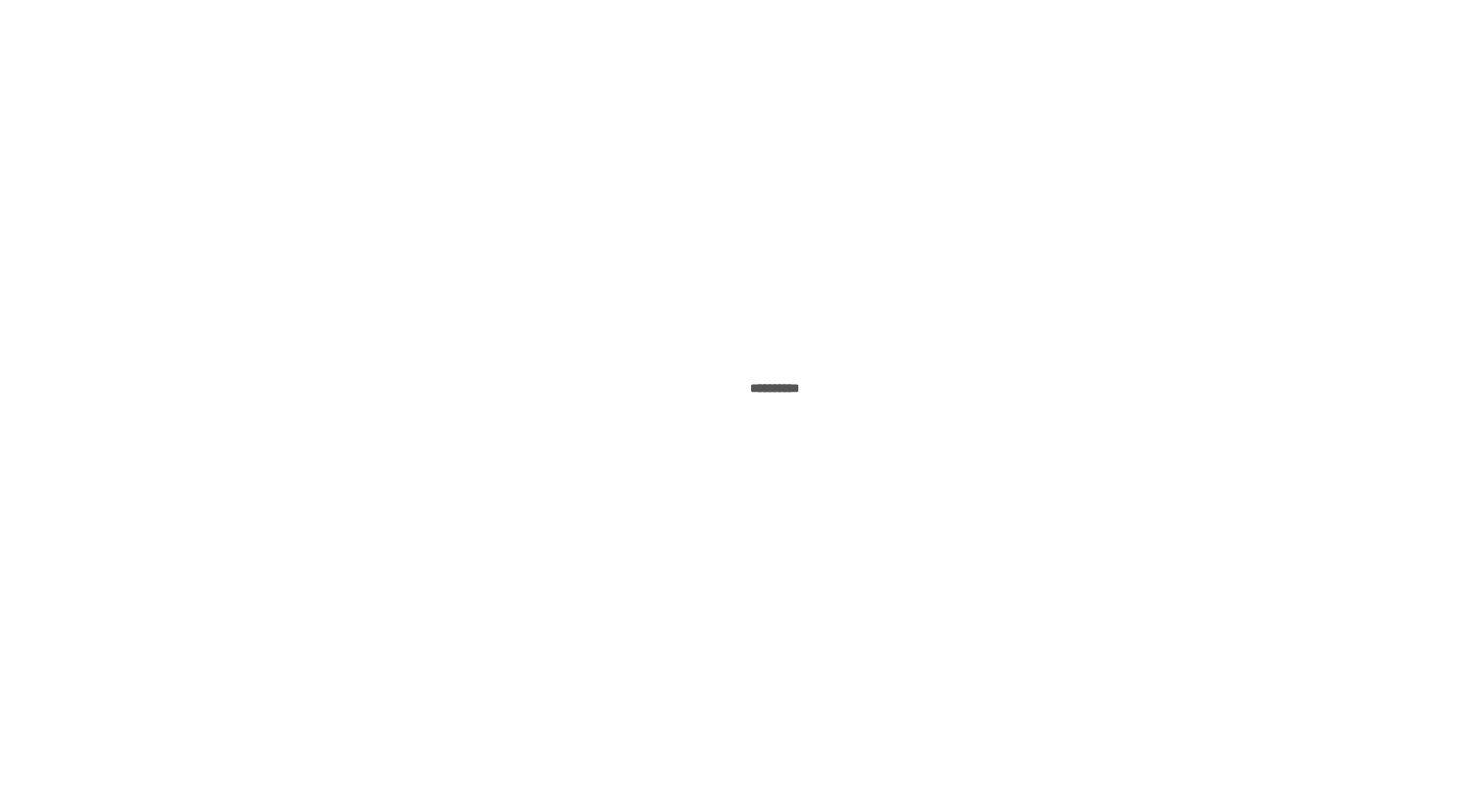 scroll, scrollTop: 0, scrollLeft: 0, axis: both 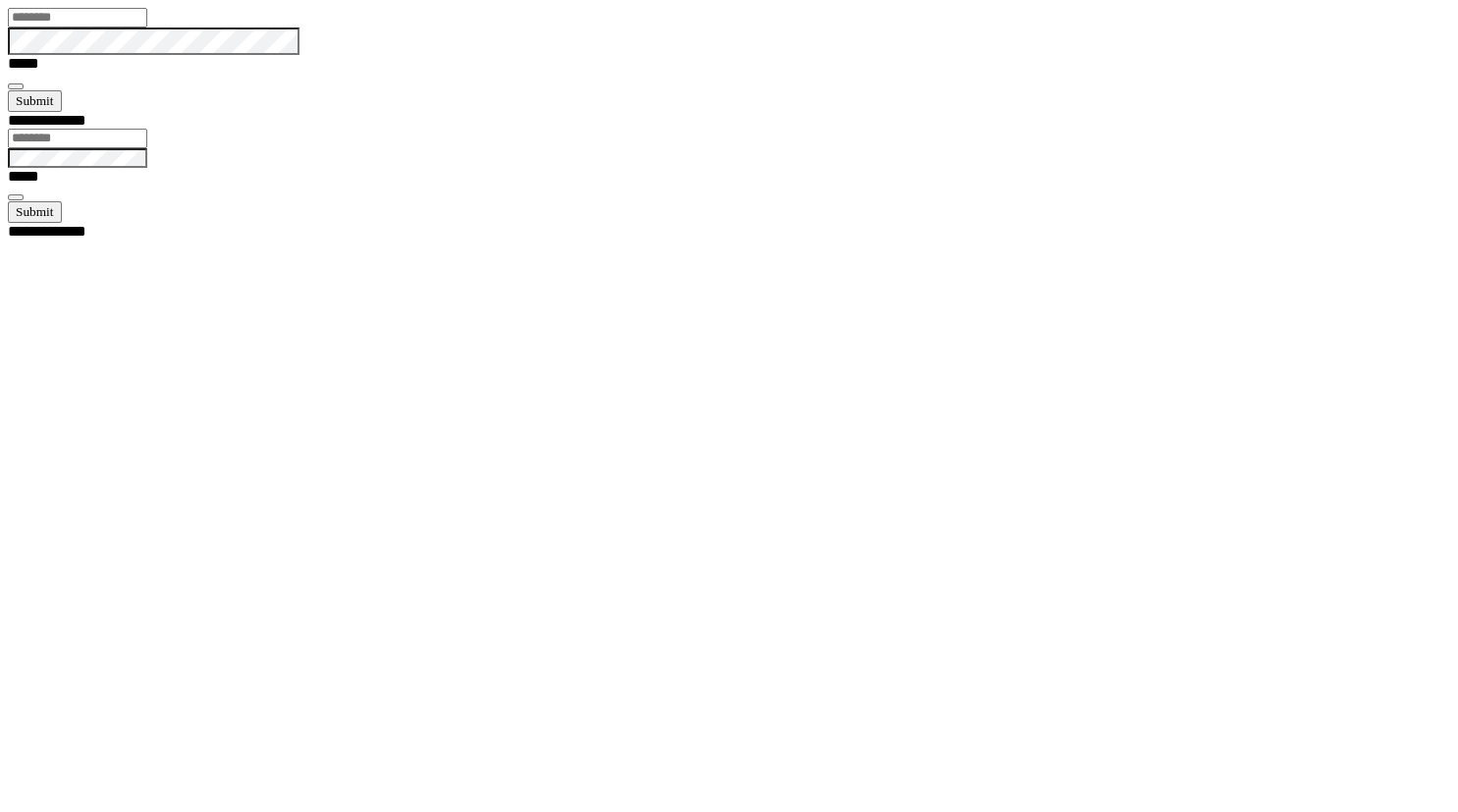 click at bounding box center (78, 18) 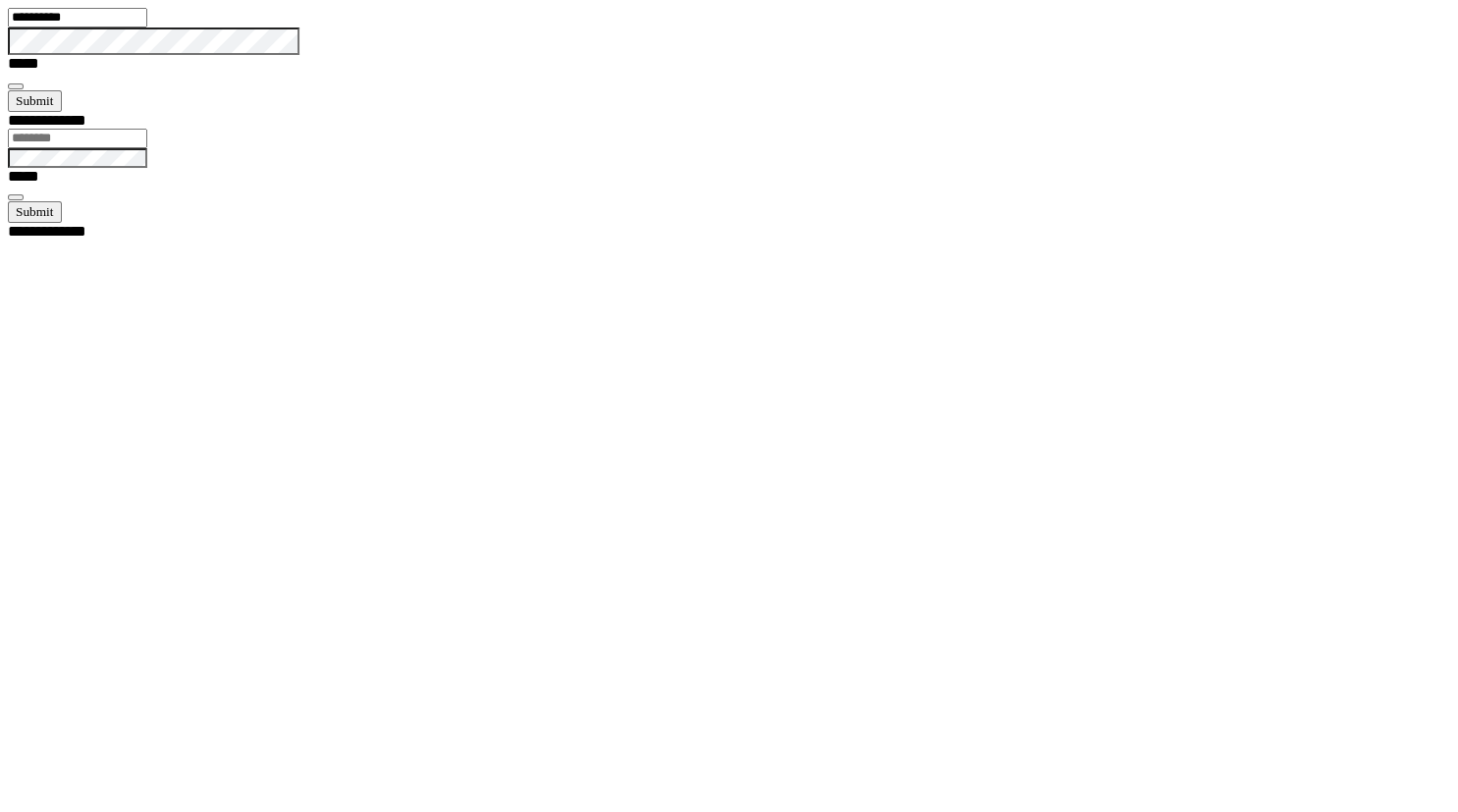 type on "**********" 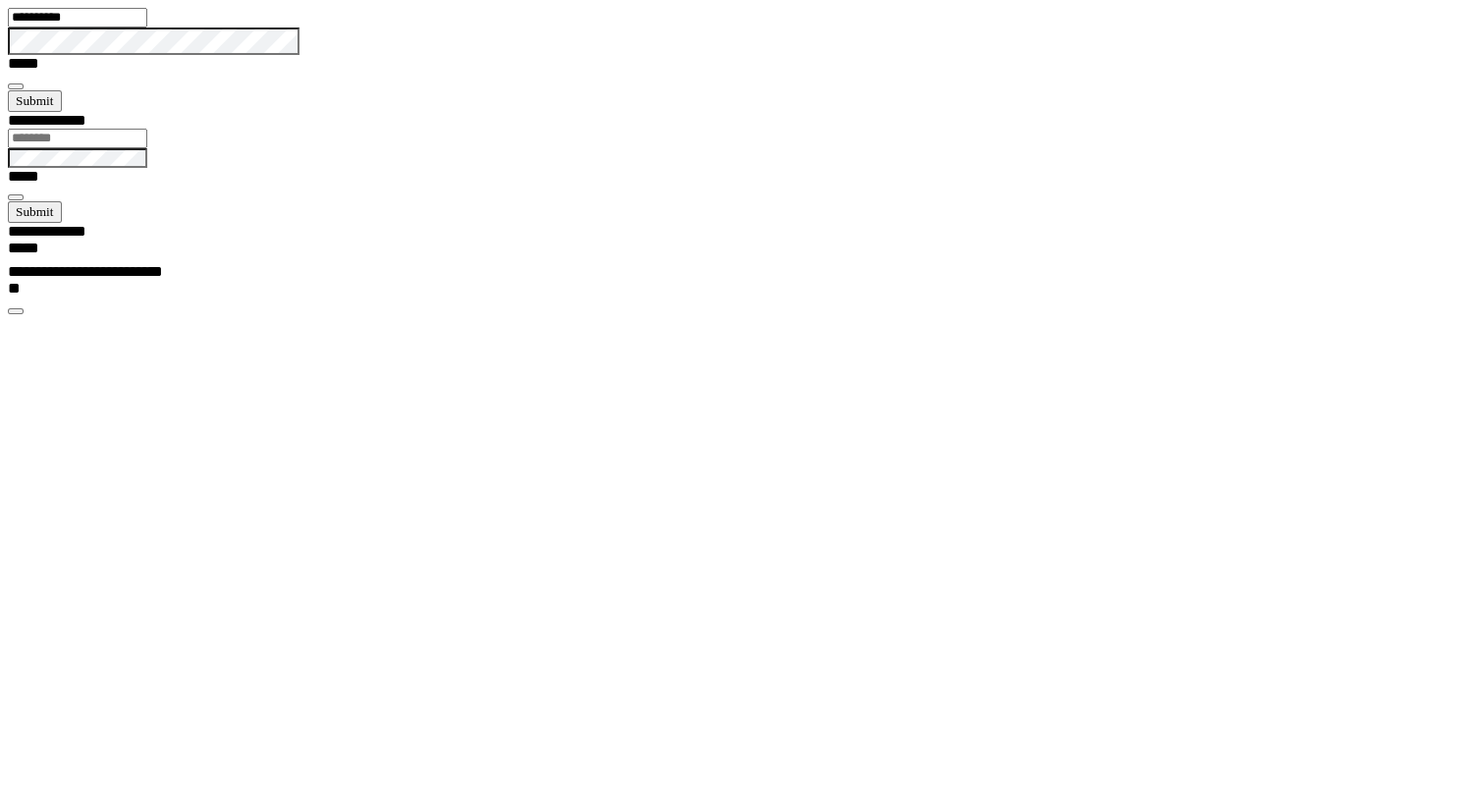 scroll, scrollTop: 98086, scrollLeft: 98002, axis: both 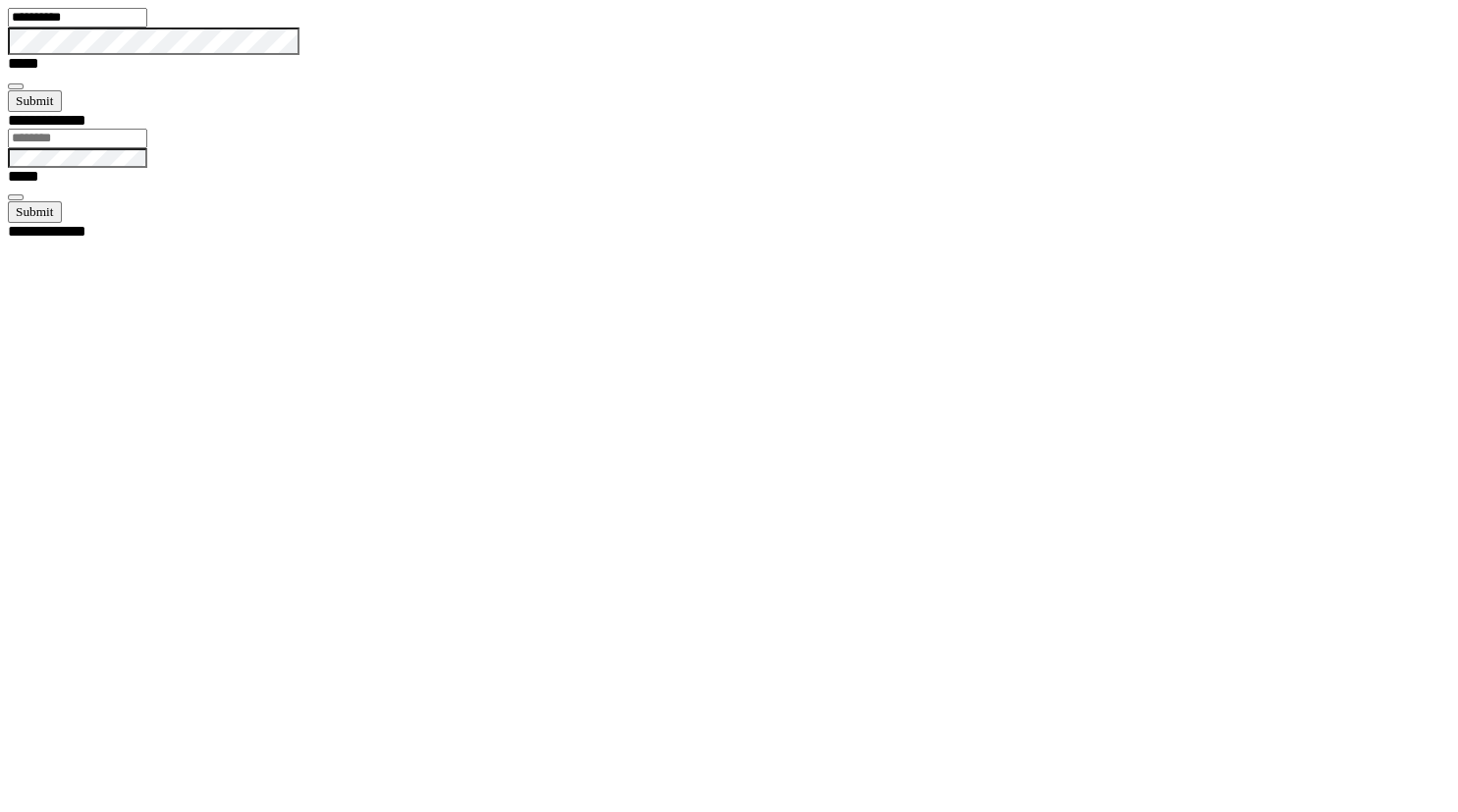 drag, startPoint x: 695, startPoint y: 410, endPoint x: 511, endPoint y: 394, distance: 184.69434 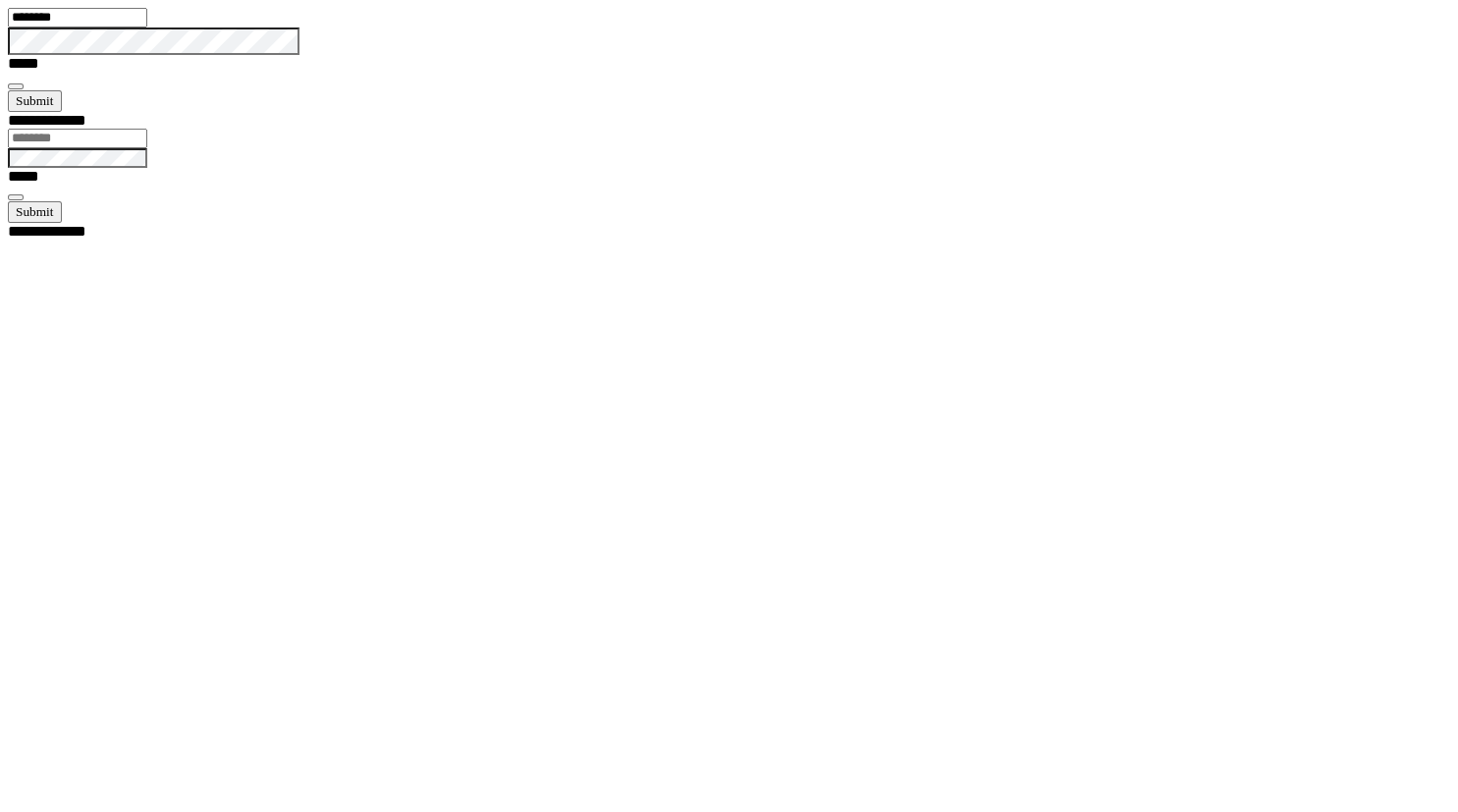 type on "********" 